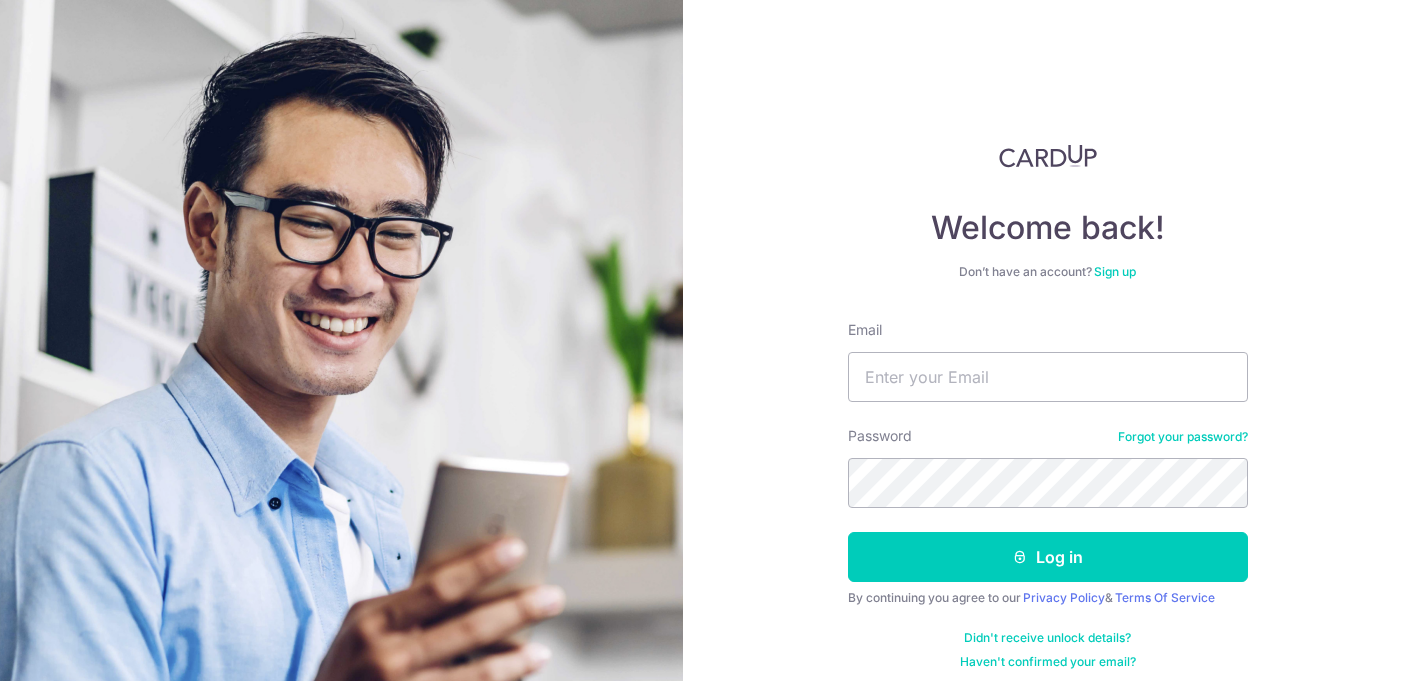 scroll, scrollTop: 0, scrollLeft: 0, axis: both 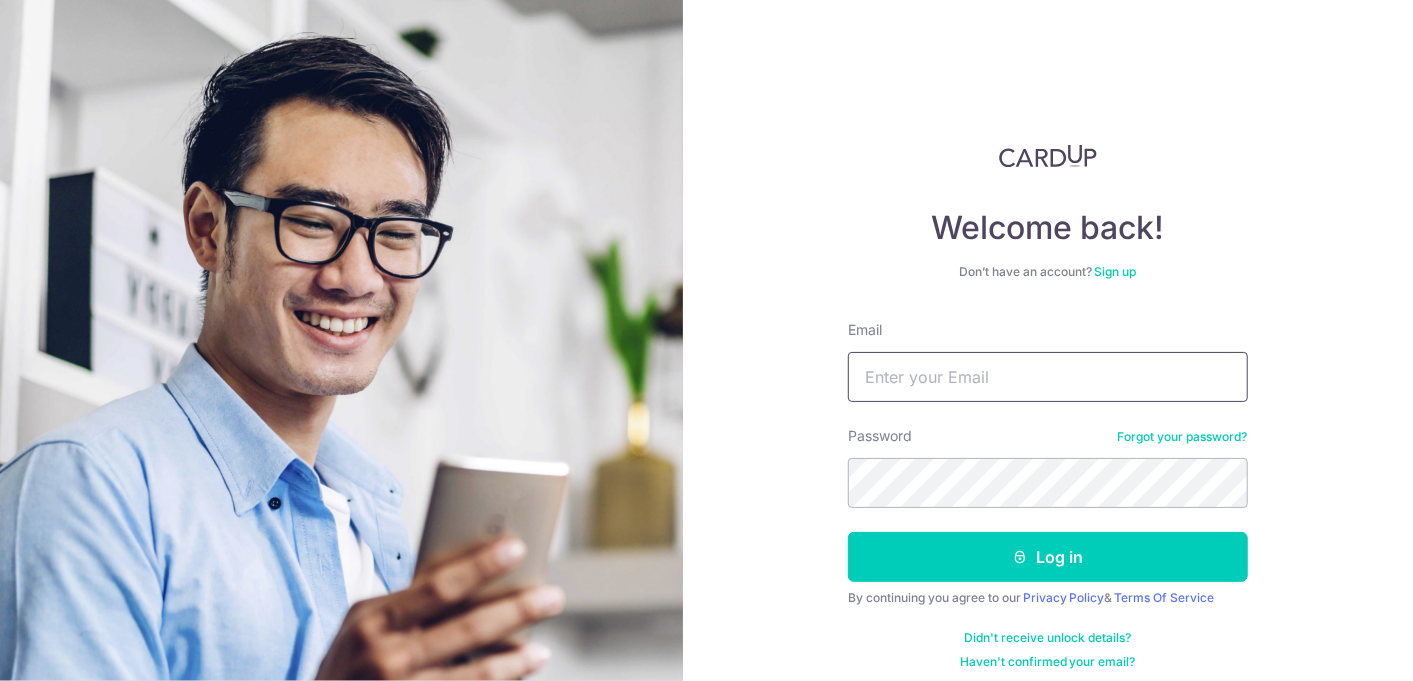 click on "Email" at bounding box center (1048, 377) 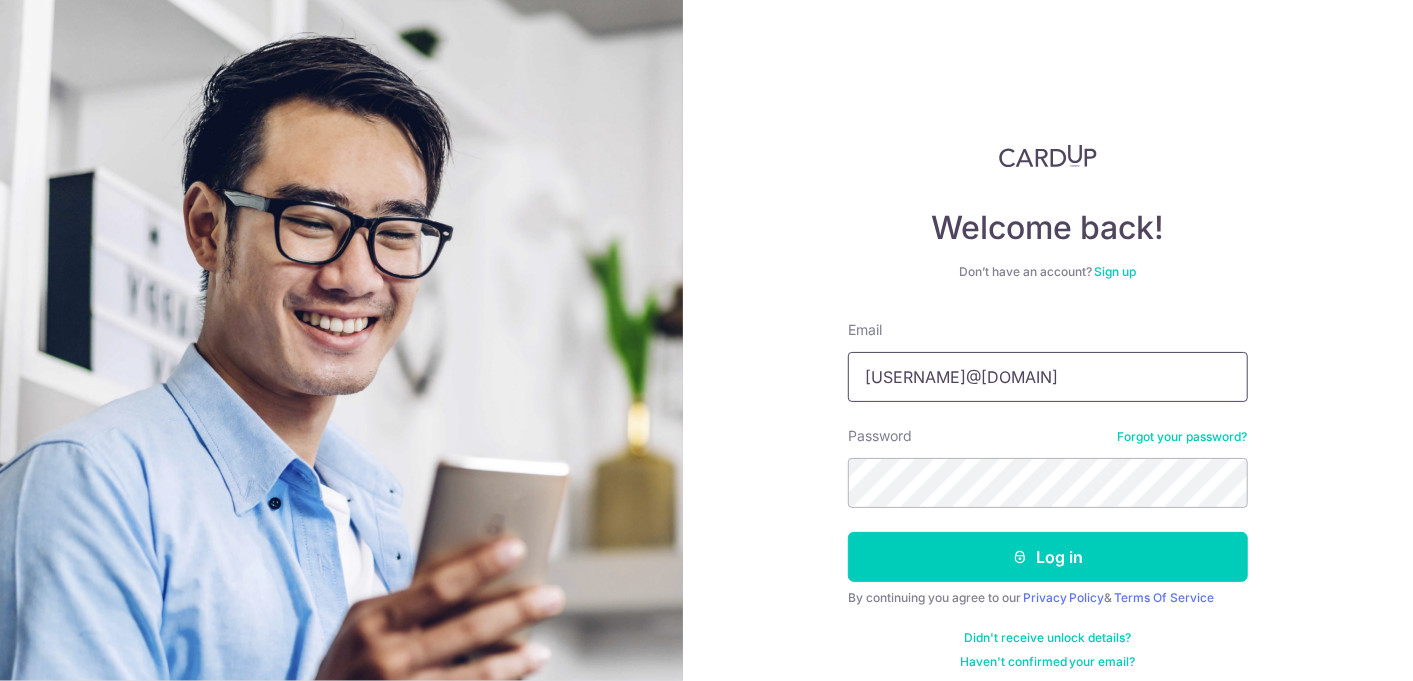 type on "vikram.gupta80@gmail.com" 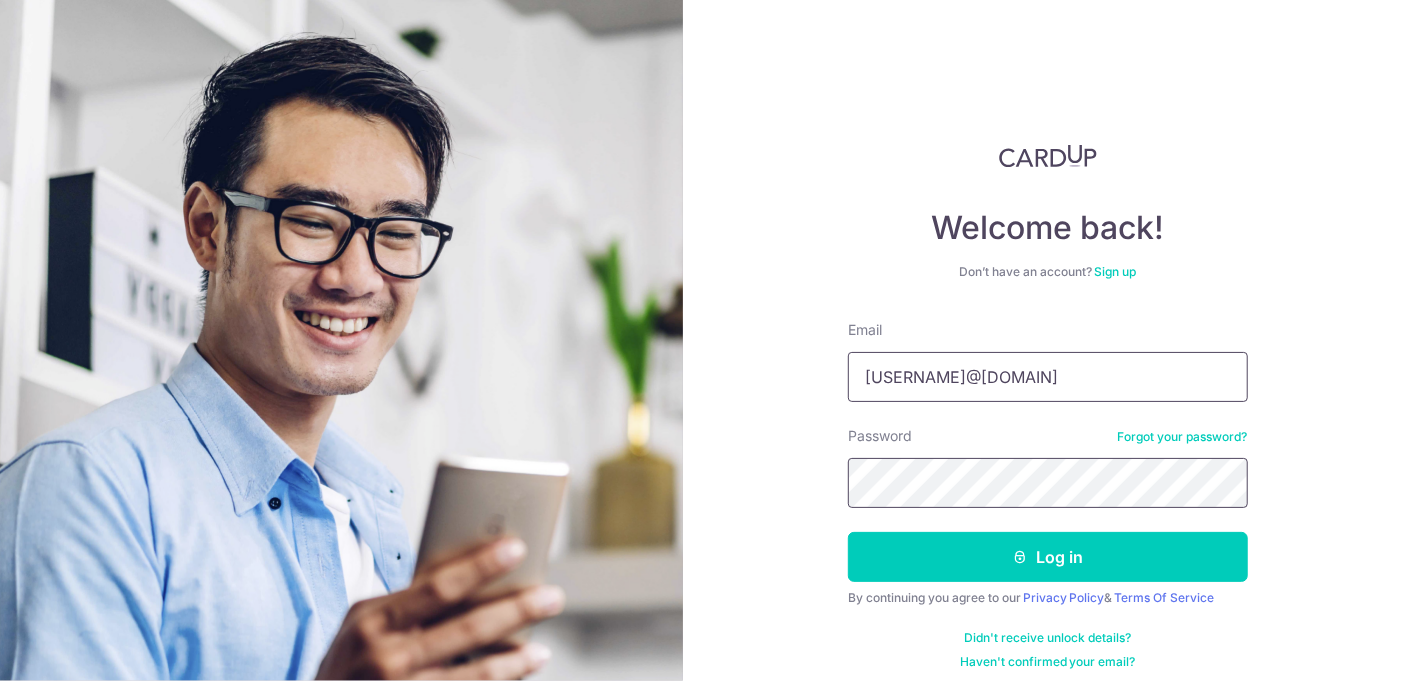 click on "Log in" at bounding box center (1048, 557) 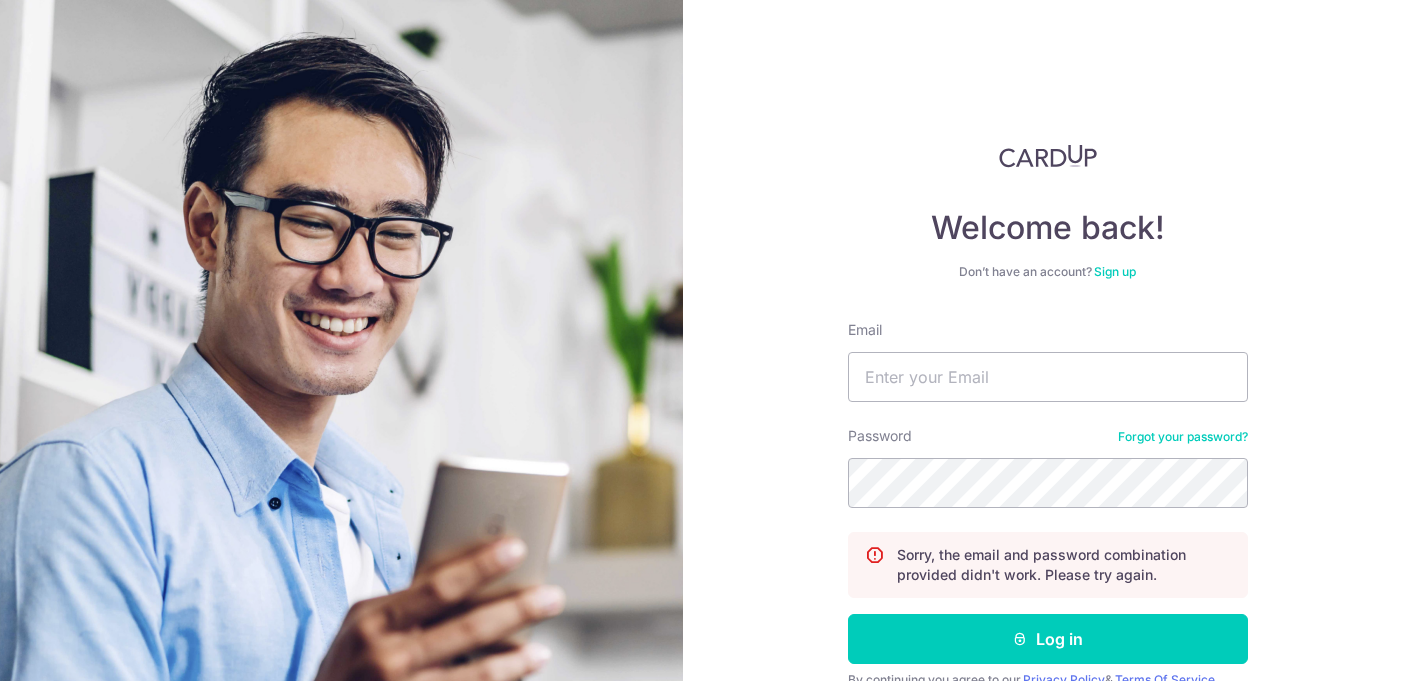 scroll, scrollTop: 0, scrollLeft: 0, axis: both 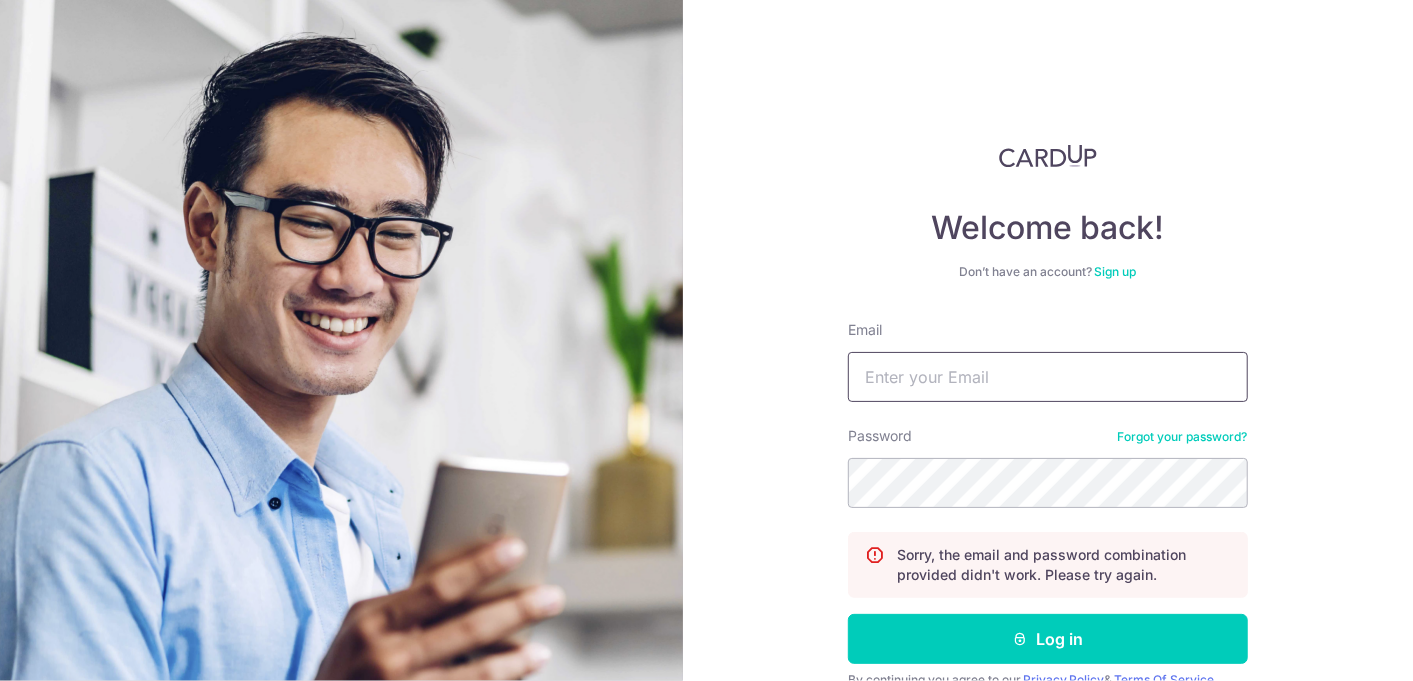 click on "Email" at bounding box center (1048, 377) 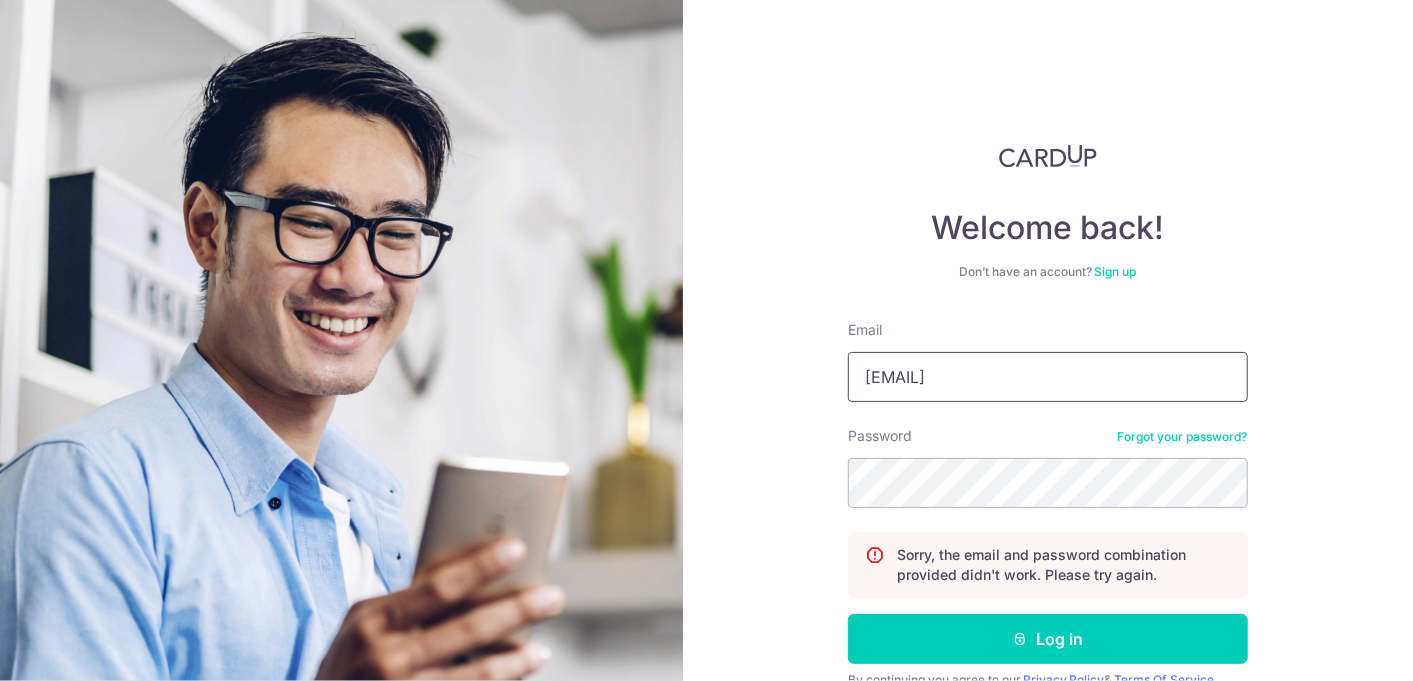 type on "[USERNAME]@[DOMAIN]" 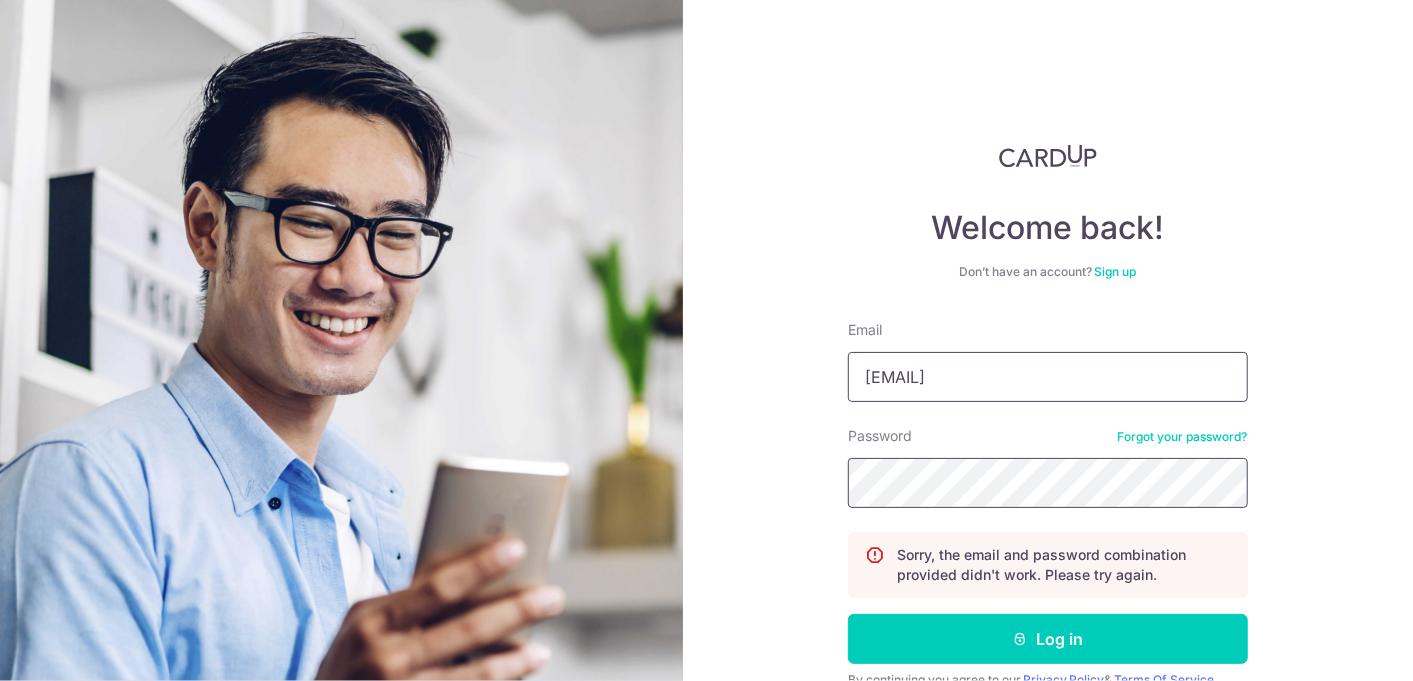 click on "Log in" at bounding box center [1048, 639] 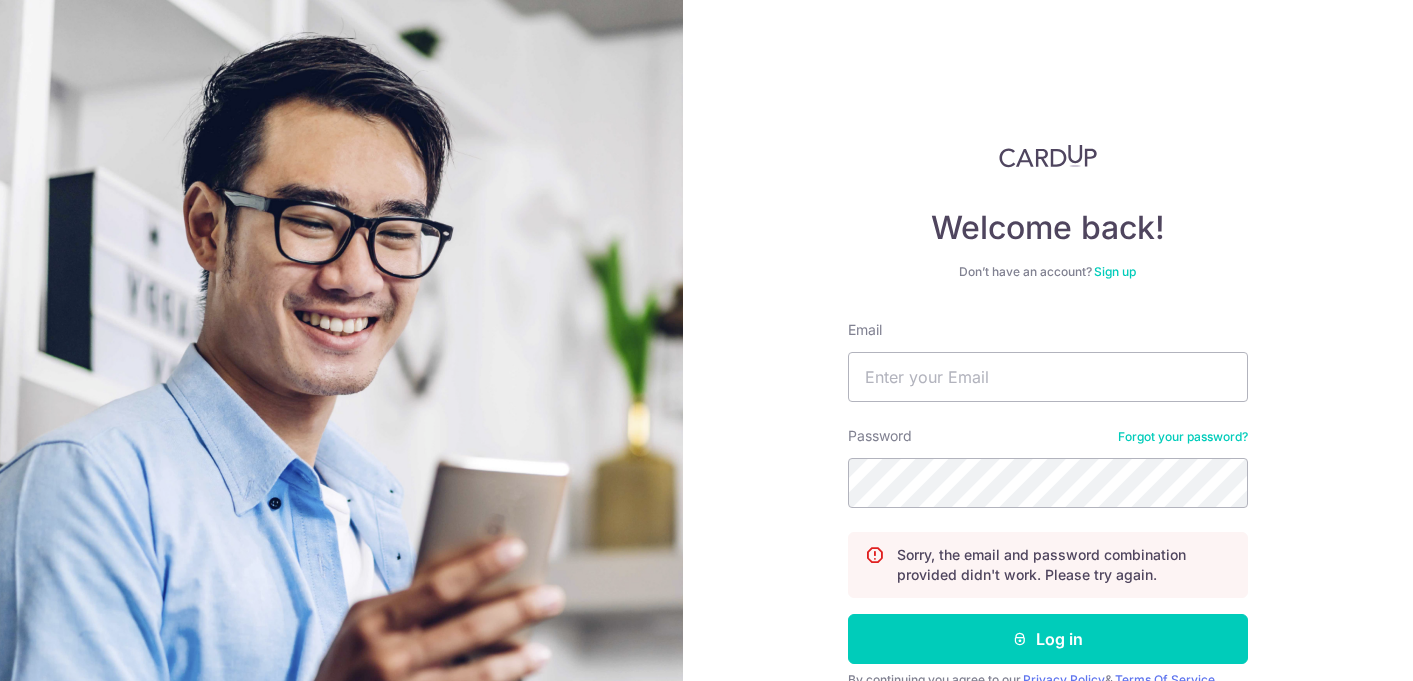 scroll, scrollTop: 0, scrollLeft: 0, axis: both 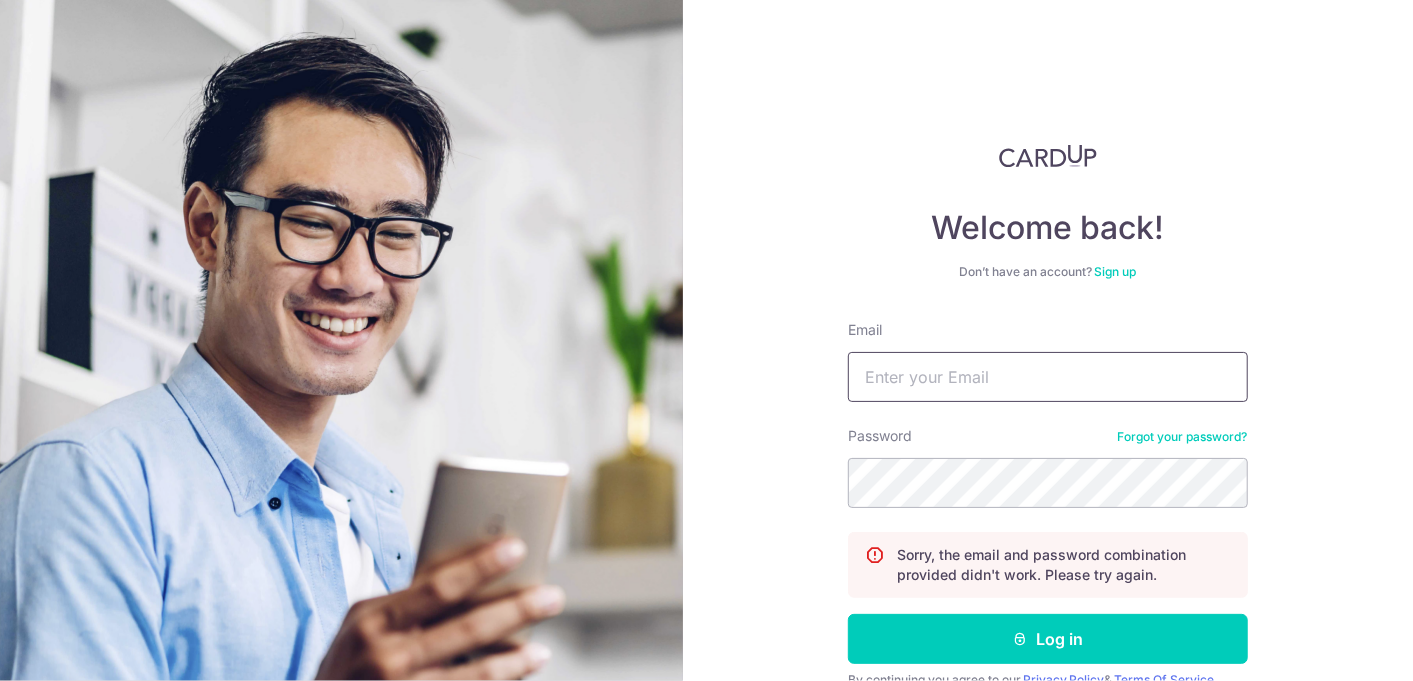 click on "Email" at bounding box center (1048, 377) 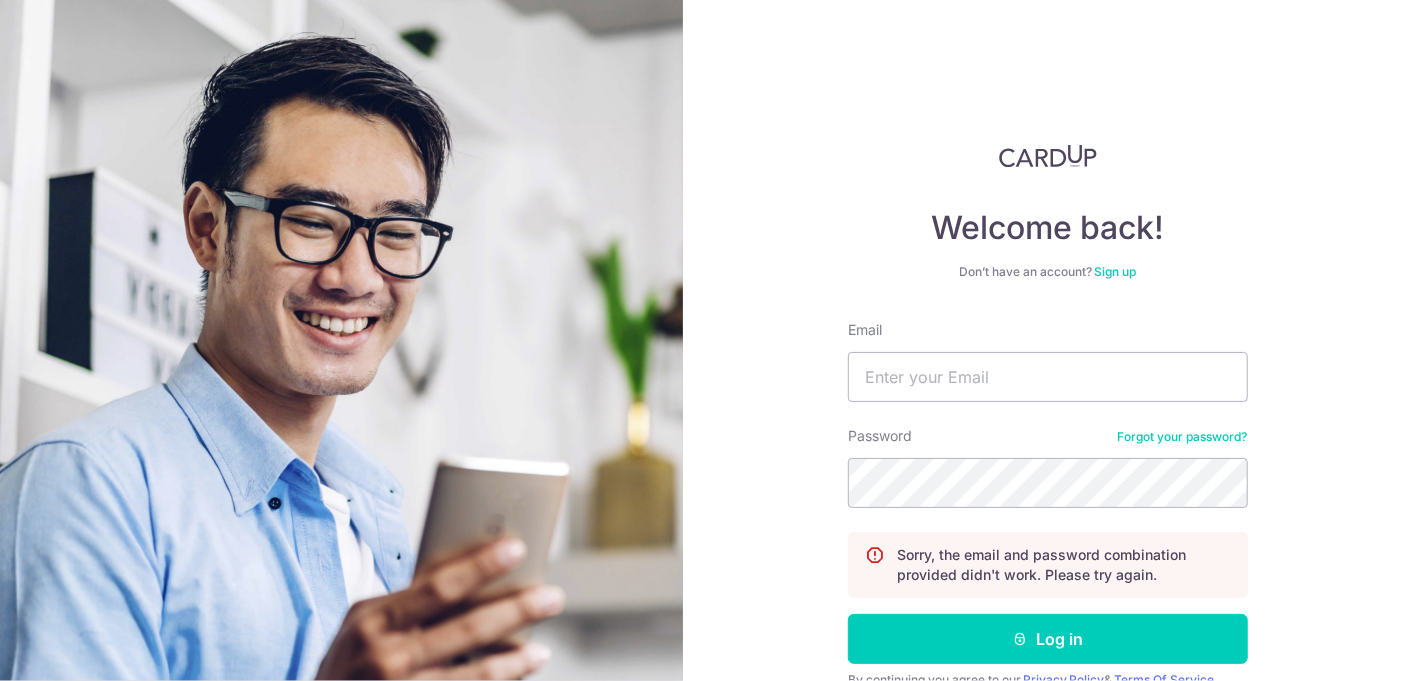 click on "Forgot your password?" at bounding box center (1183, 437) 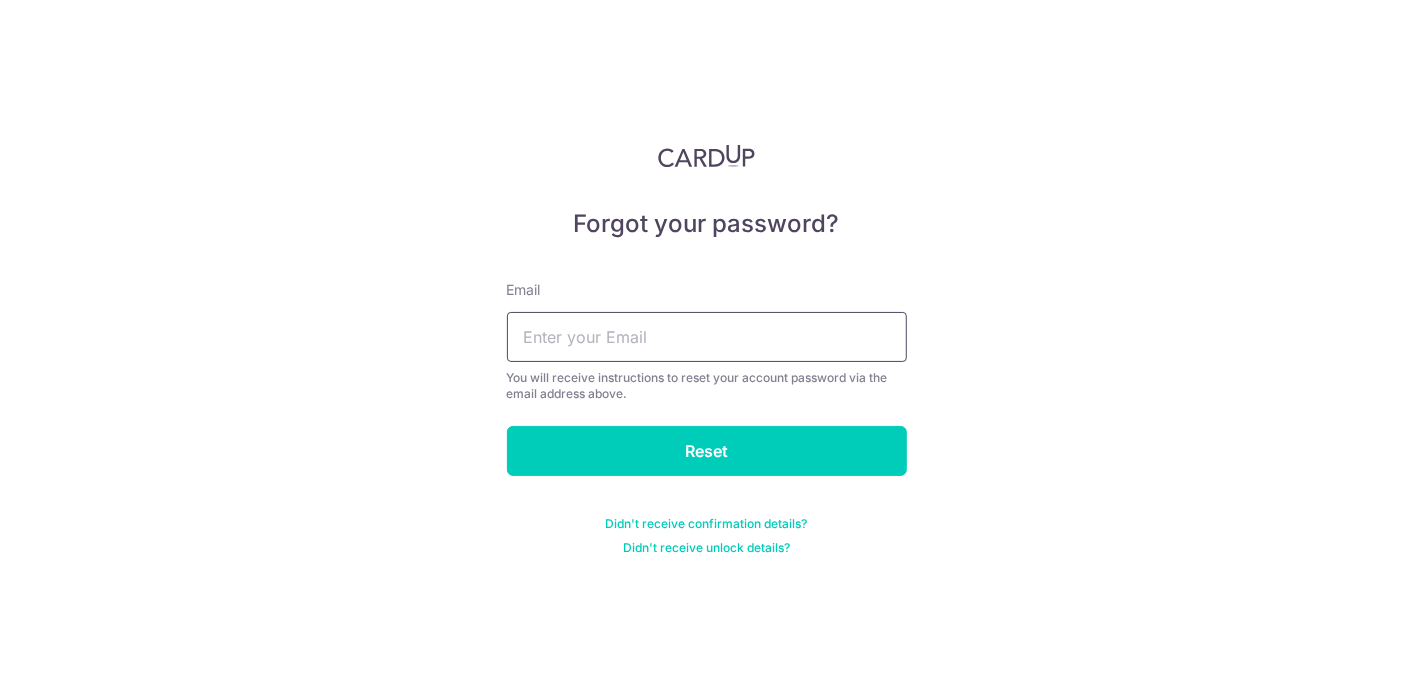click at bounding box center [707, 337] 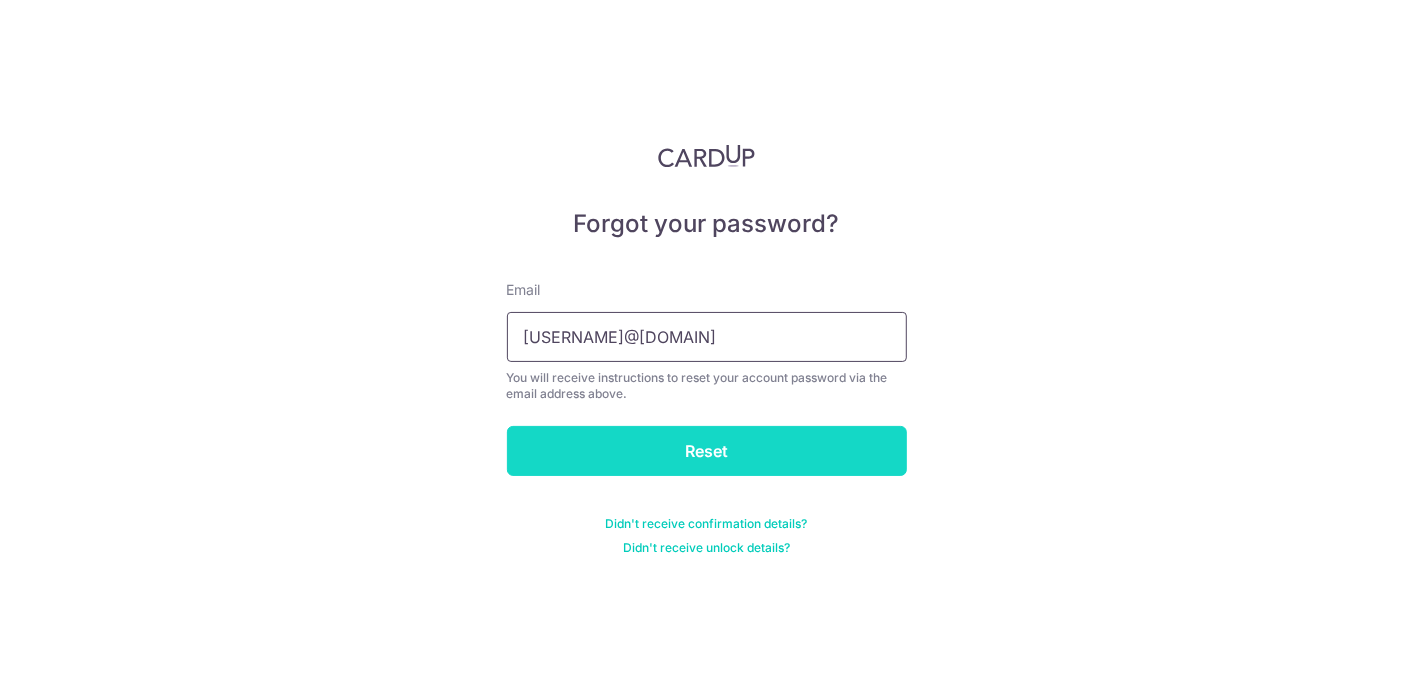 type on "[EMAIL]" 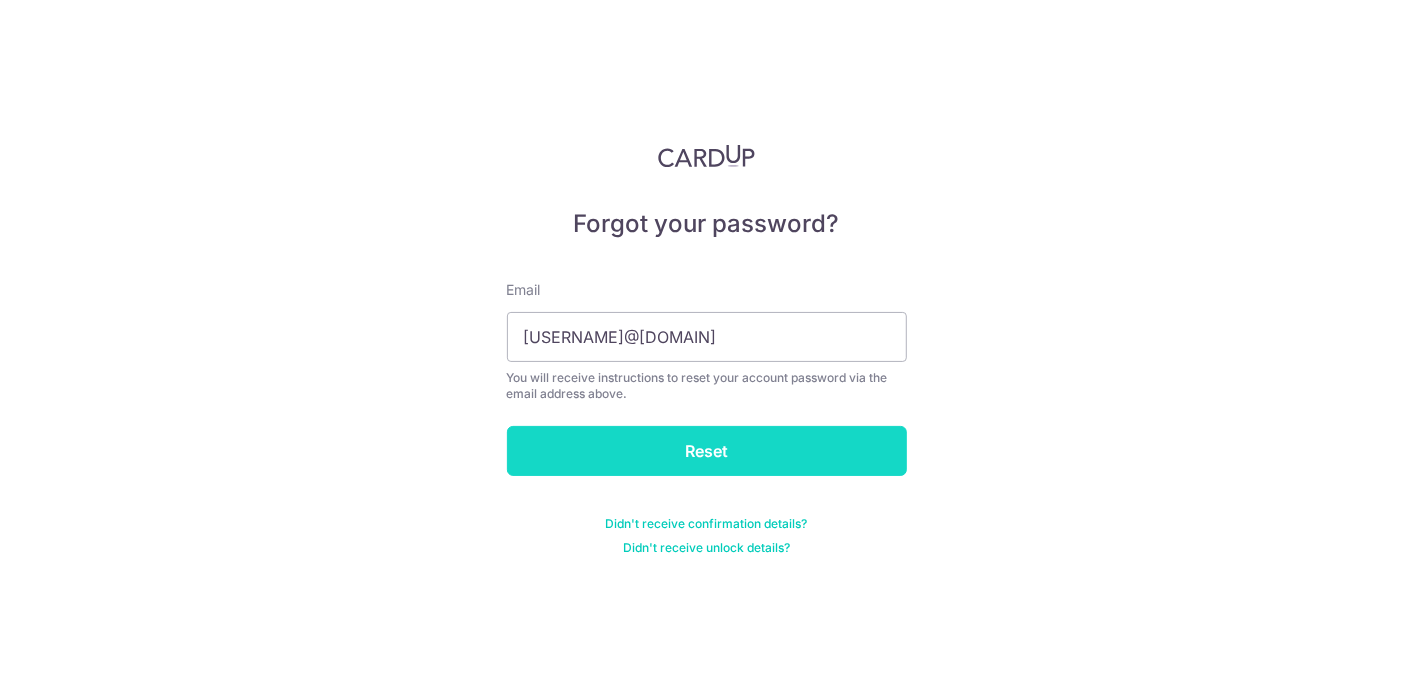 click on "Reset" at bounding box center (707, 451) 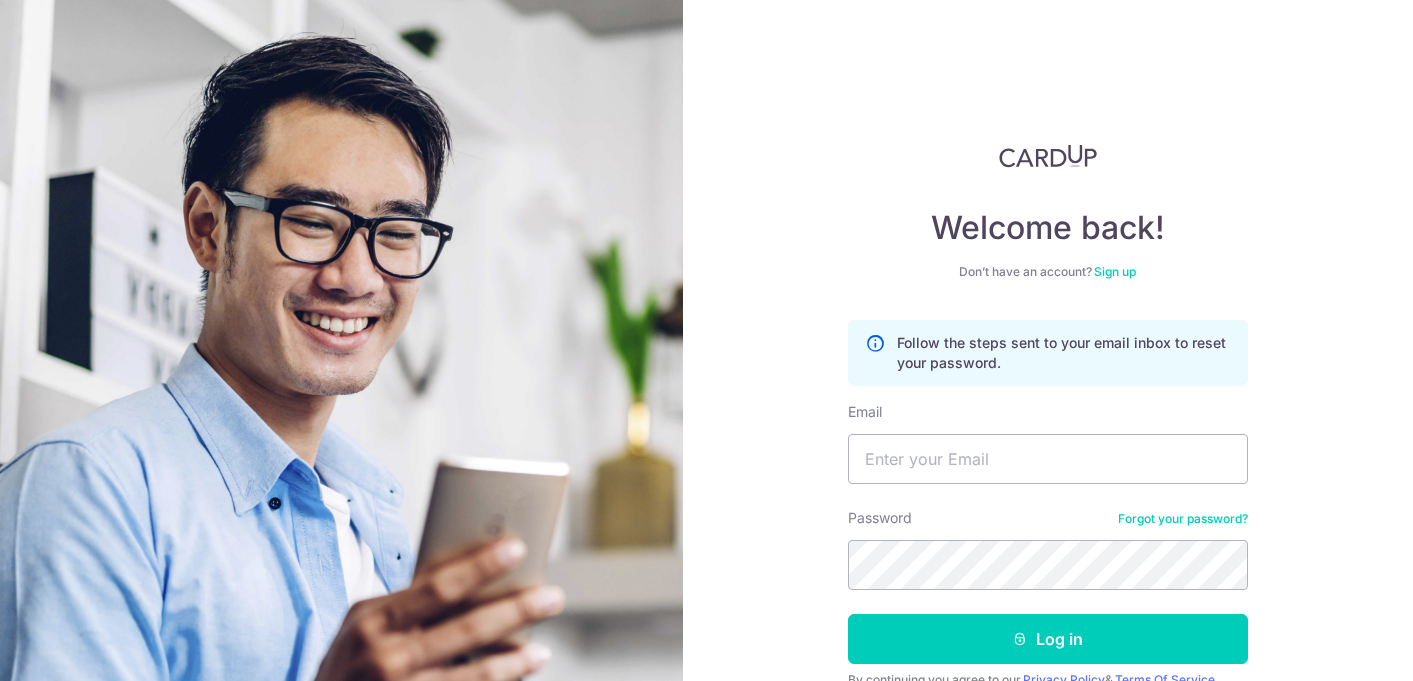 scroll, scrollTop: 0, scrollLeft: 0, axis: both 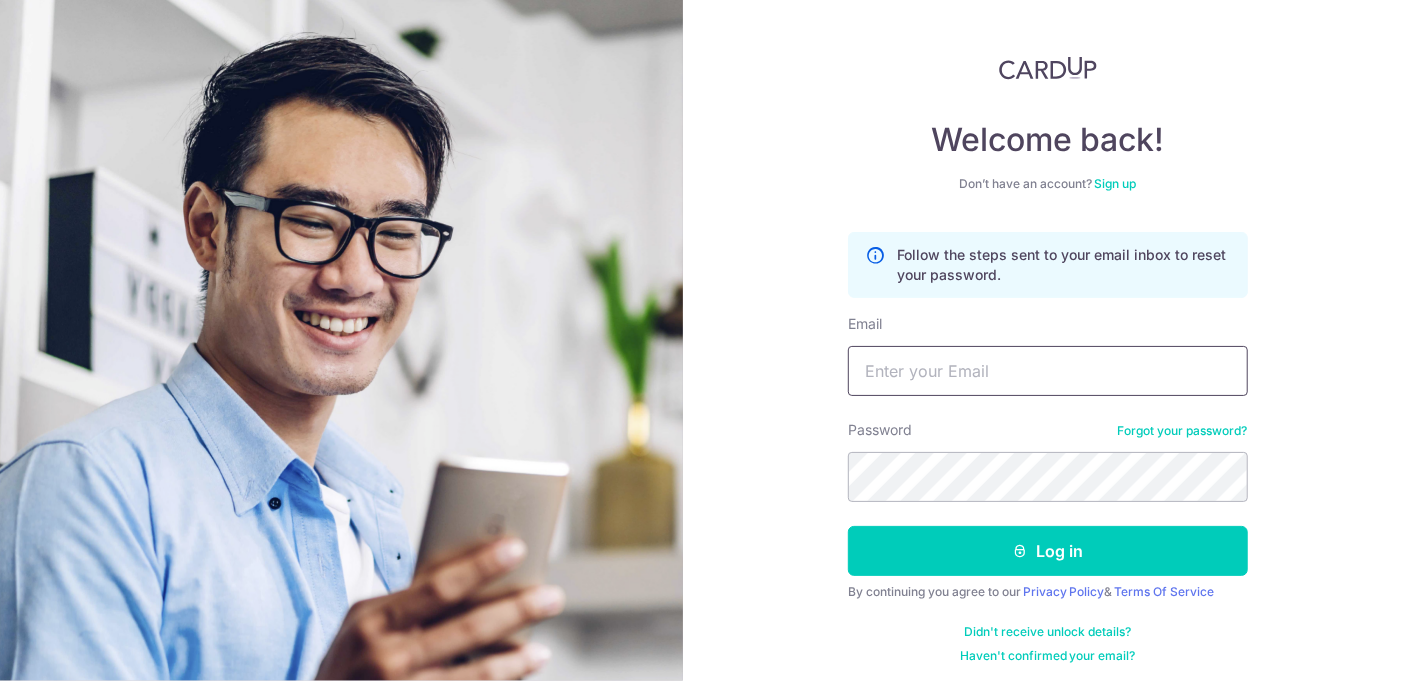click on "Email" at bounding box center [1048, 371] 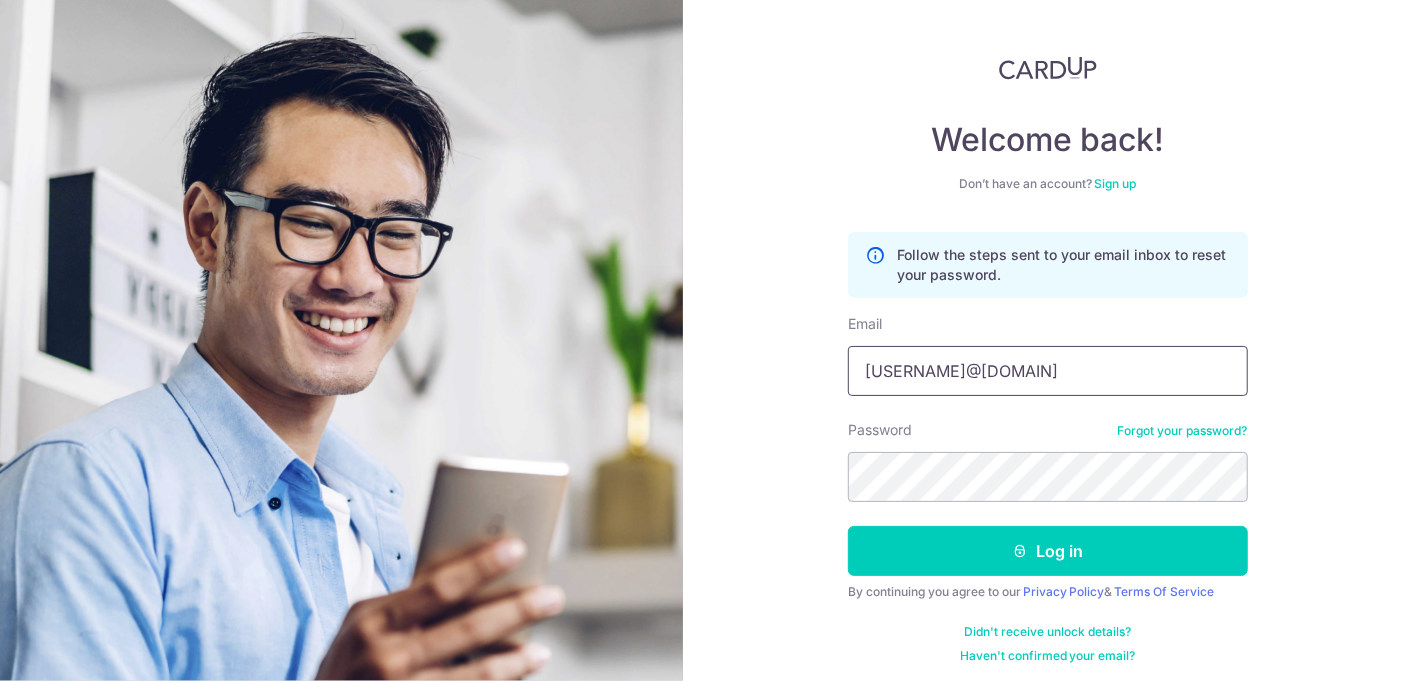 type on "[USERNAME]@[DOMAIN]" 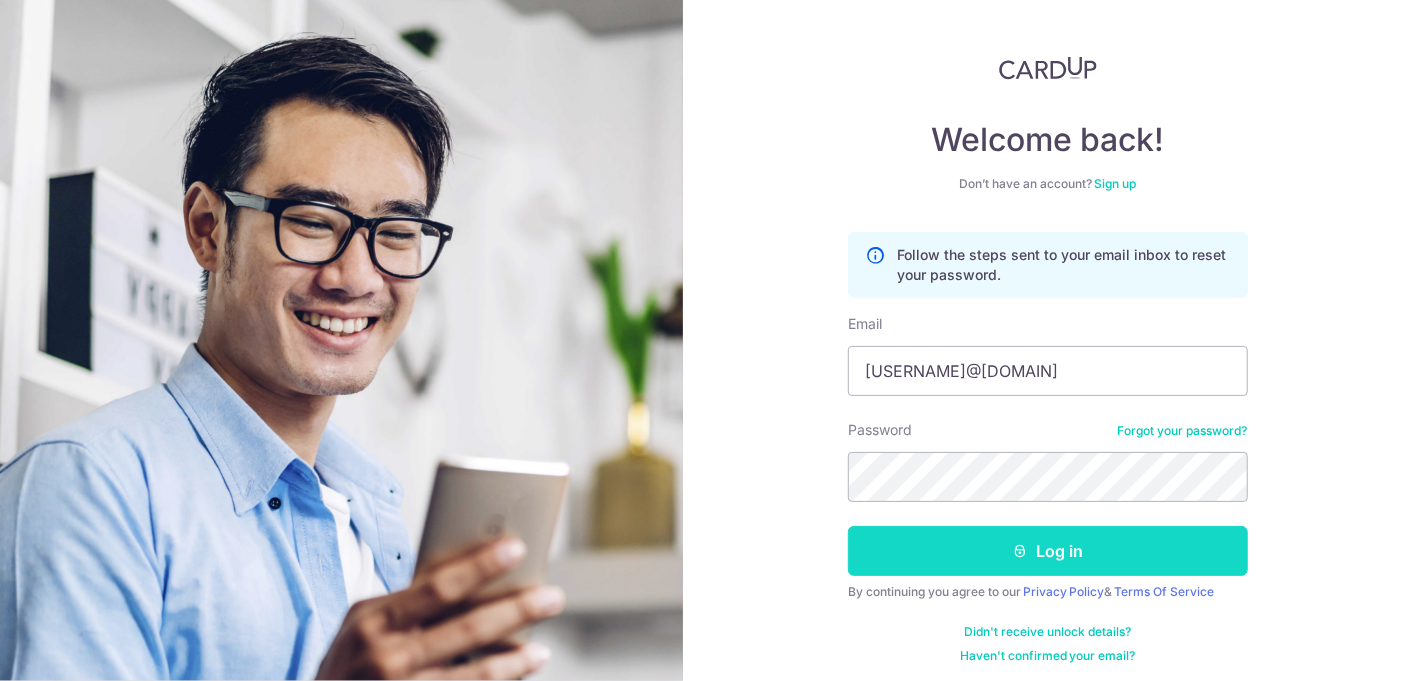 click on "Log in" at bounding box center [1048, 551] 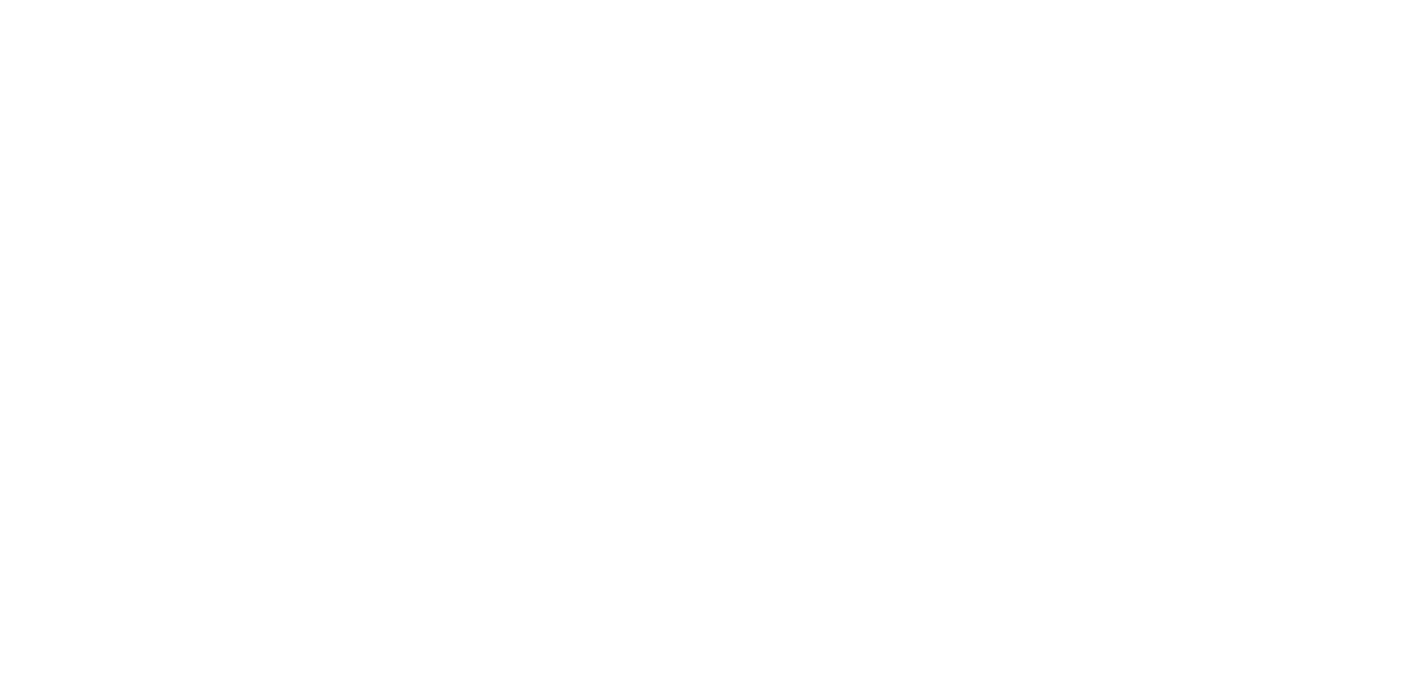 scroll, scrollTop: 0, scrollLeft: 0, axis: both 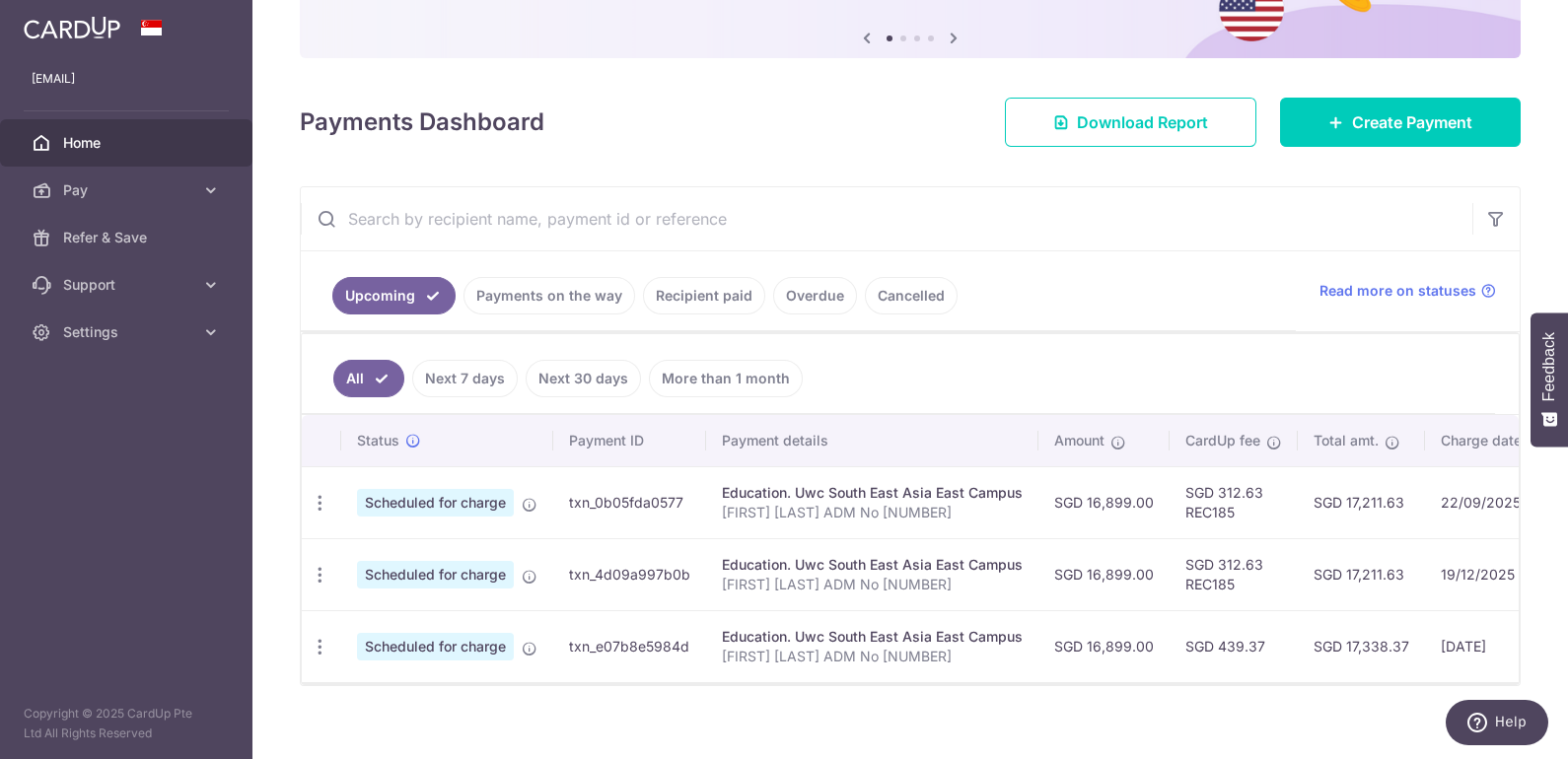 click on "Cancelled" at bounding box center [911, 296] 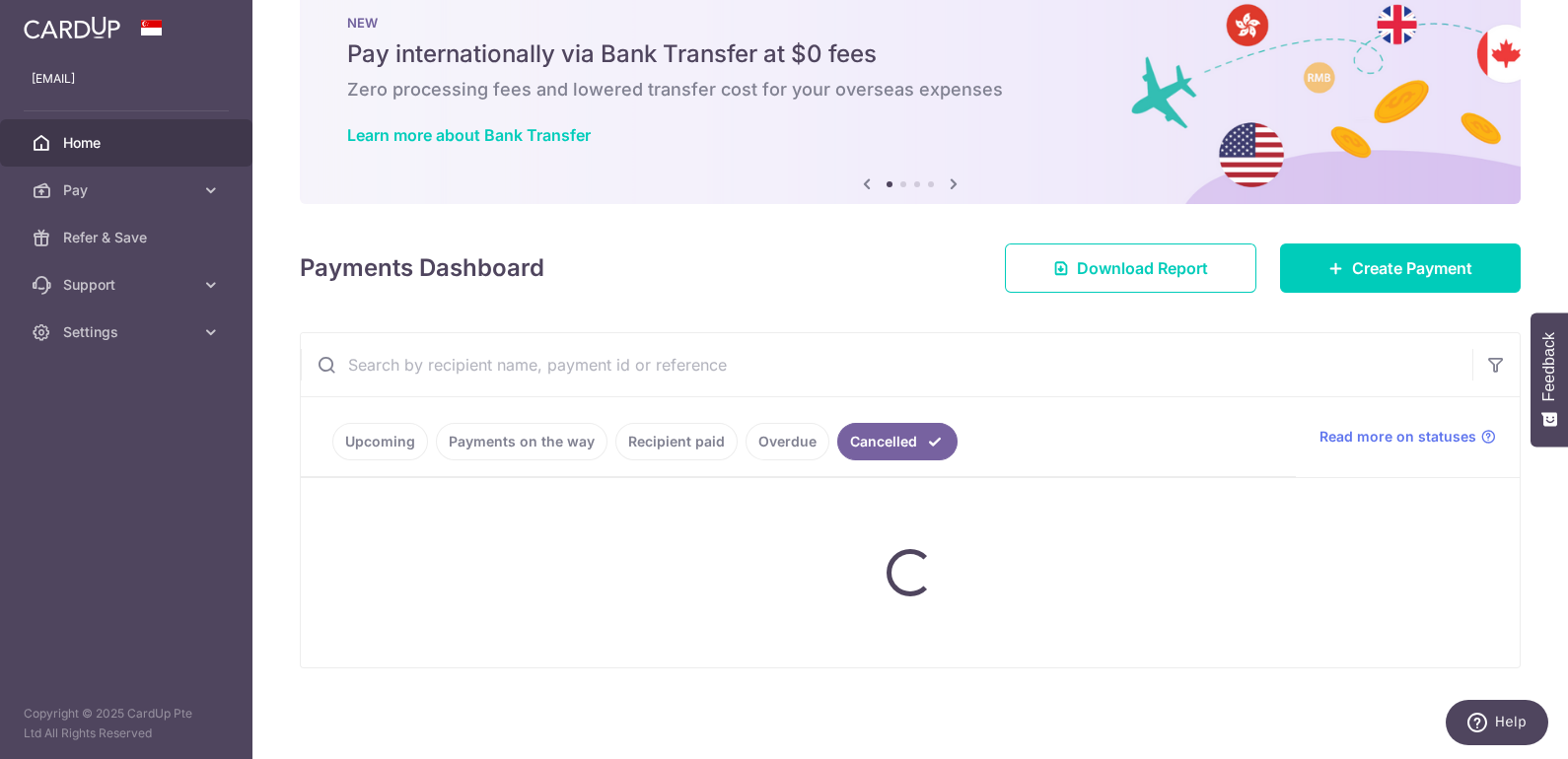scroll, scrollTop: 194, scrollLeft: 0, axis: vertical 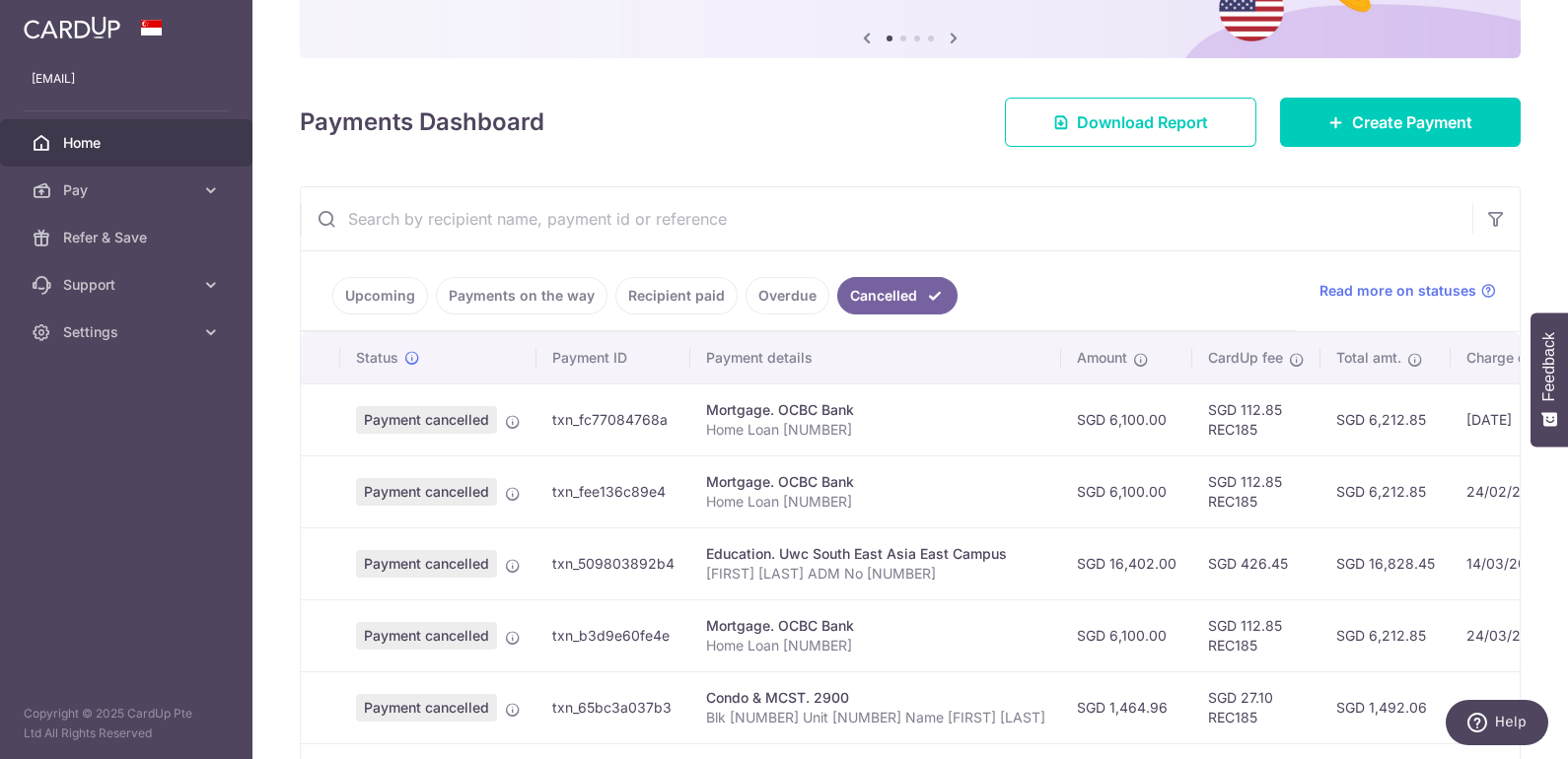 click on "Home Loan 585018319100000" at bounding box center [876, 430] 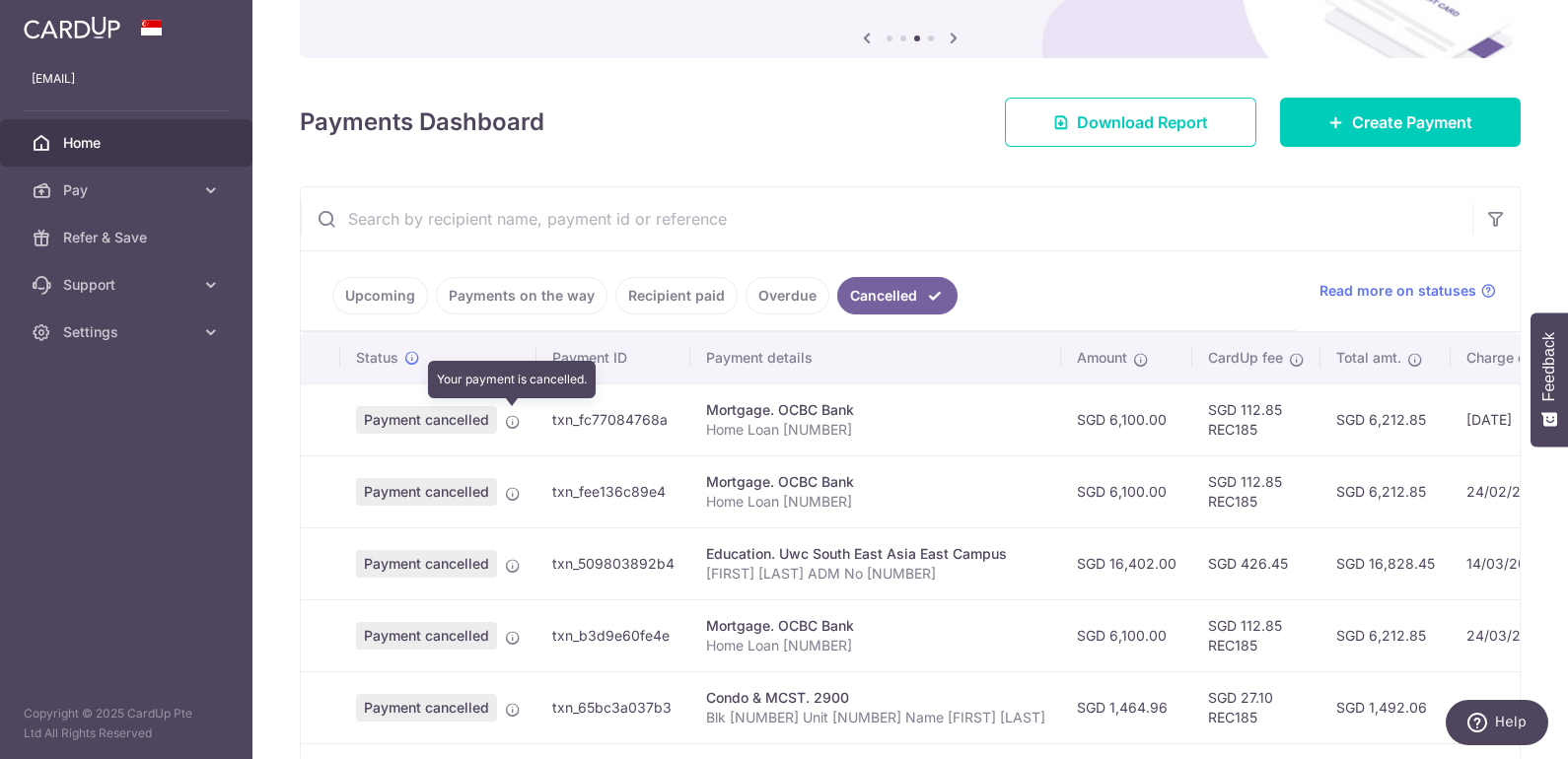 click at bounding box center [513, 422] 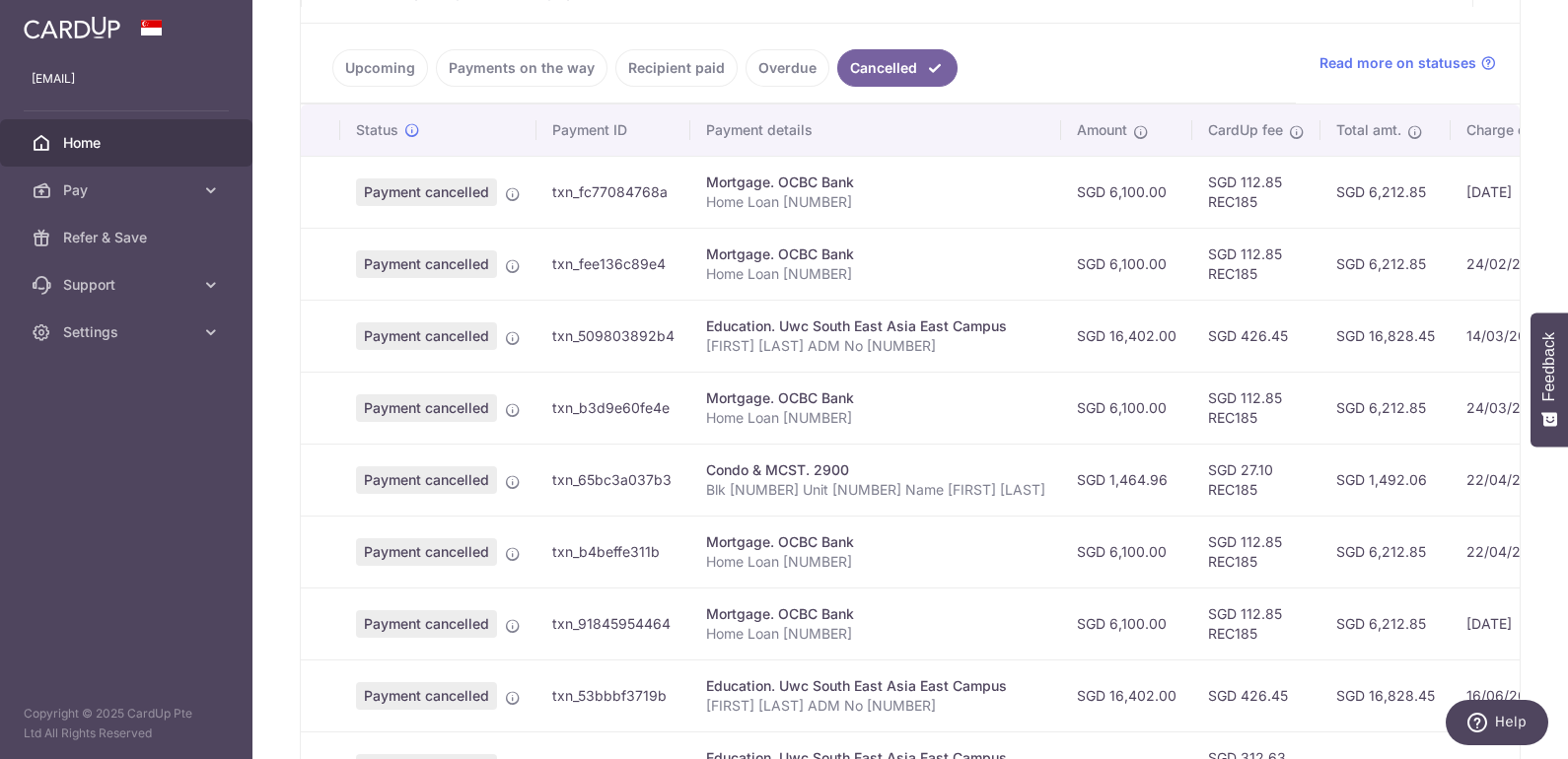 scroll, scrollTop: 391, scrollLeft: 0, axis: vertical 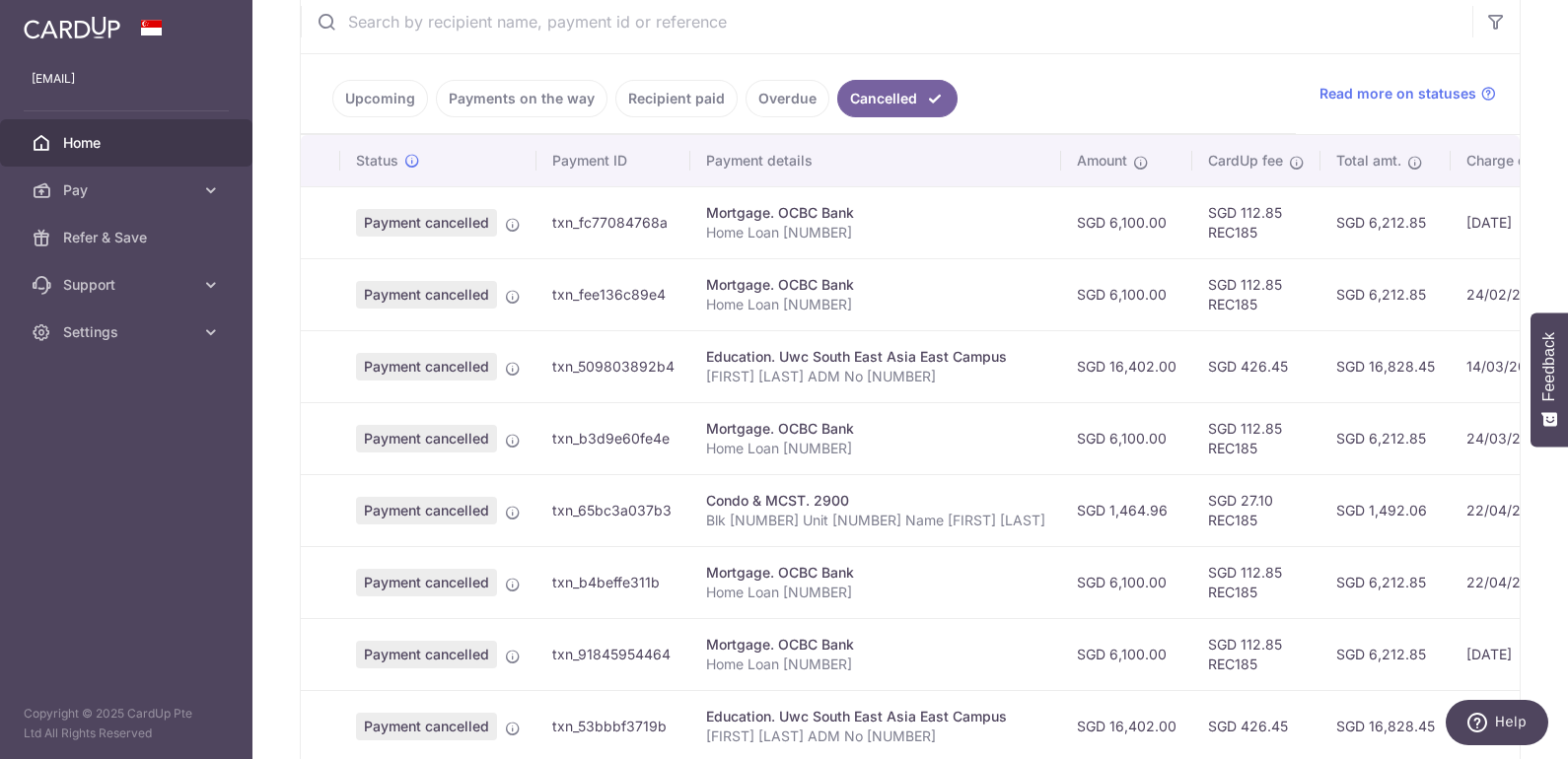 click on "SGD 6,100.00" at bounding box center (1126, 222) 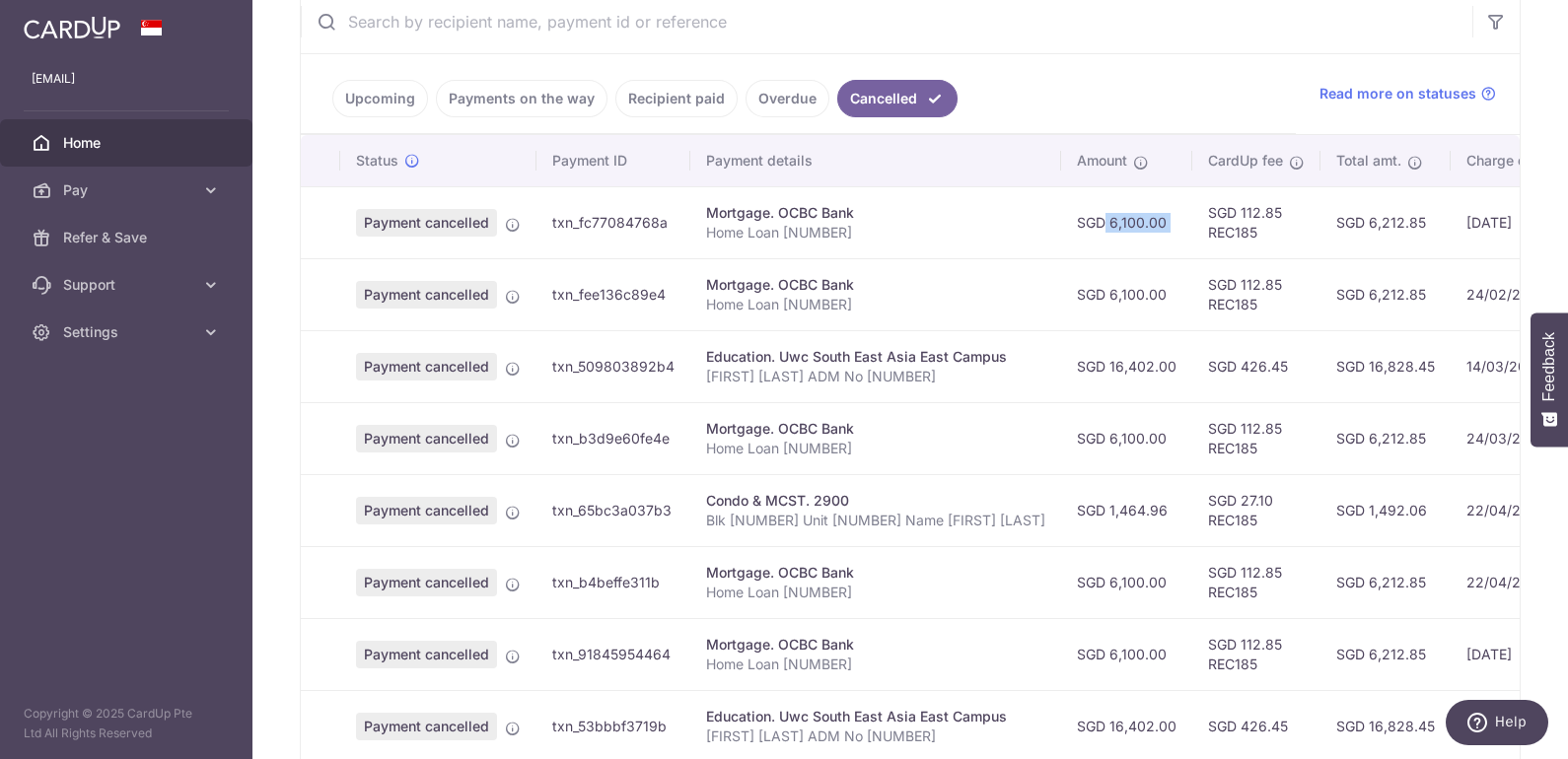 click on "SGD 6,100.00" at bounding box center (1126, 222) 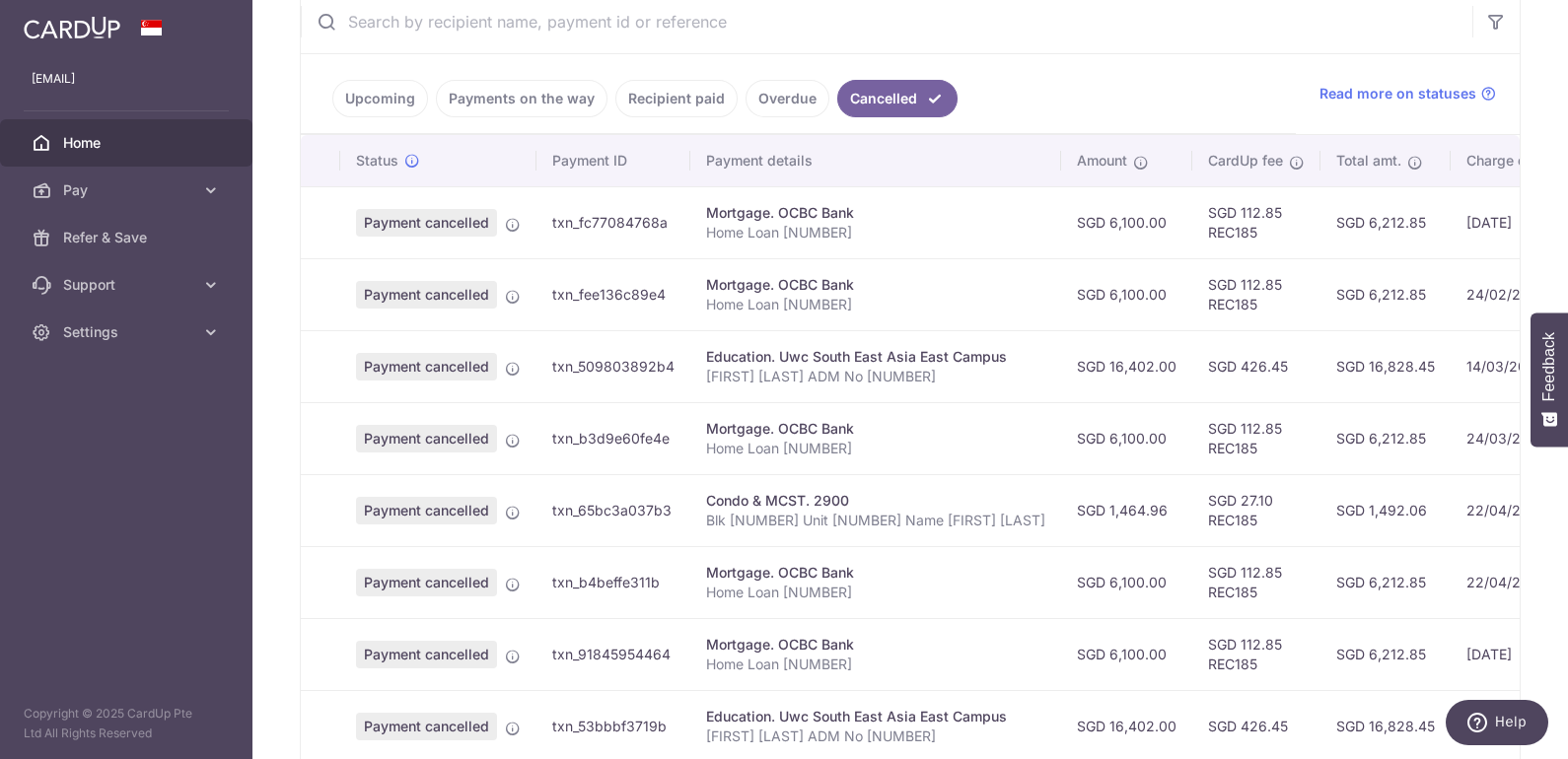 click on "Mortgage. OCBC Bank
Home Loan 585018319100000" at bounding box center [876, 222] 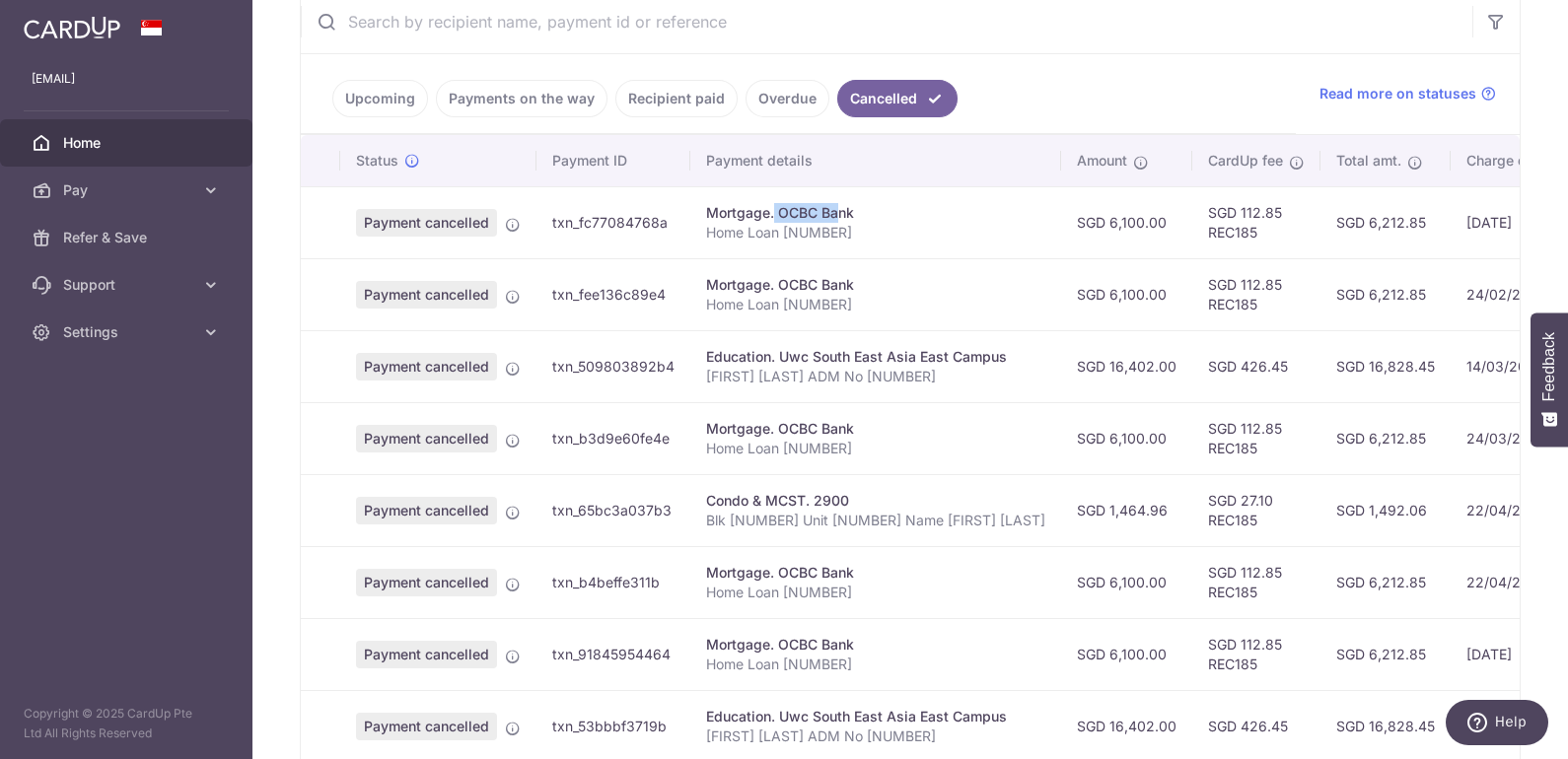 click on "Mortgage. OCBC Bank
Home Loan 585018319100000" at bounding box center [876, 222] 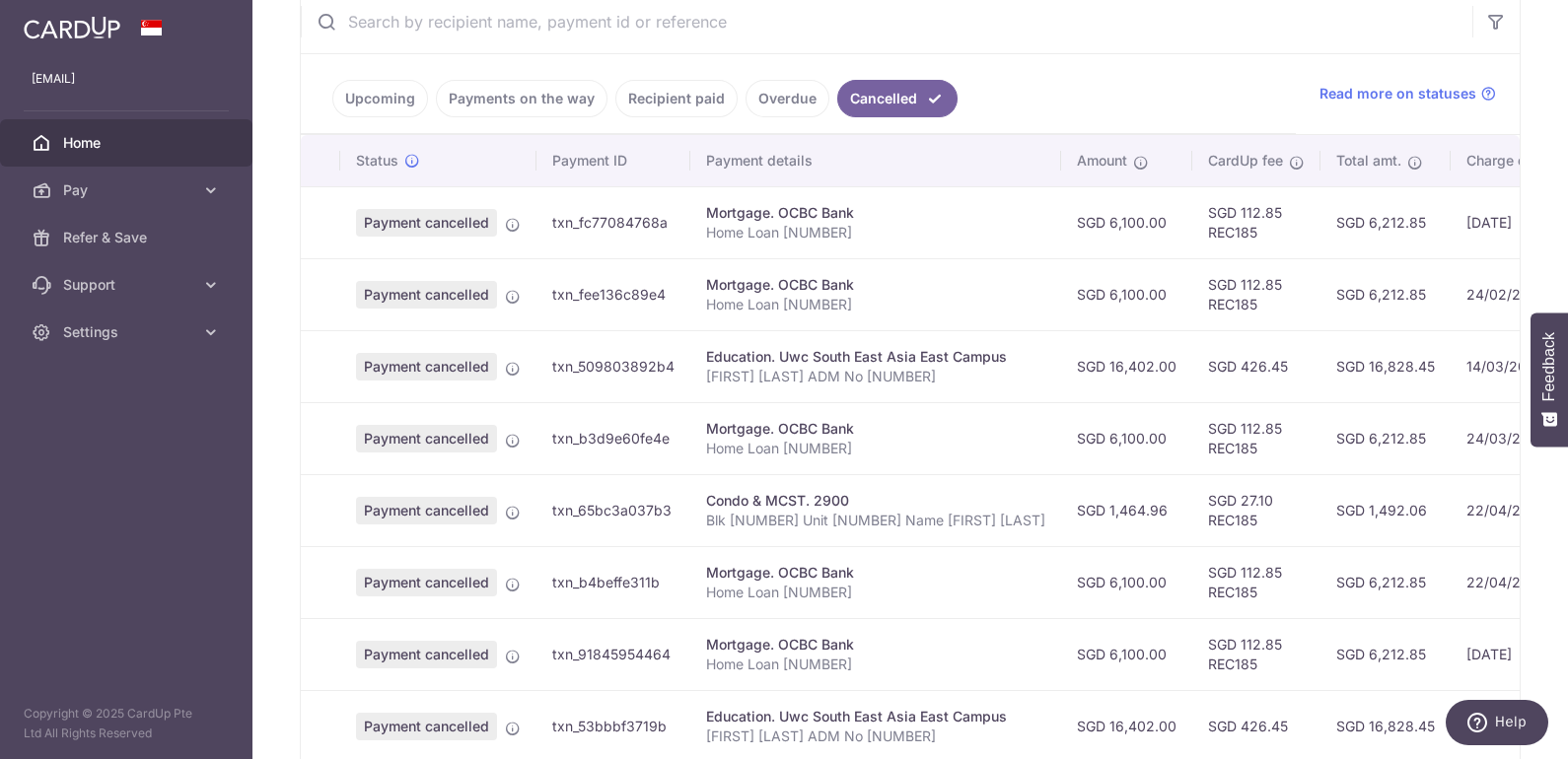 click on "SGD 112.85
REC185" at bounding box center [1256, 222] 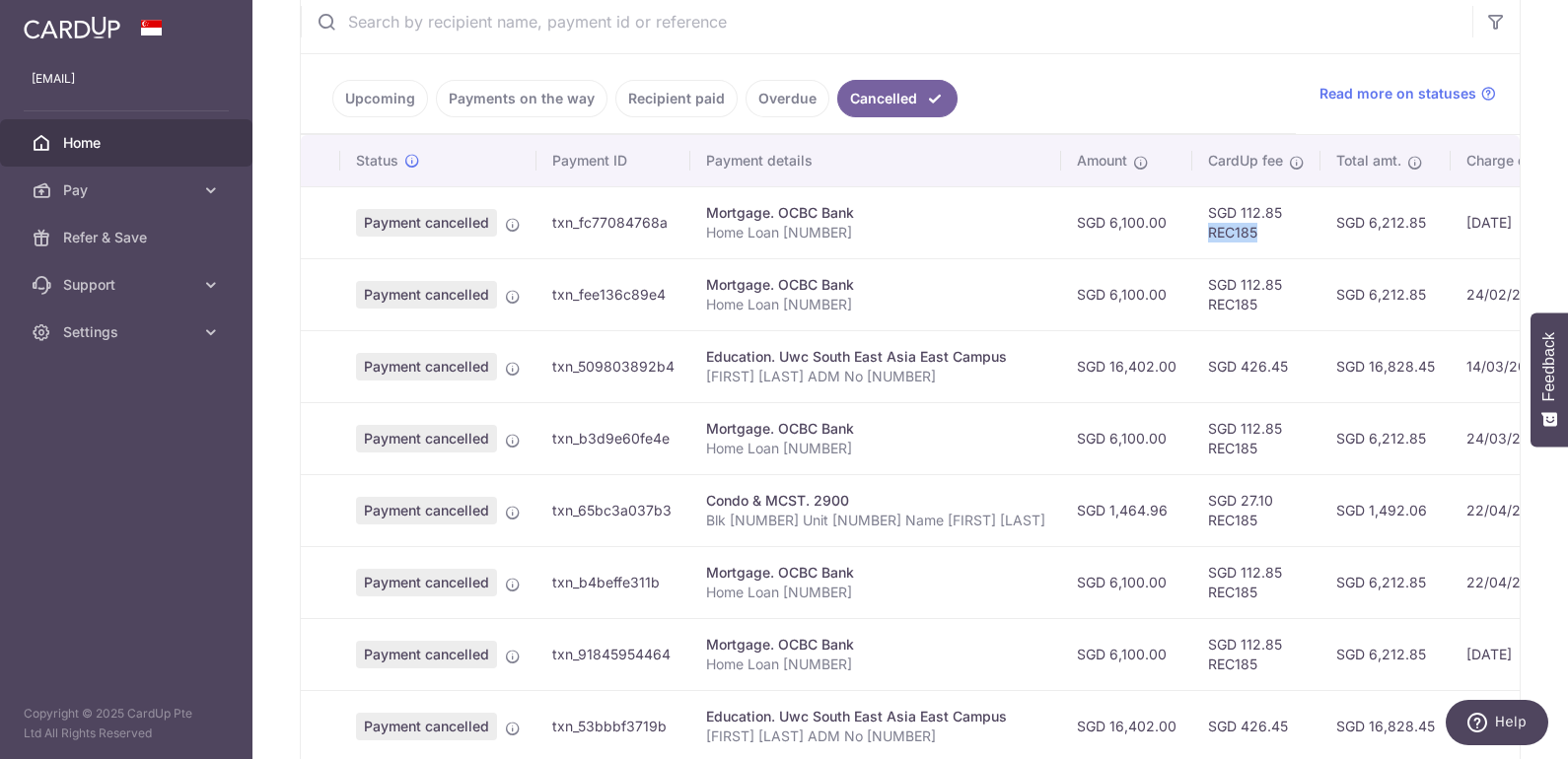 click on "SGD 112.85
REC185" at bounding box center [1256, 222] 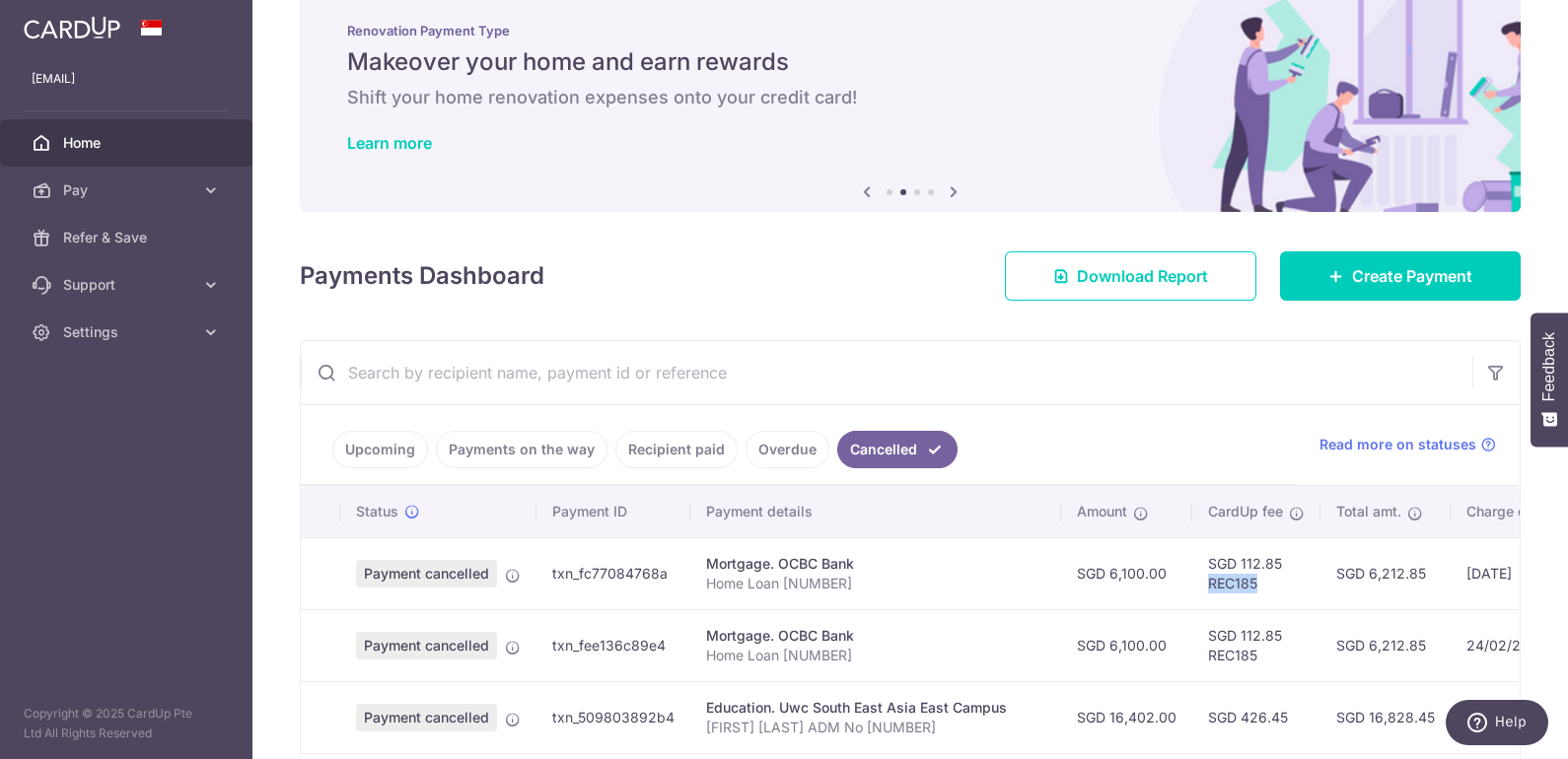 scroll, scrollTop: 0, scrollLeft: 0, axis: both 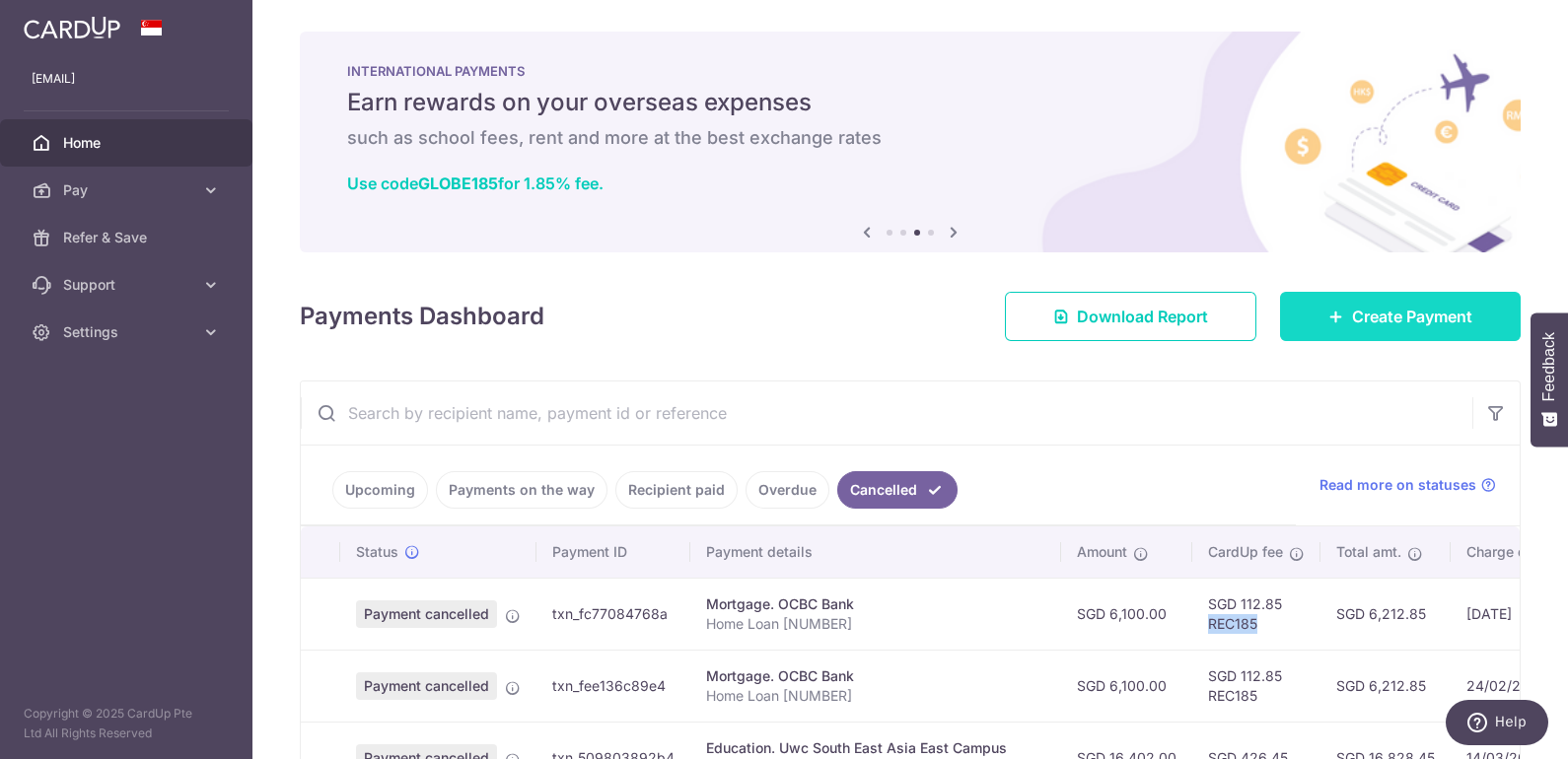 click on "Create Payment" at bounding box center (1400, 316) 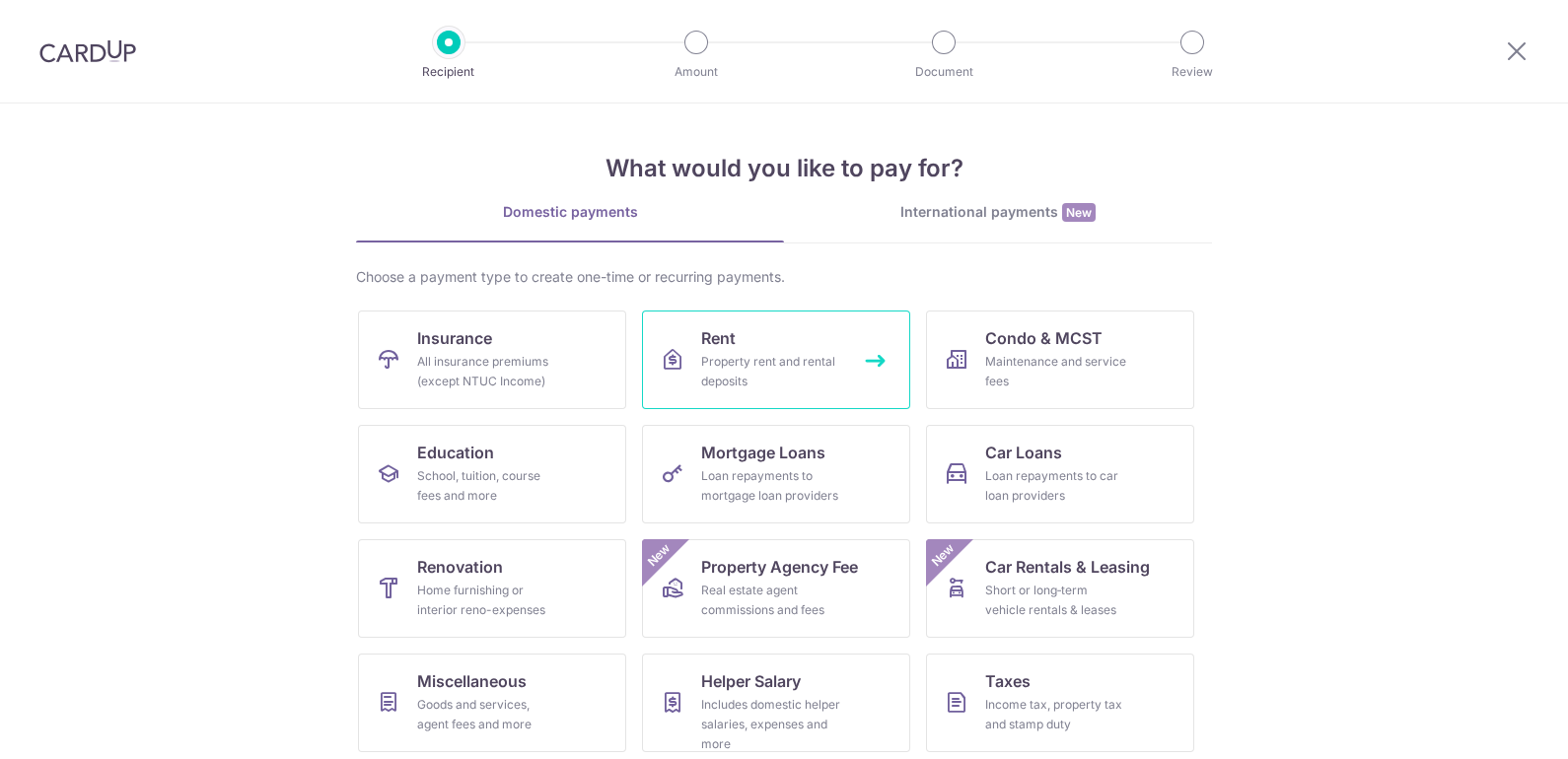 scroll, scrollTop: 0, scrollLeft: 0, axis: both 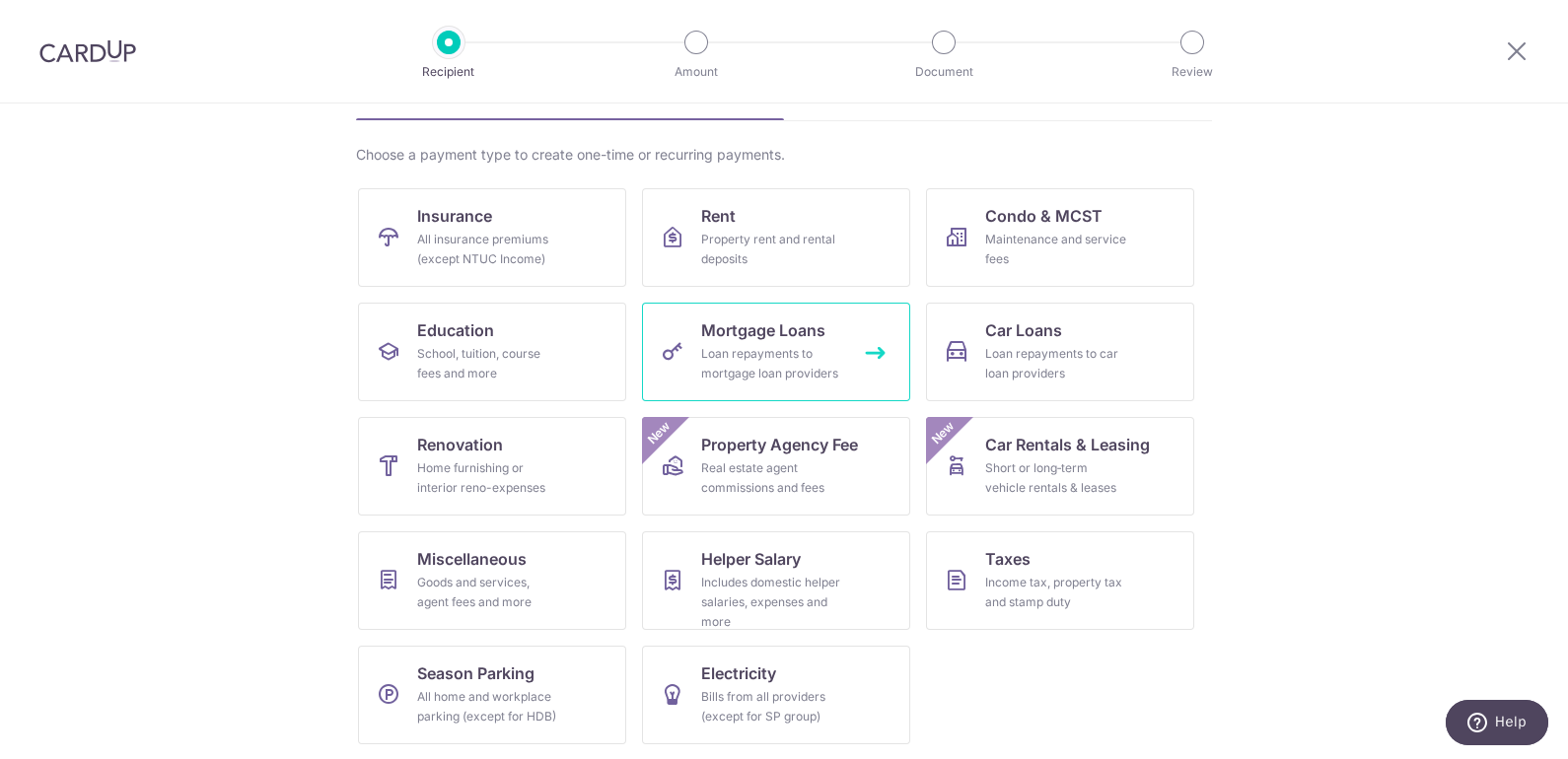 click on "Loan repayments to mortgage loan providers" at bounding box center (772, 364) 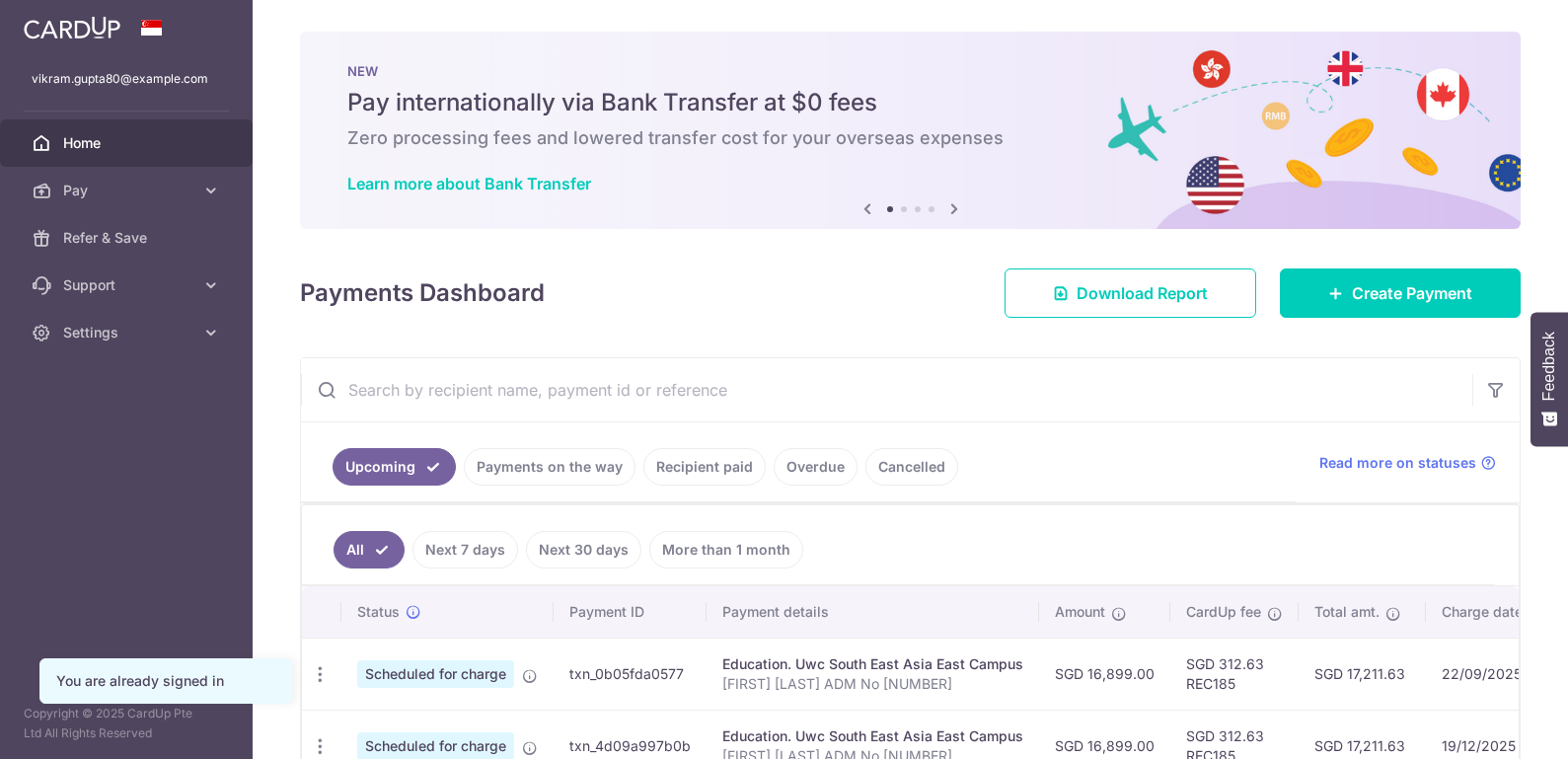 scroll, scrollTop: 0, scrollLeft: 0, axis: both 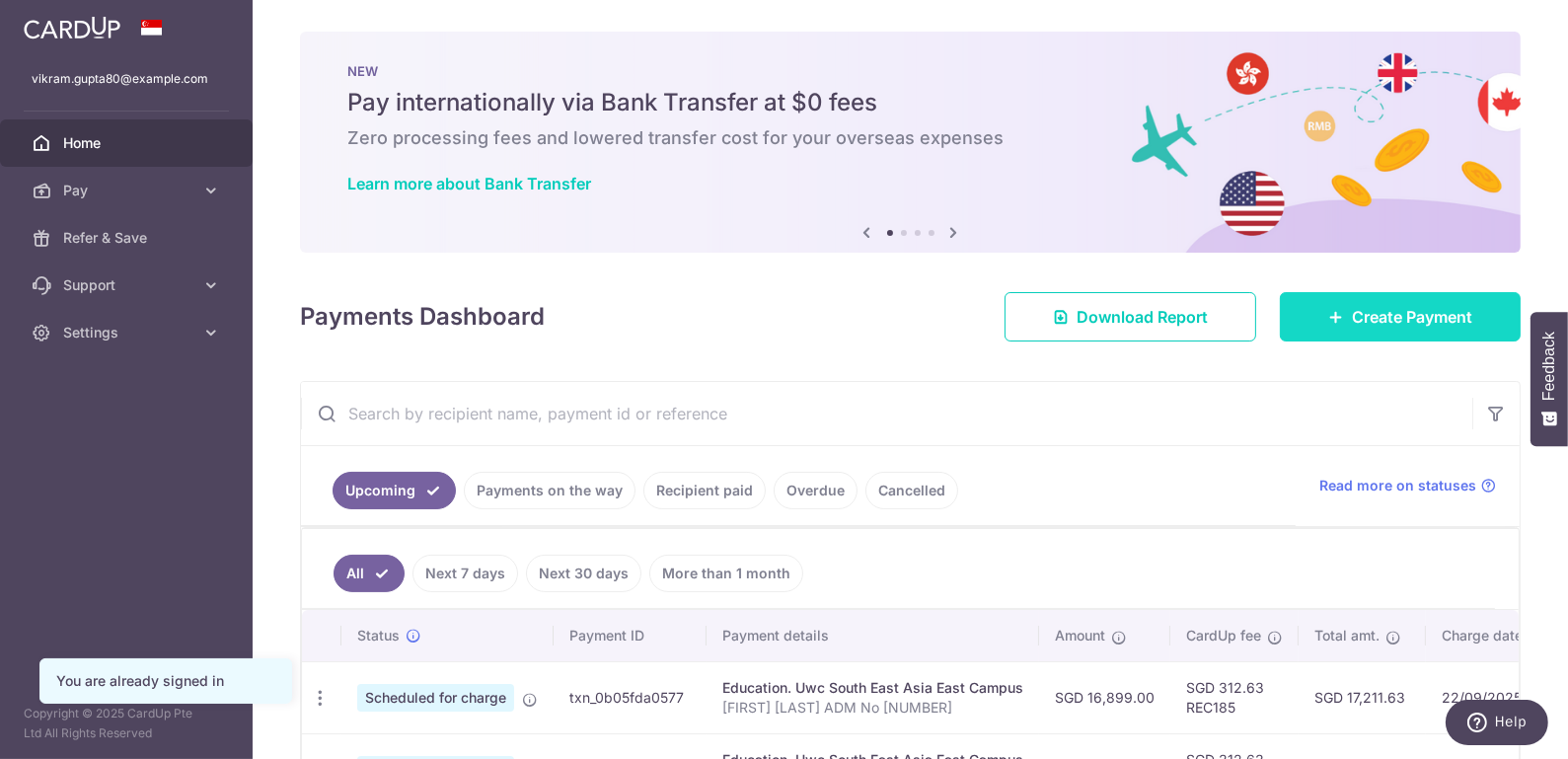 click on "Create Payment" at bounding box center (1400, 317) 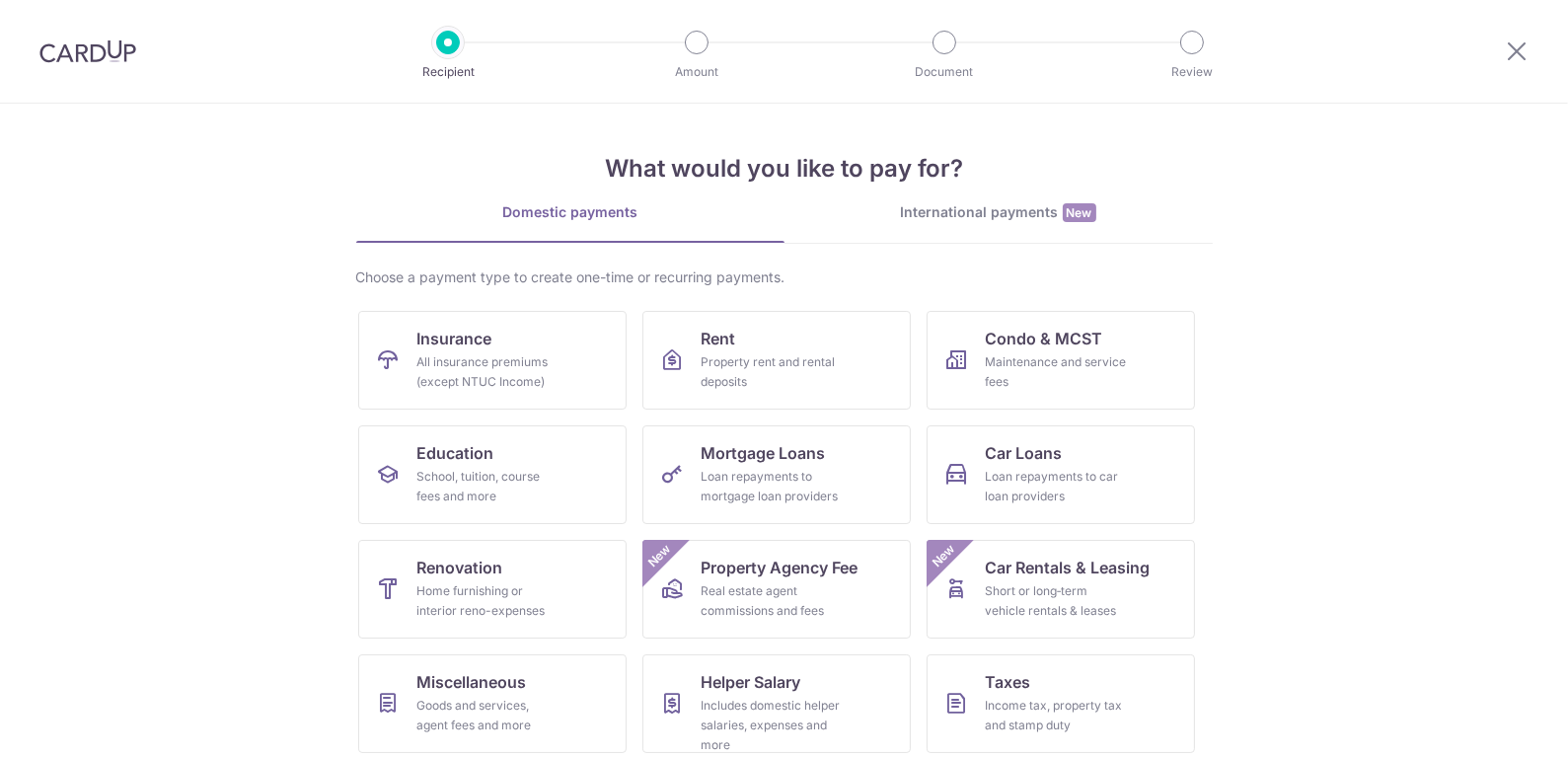 scroll, scrollTop: 0, scrollLeft: 0, axis: both 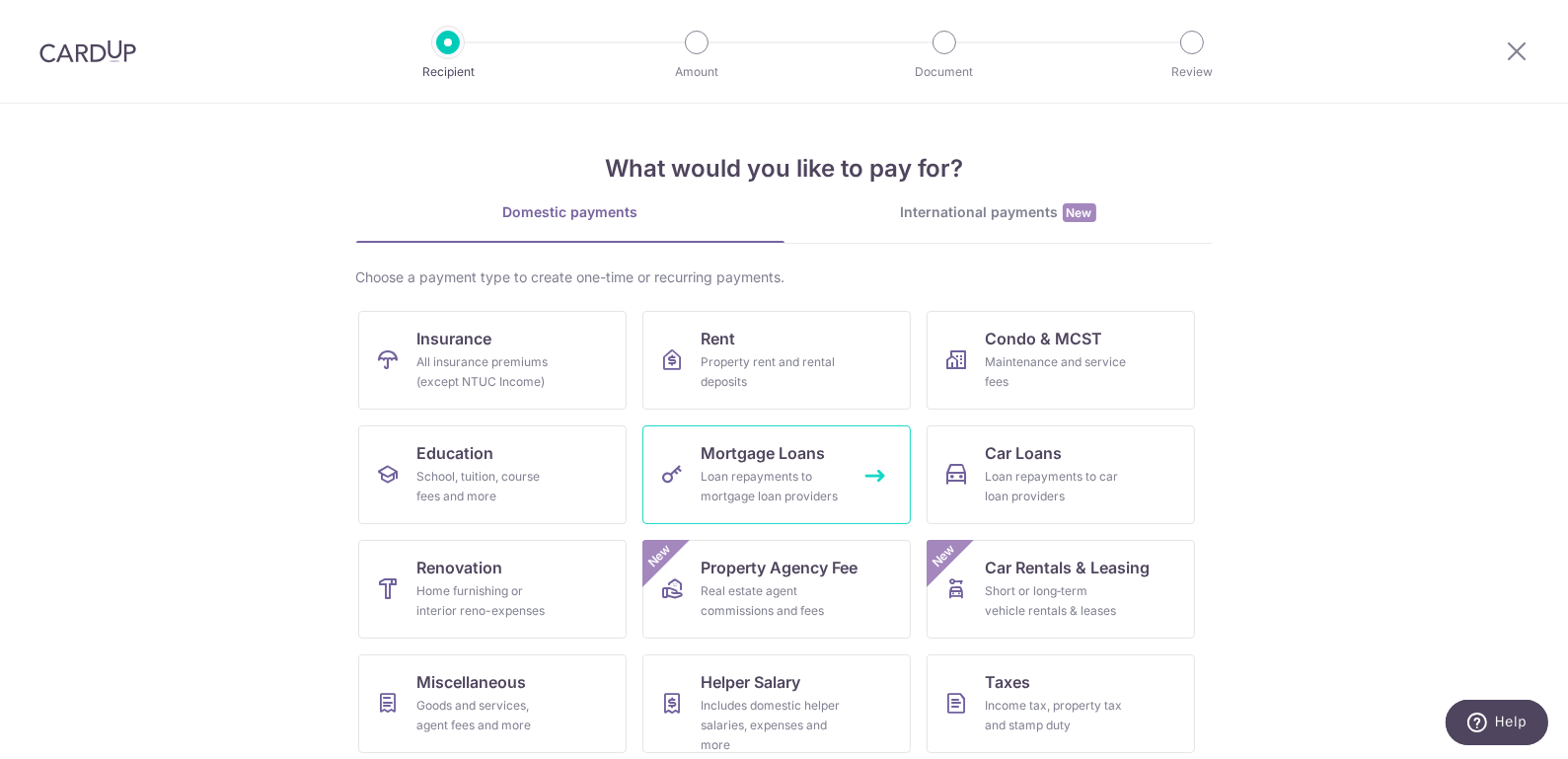 click on "Mortgage Loans" at bounding box center (764, 453) 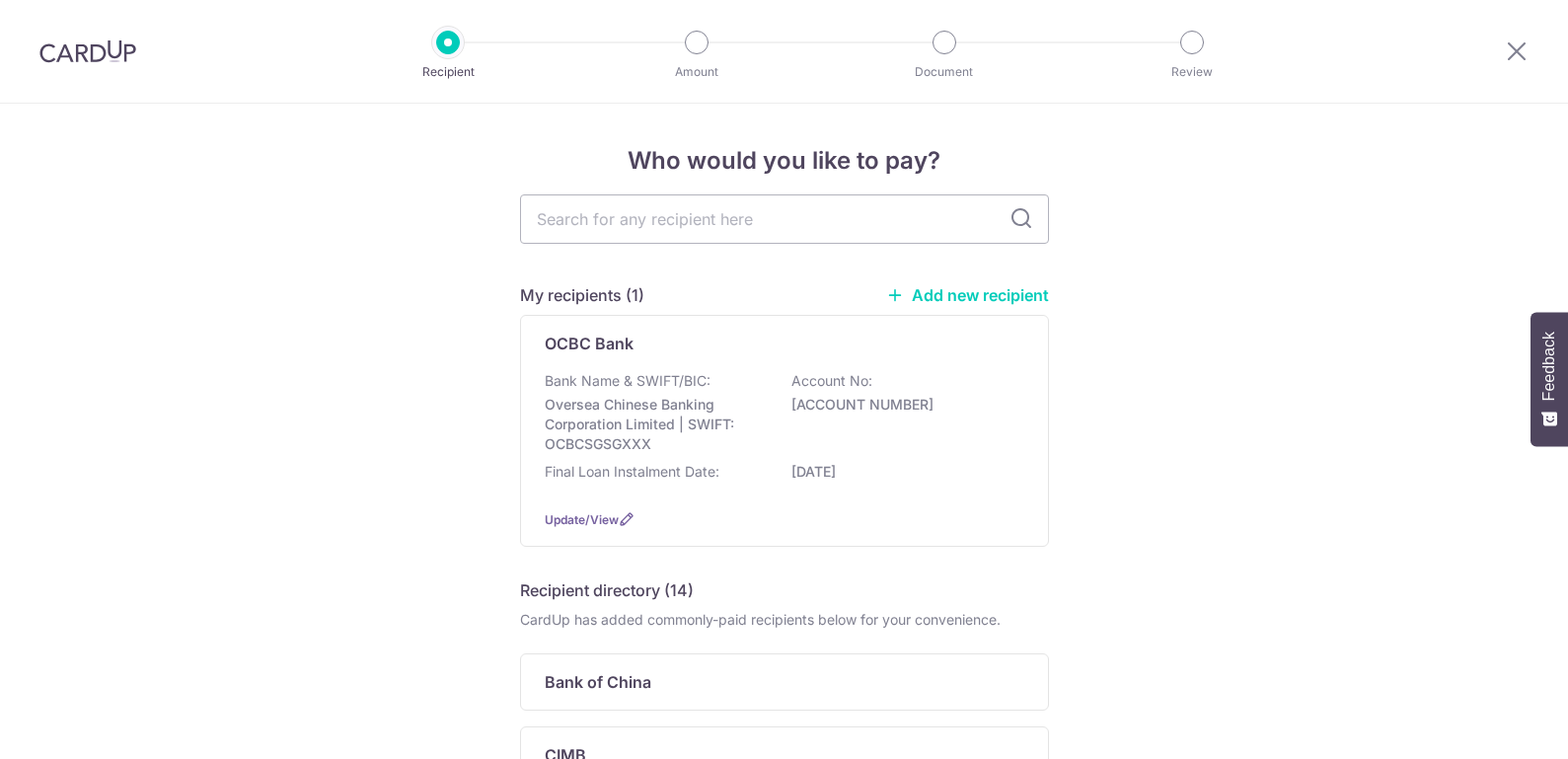scroll, scrollTop: 0, scrollLeft: 0, axis: both 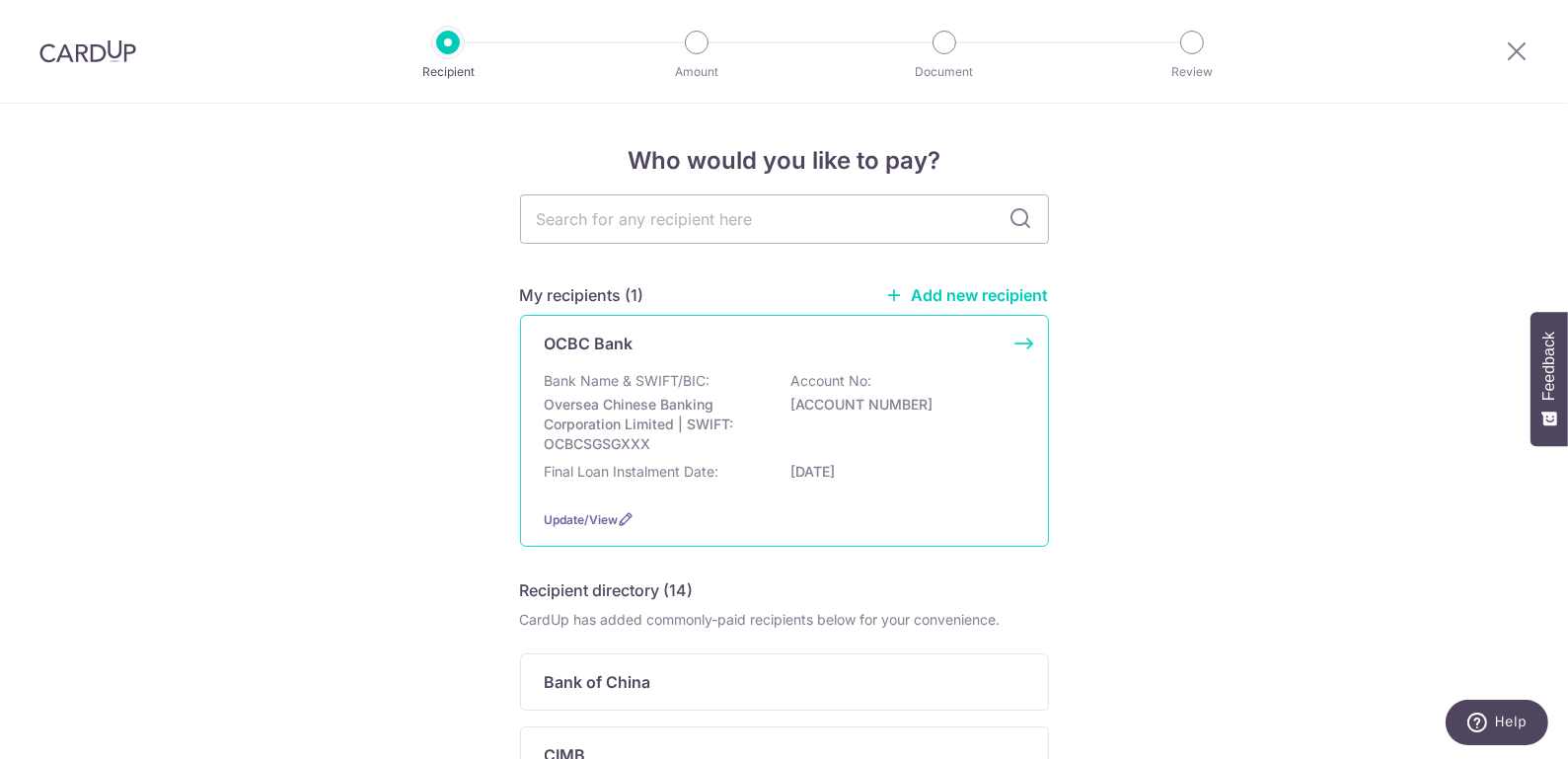 click on "Bank Name & SWIFT/BIC:
[BANK NAME] | SWIFT: [SWIFT]
Account No:
[ACCOUNT NUMBER]" at bounding box center (784, 413) 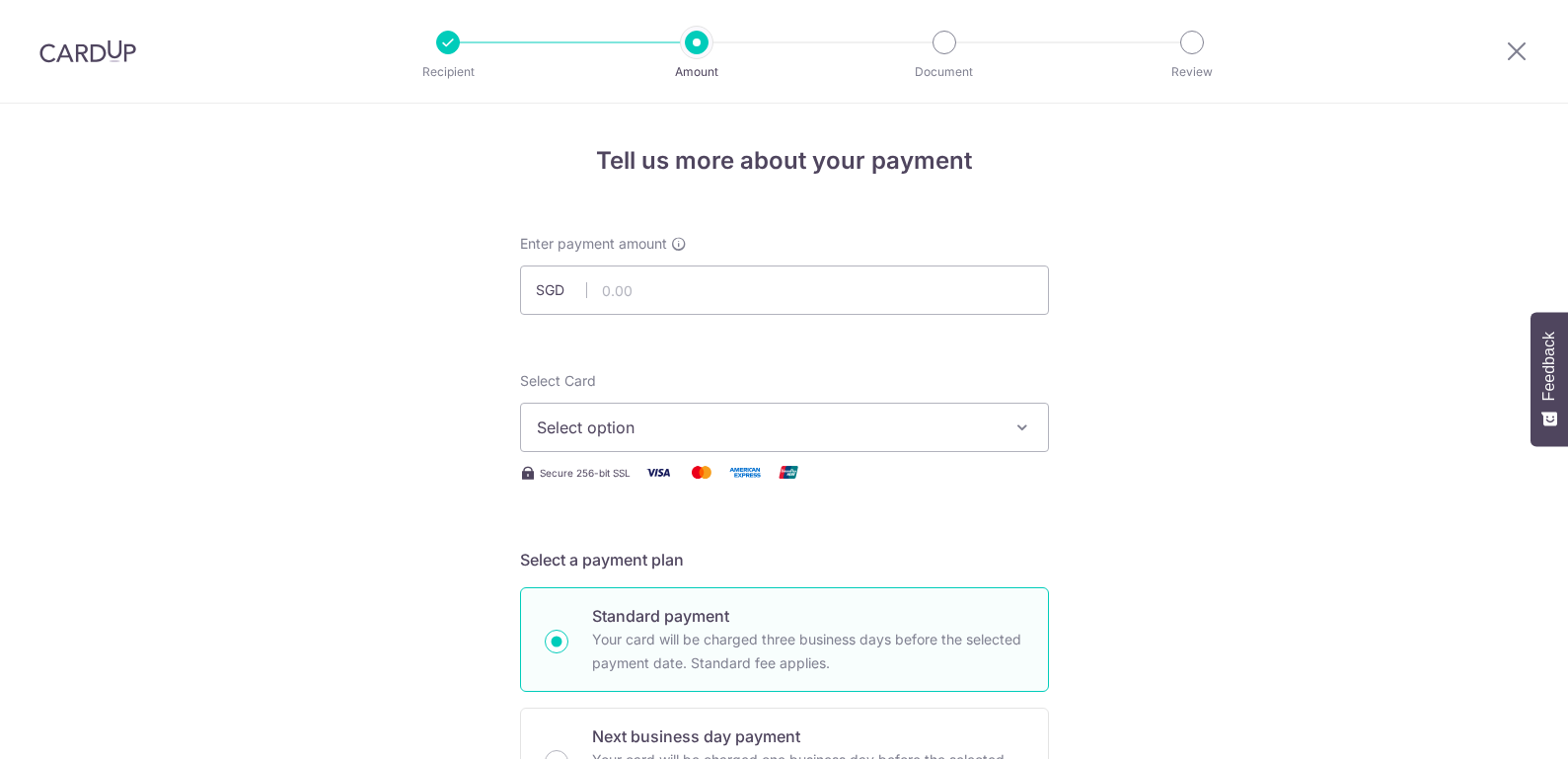 scroll, scrollTop: 0, scrollLeft: 0, axis: both 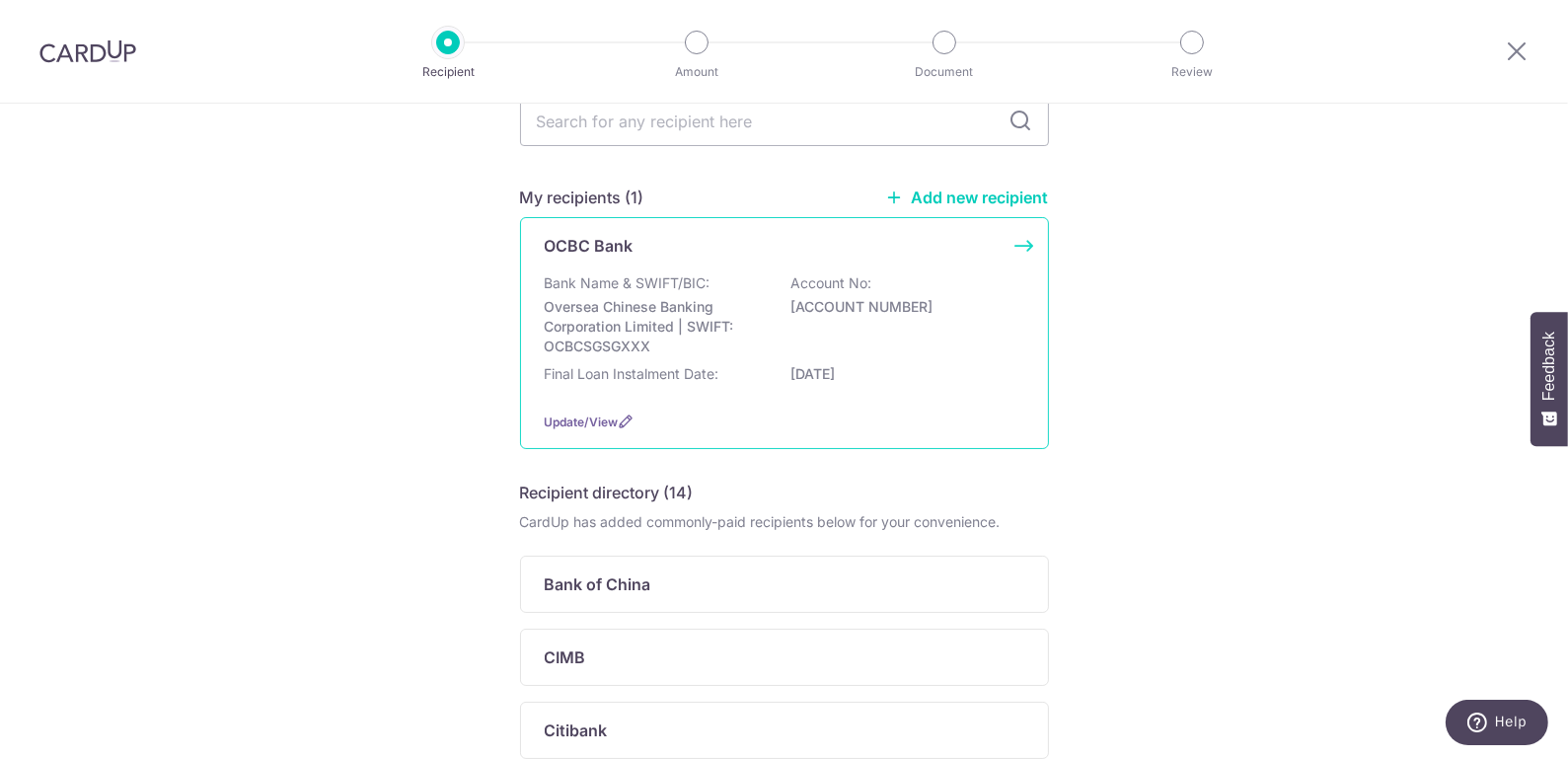 click on "Bank Name & SWIFT/BIC:
Oversea Chinese Banking Corporation Limited | SWIFT: OCBCSGSGXXX
Account No:
625515655001" at bounding box center (784, 315) 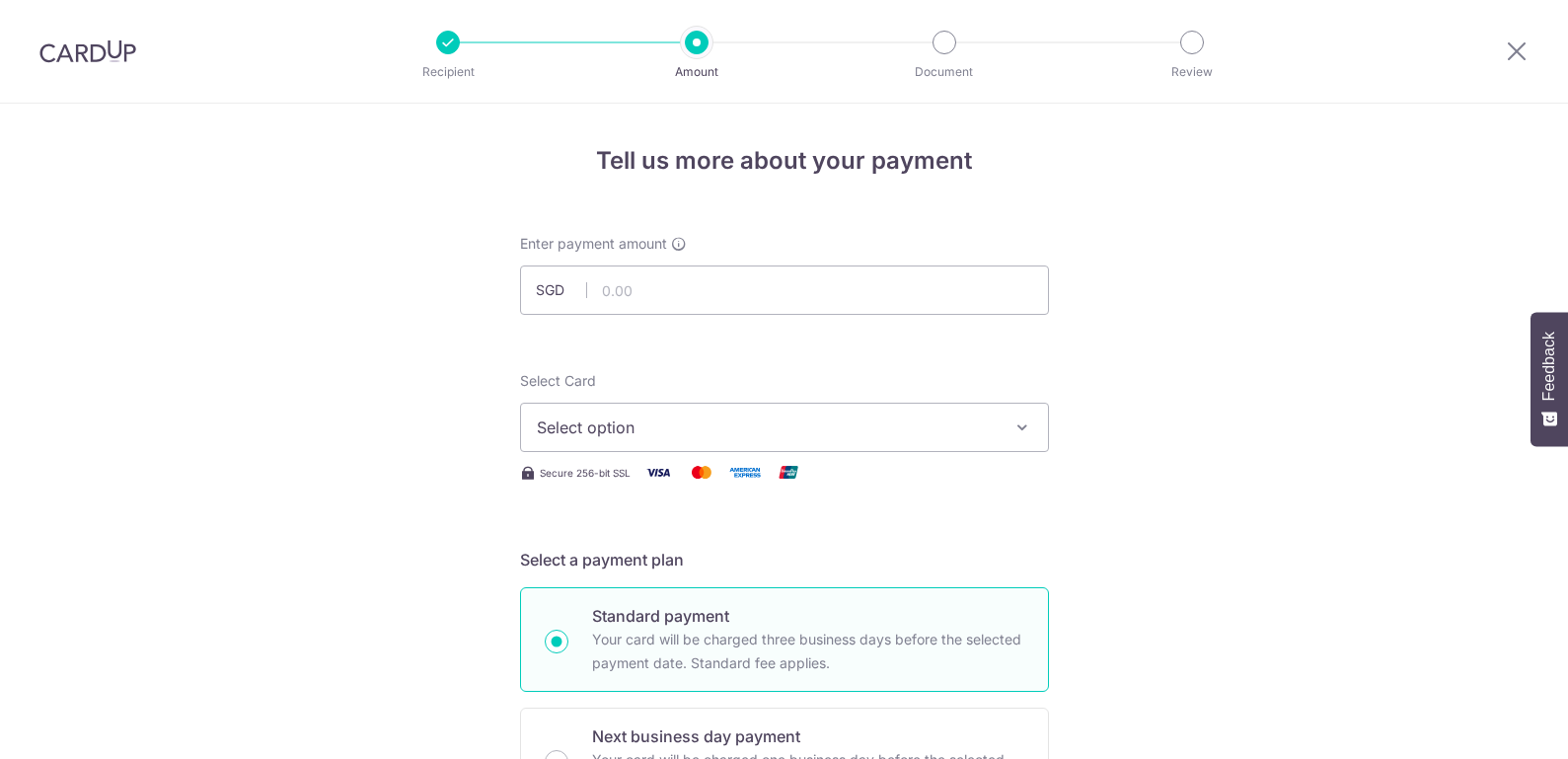 scroll, scrollTop: 0, scrollLeft: 0, axis: both 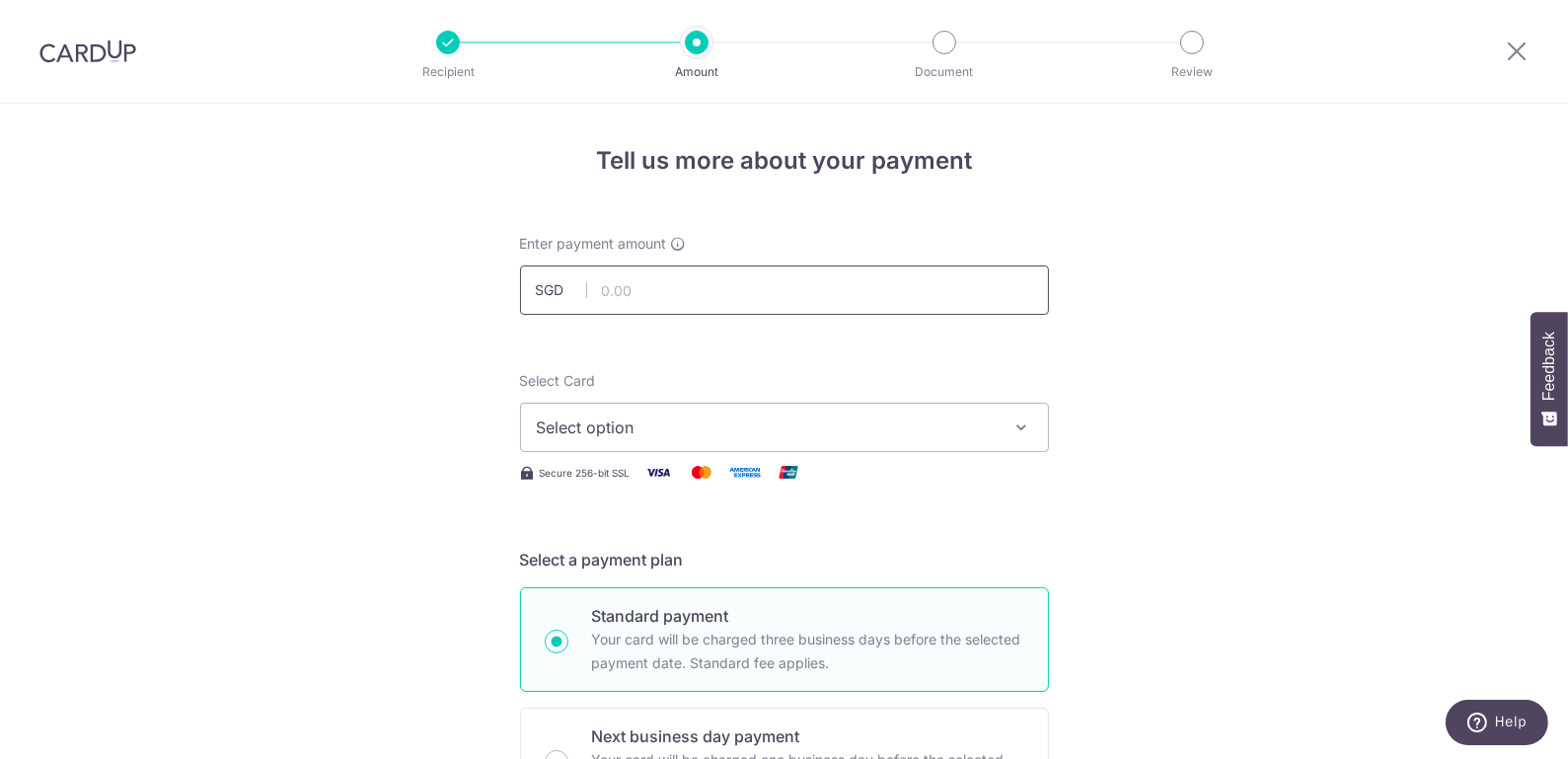 click at bounding box center (784, 290) 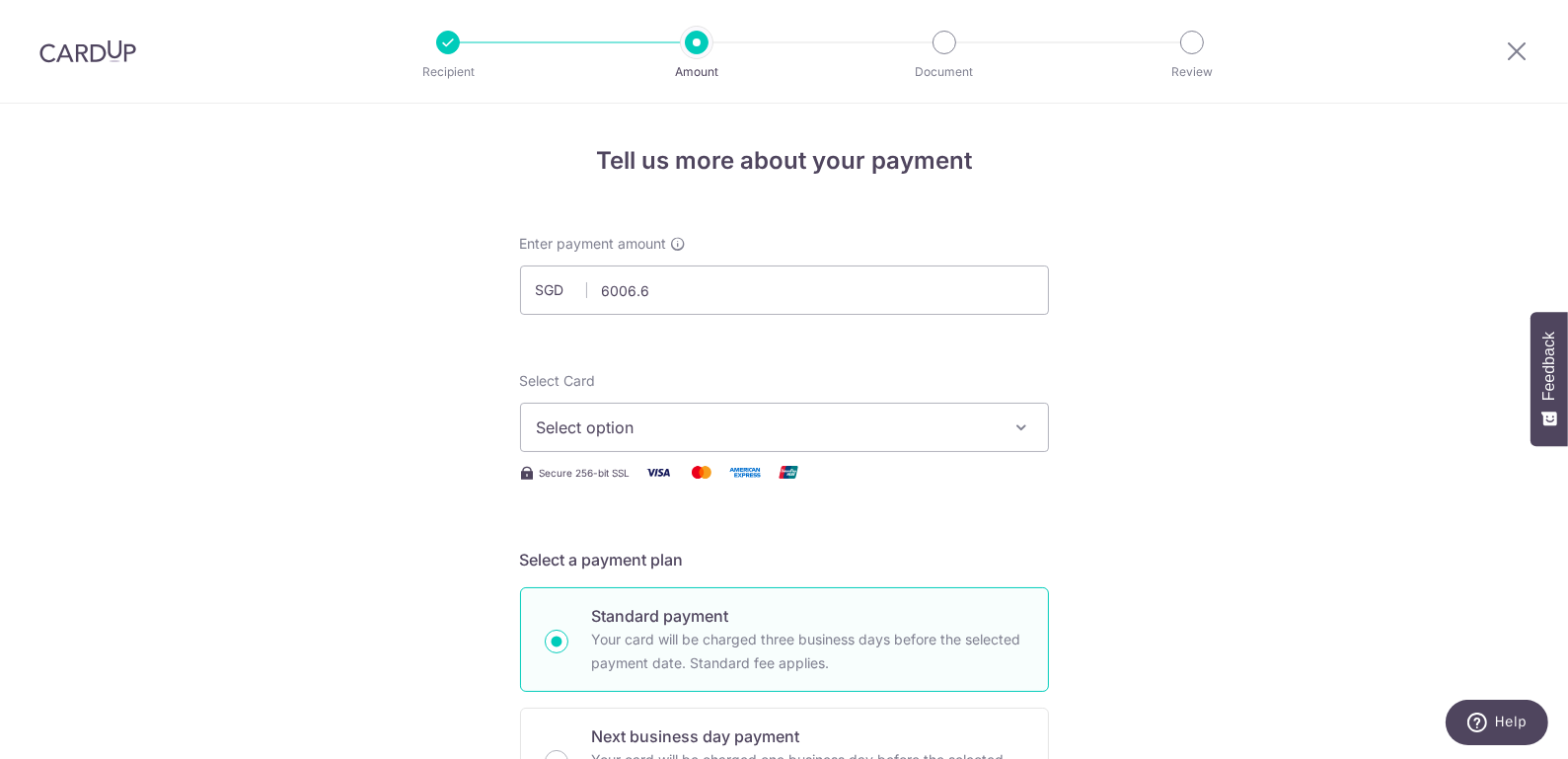 type on "6,006.60" 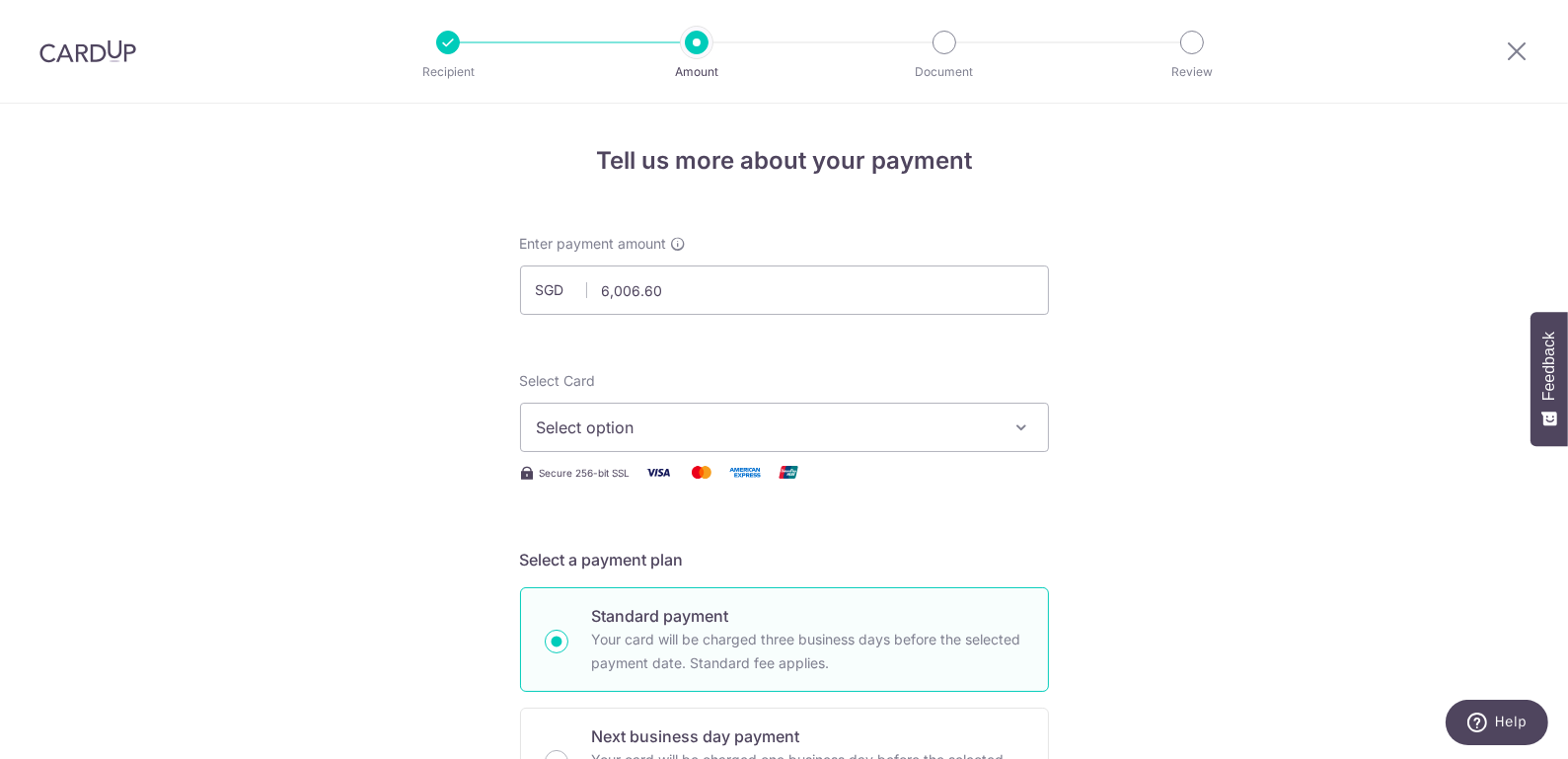 click on "Select option" at bounding box center (767, 427) 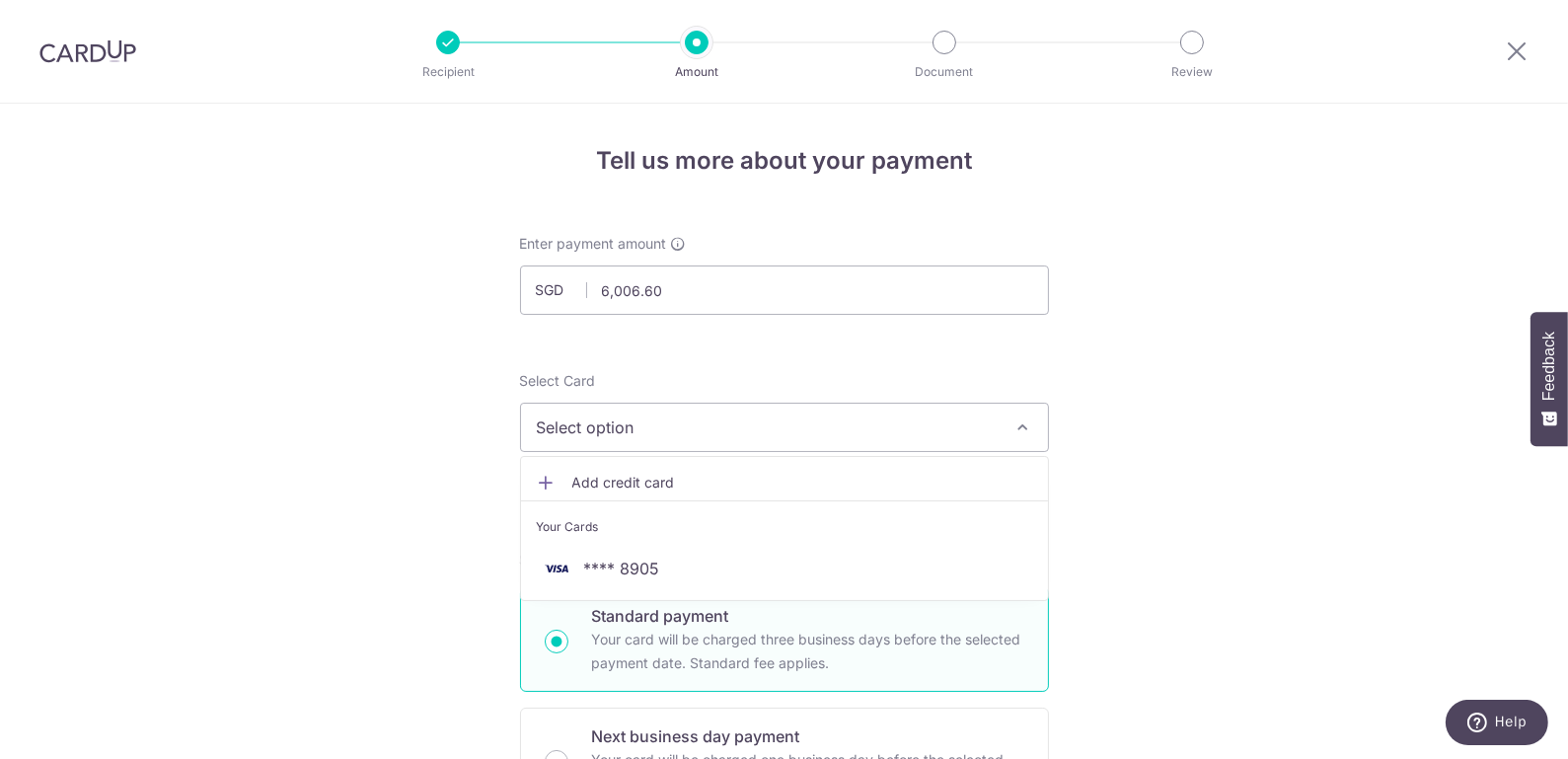 click on "Tell us more about your payment
Select Card
Select option
Add credit card
Your Cards
**** [CARD_LAST_FOUR]
Secure 256-bit SSL
Text
New card details
Card
Secure 256-bit SSL" at bounding box center [784, 996] 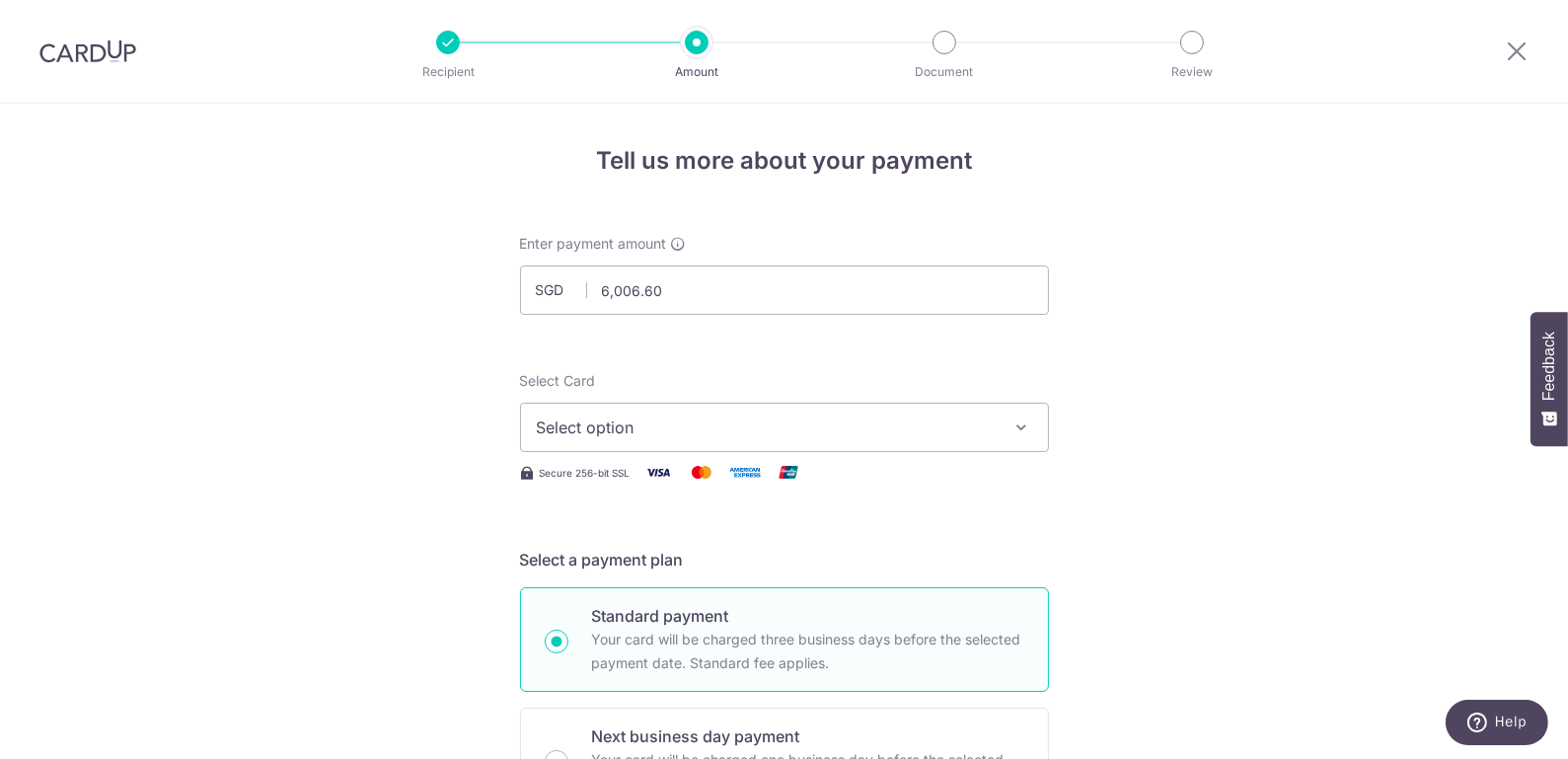 click on "Select option" at bounding box center (784, 427) 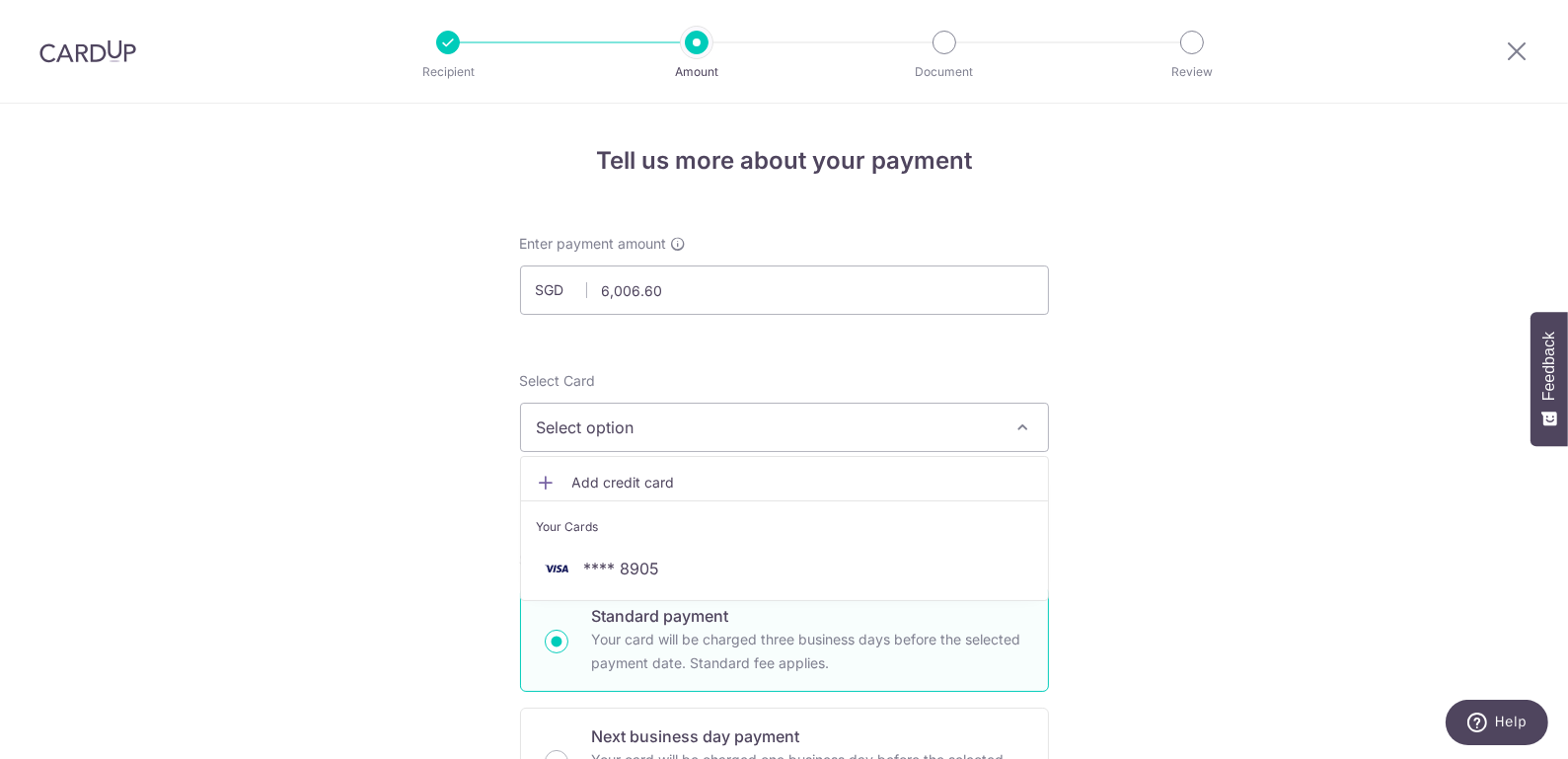 click on "Add credit card" at bounding box center (802, 483) 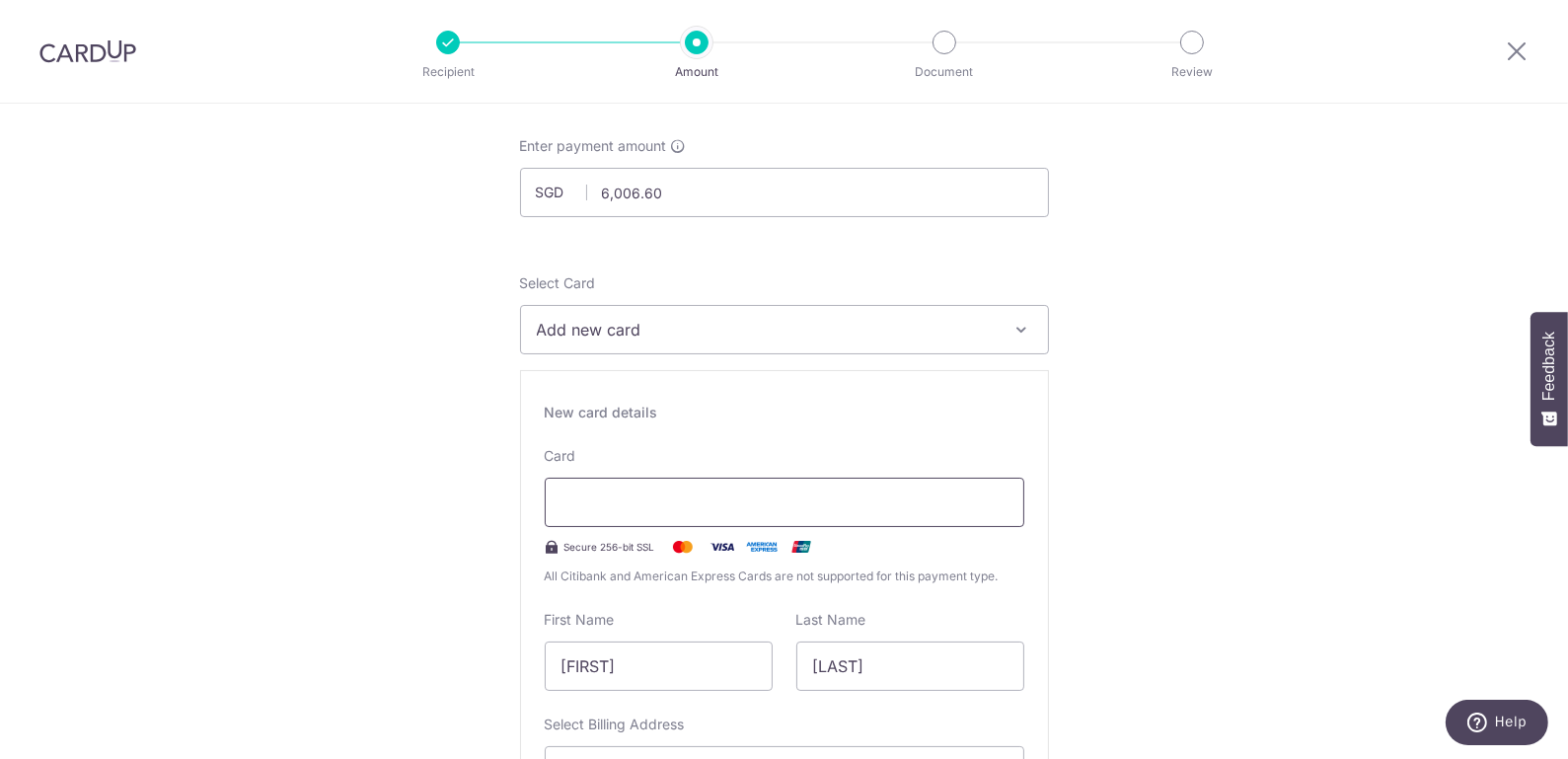 scroll, scrollTop: 296, scrollLeft: 0, axis: vertical 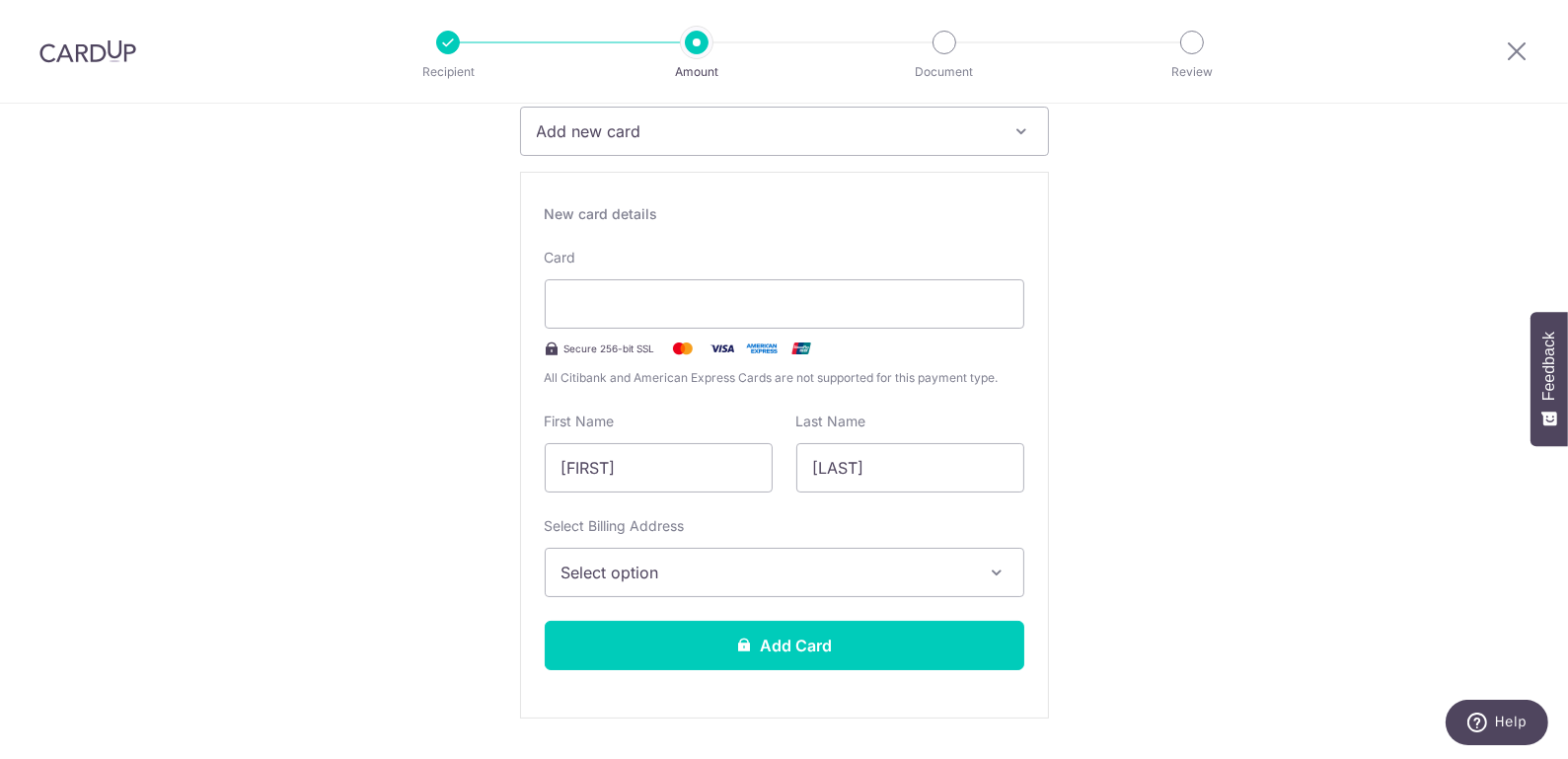click on "Select option" at bounding box center (767, 572) 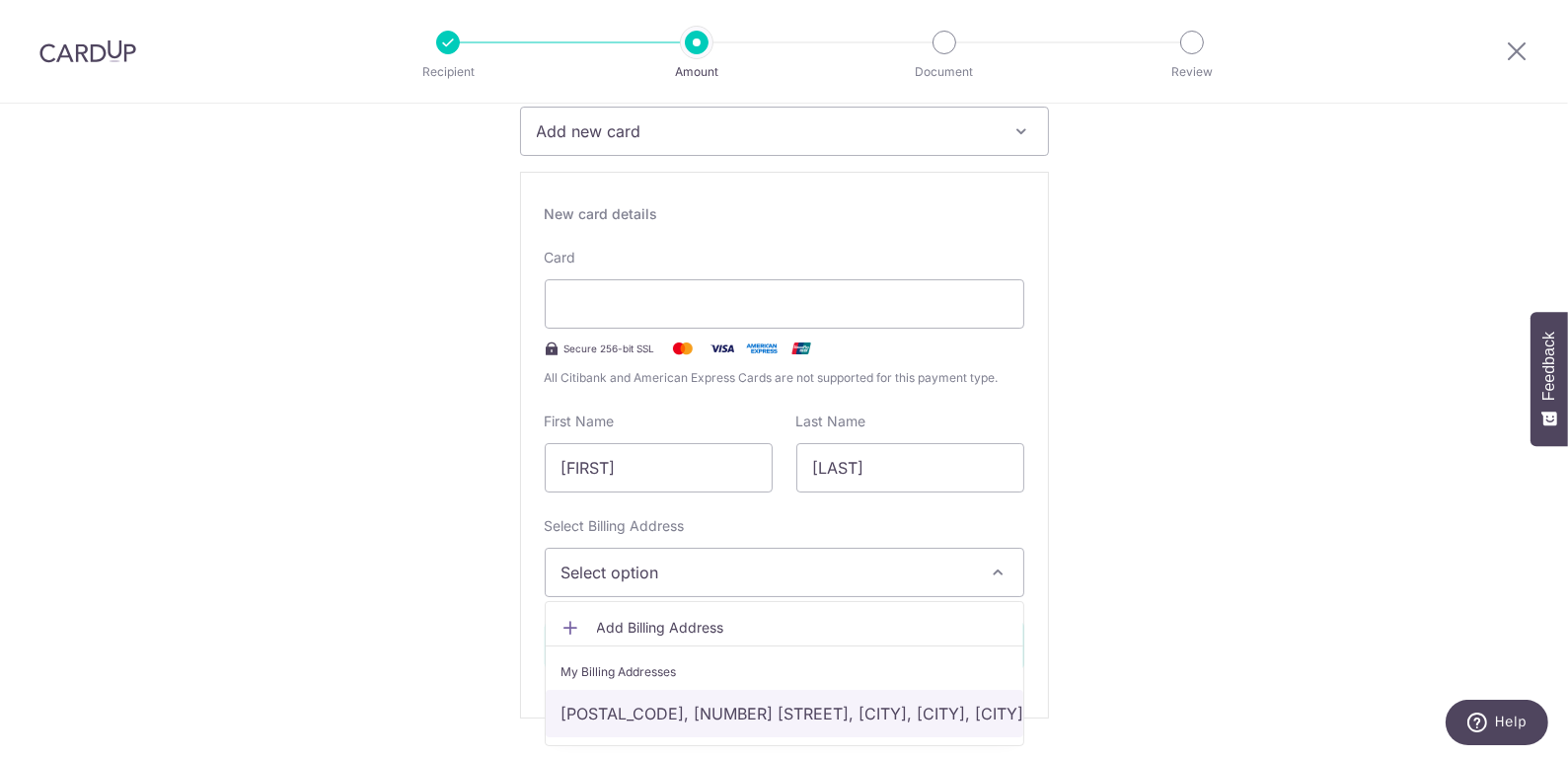 click on "[NUMBER], [NUMBER] [STREET], [CITY], [CITY], [CITY]-[POSTAL_CODE]" at bounding box center [784, 714] 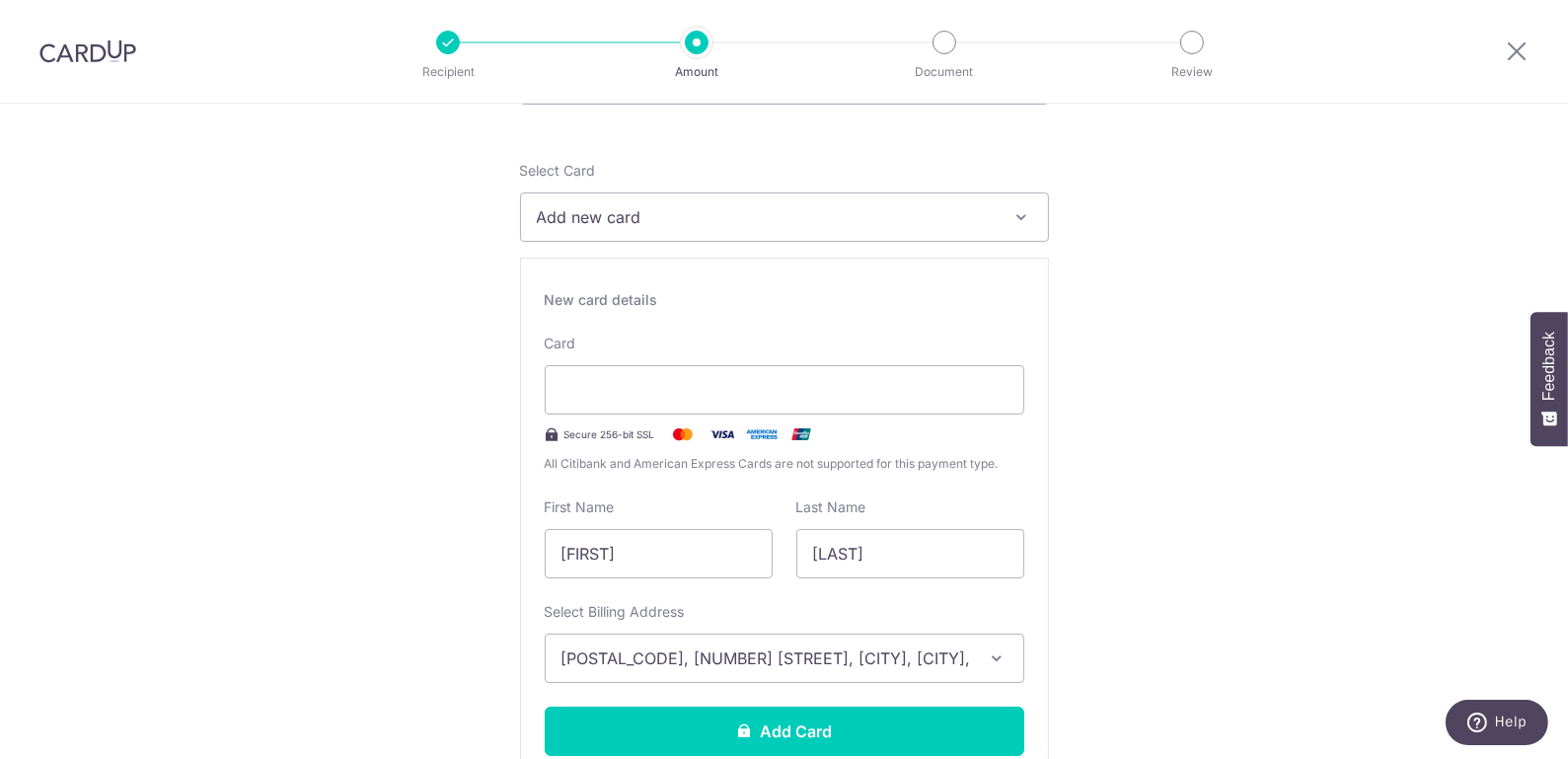 scroll, scrollTop: 296, scrollLeft: 0, axis: vertical 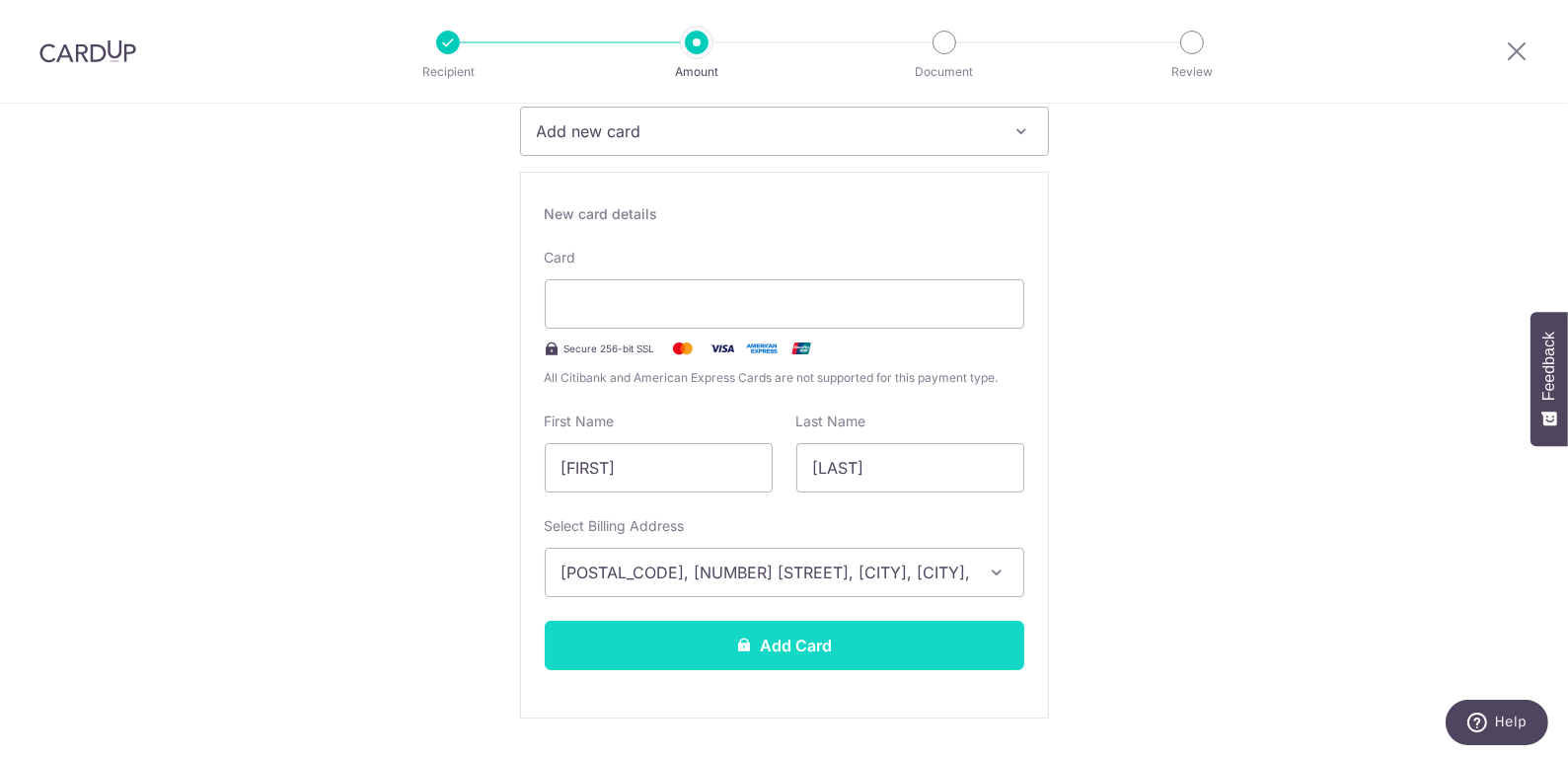 click on "Add Card" at bounding box center [784, 645] 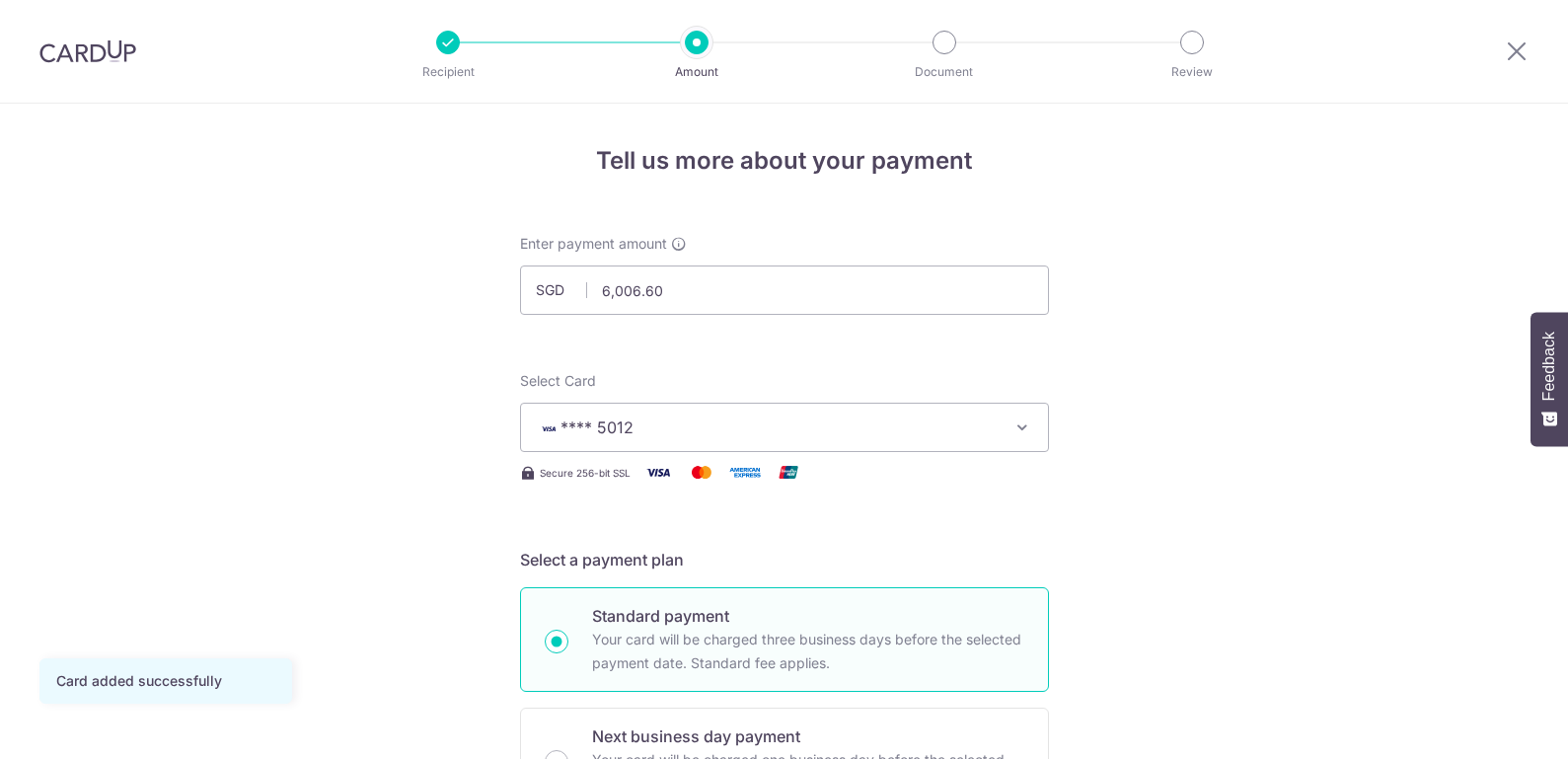 scroll, scrollTop: 0, scrollLeft: 0, axis: both 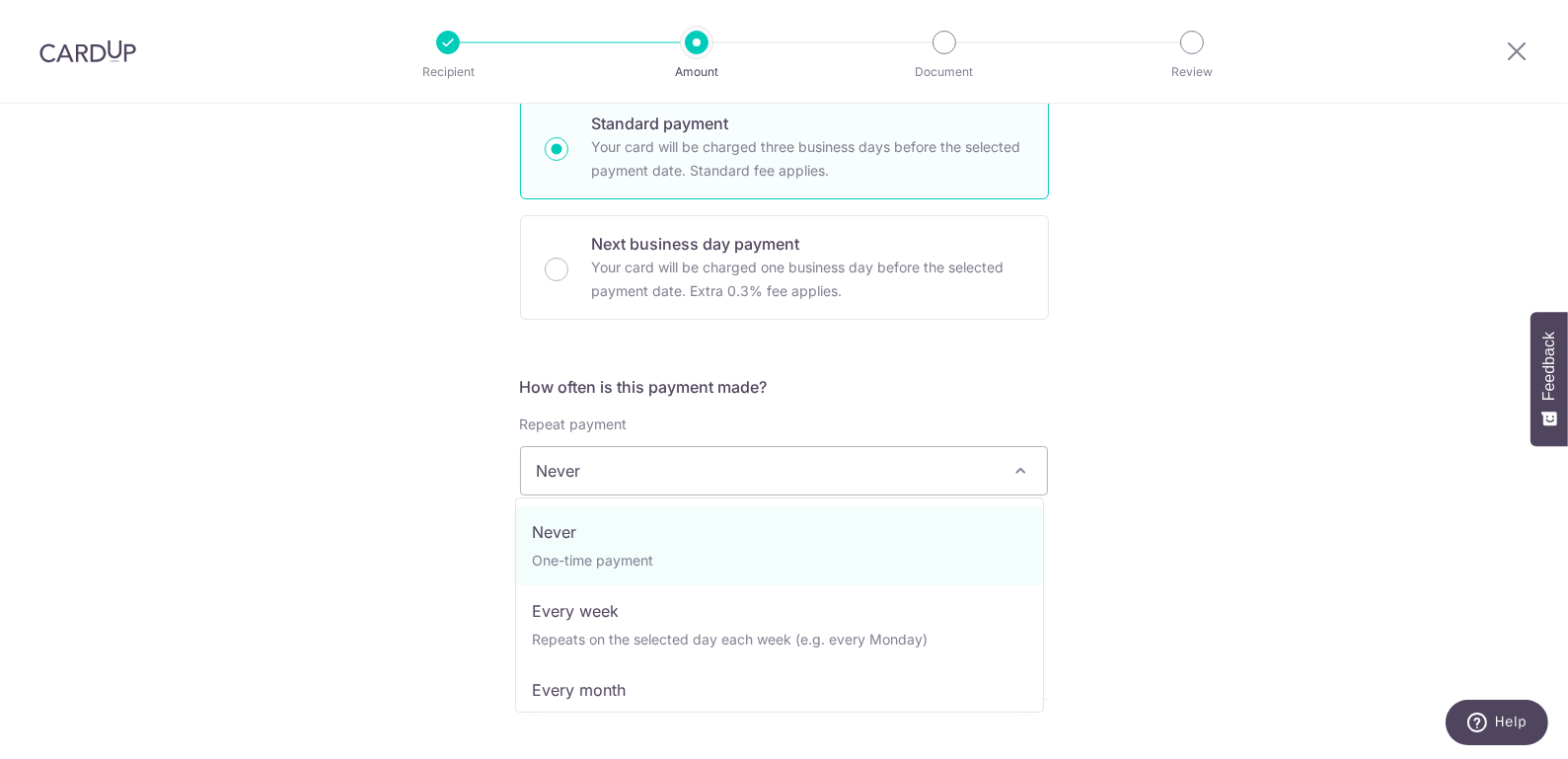 click on "Never" at bounding box center (784, 471) 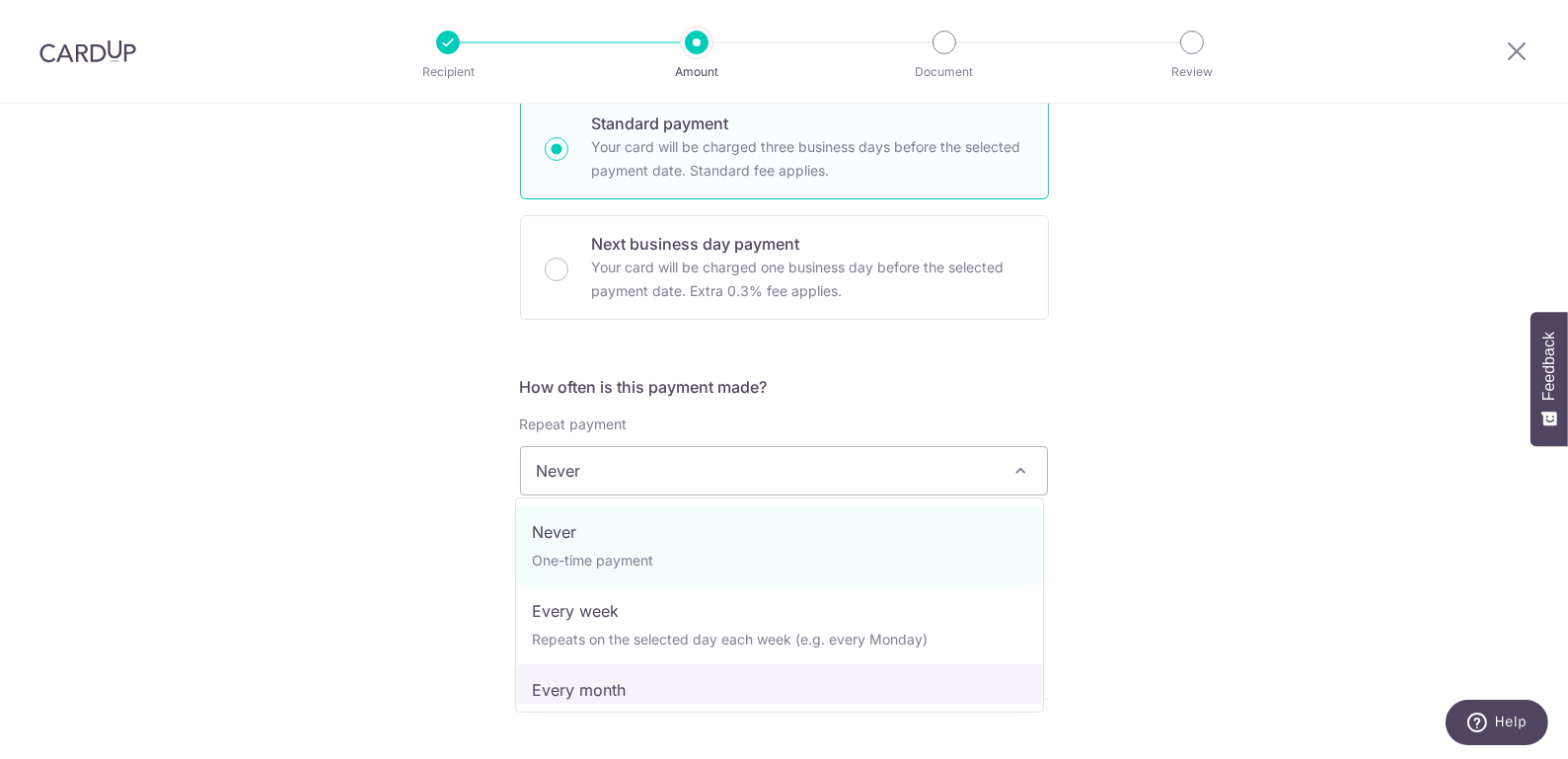 select on "3" 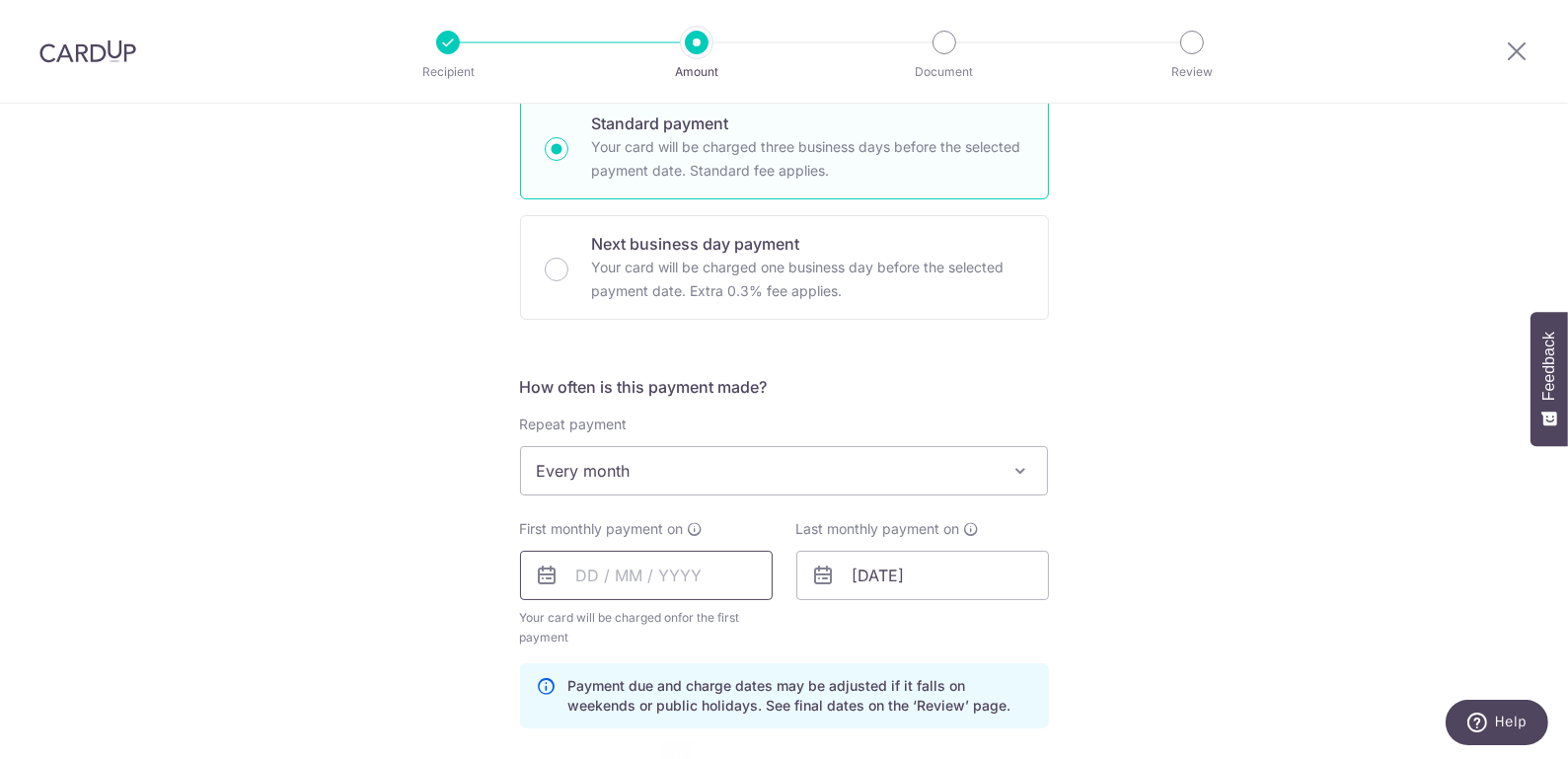 click at bounding box center (646, 575) 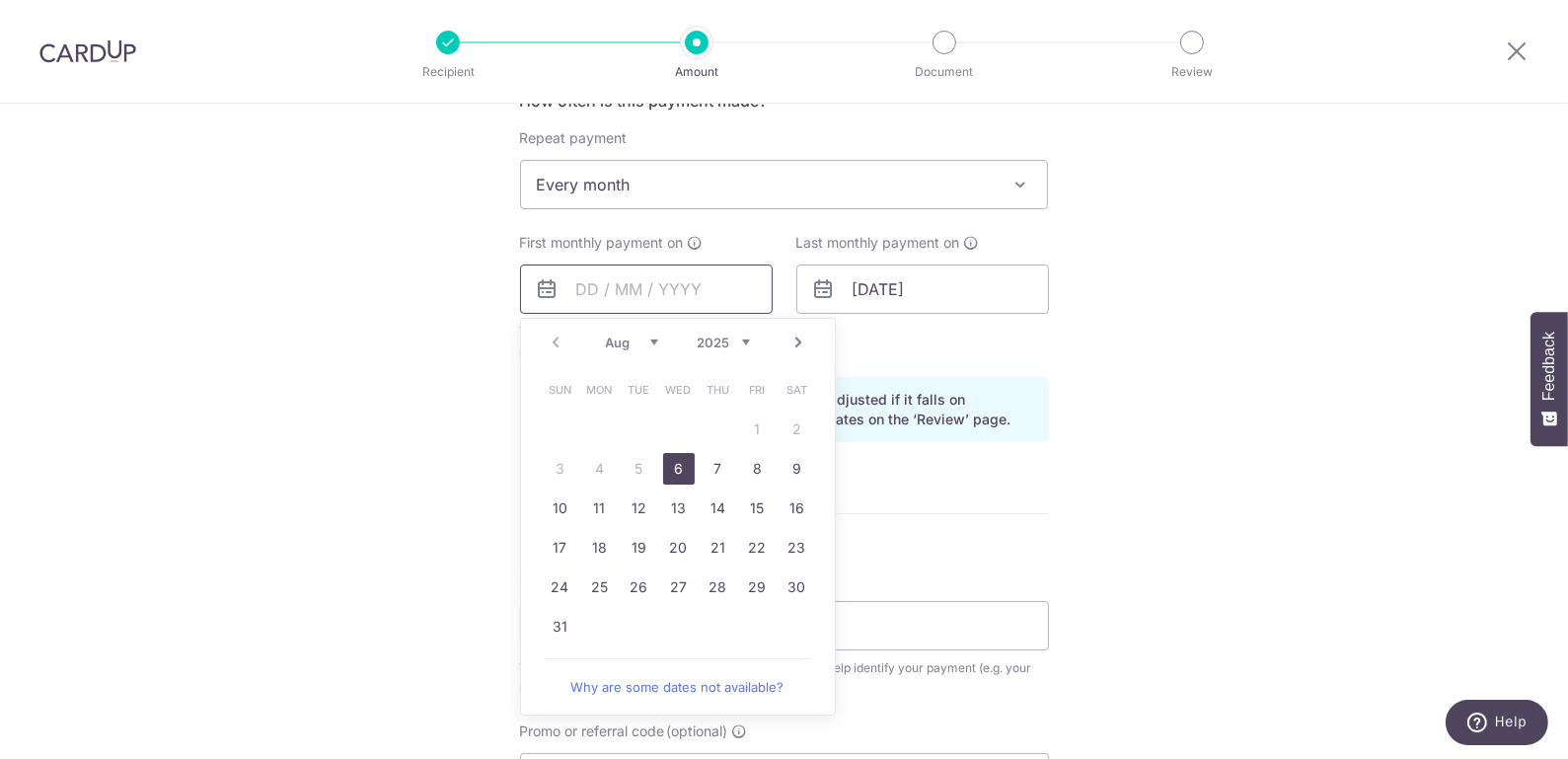 scroll, scrollTop: 789, scrollLeft: 0, axis: vertical 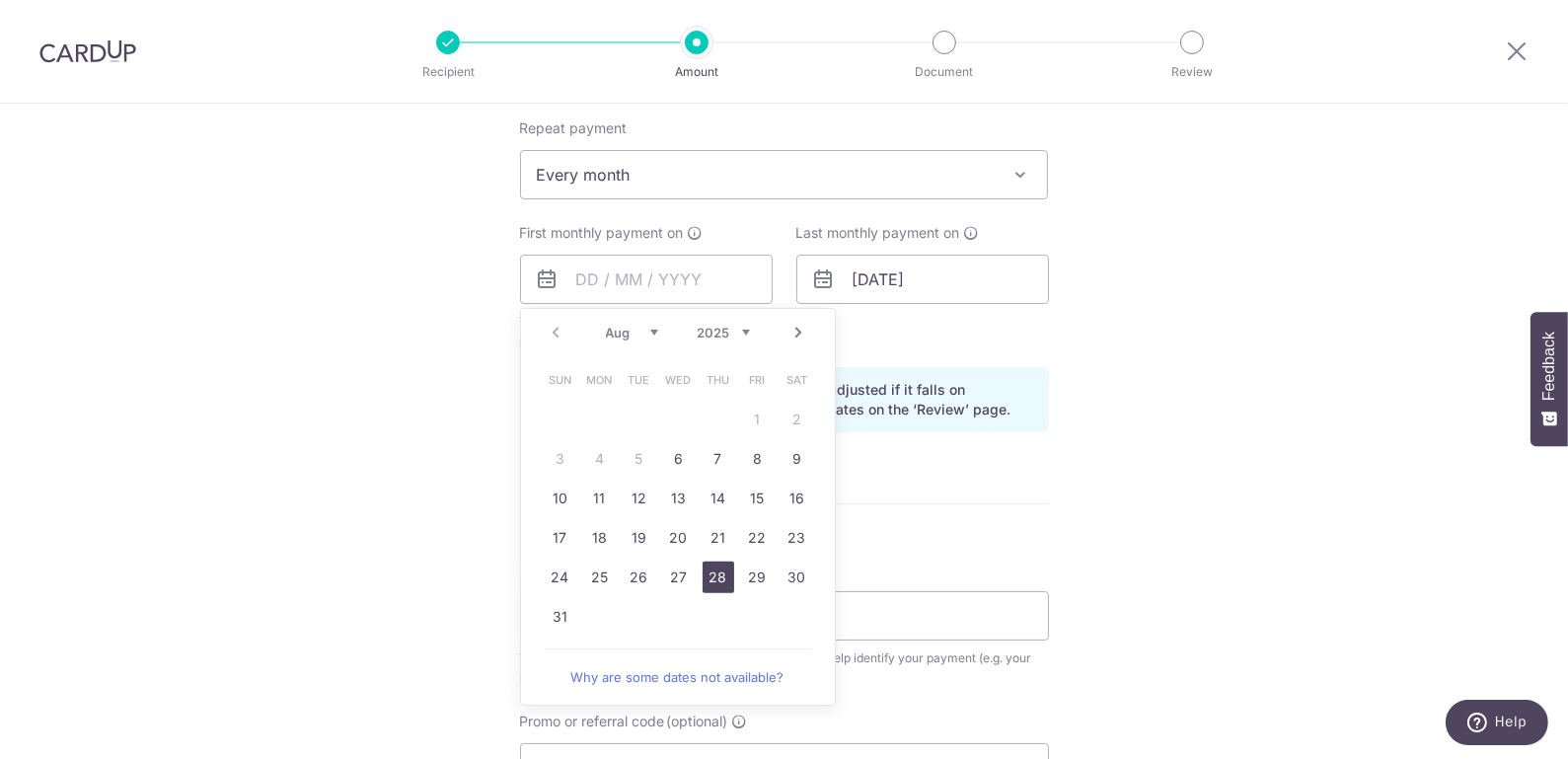 click on "28" at bounding box center [718, 577] 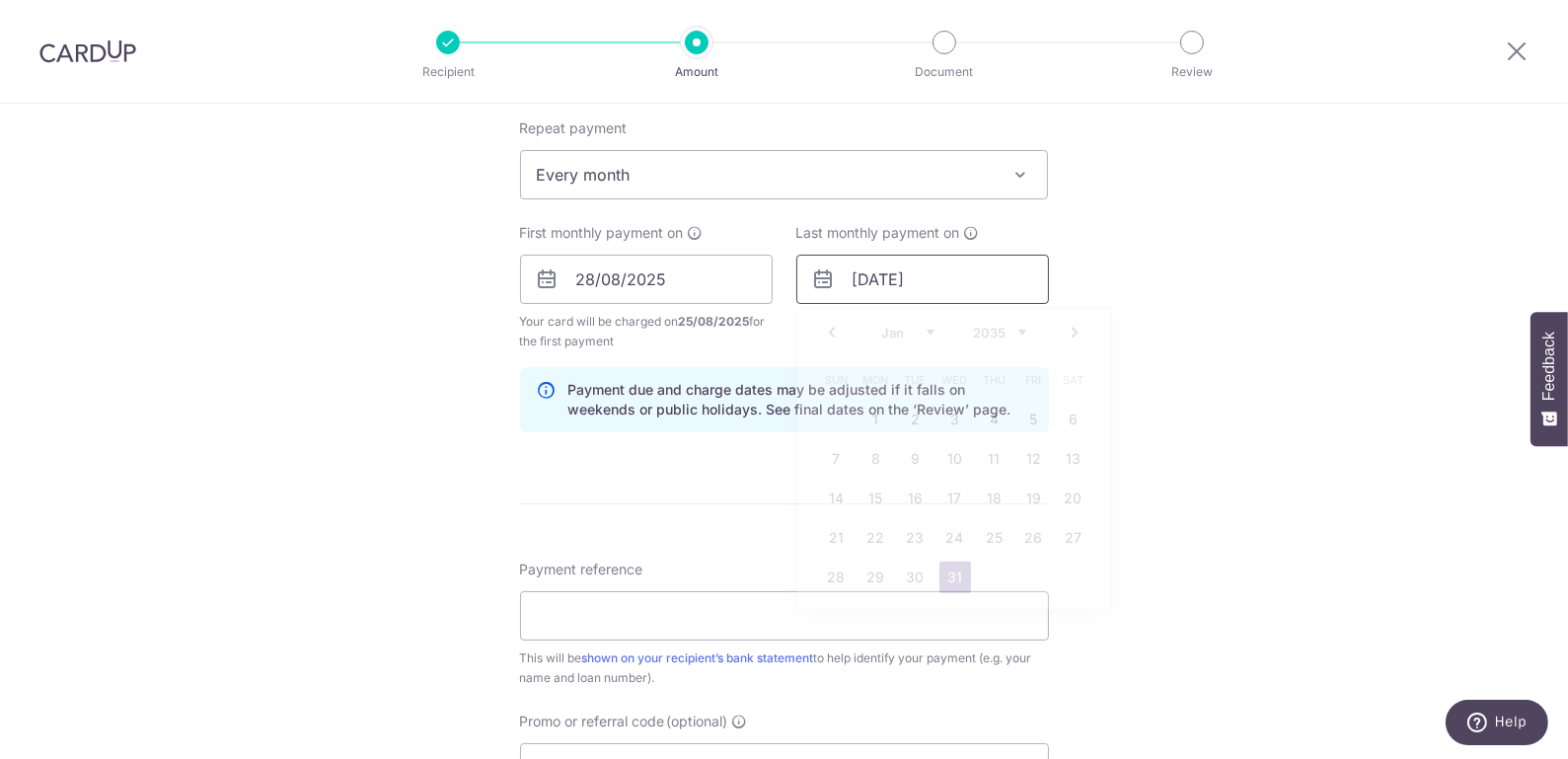 click on "[DATE]" at bounding box center [923, 279] 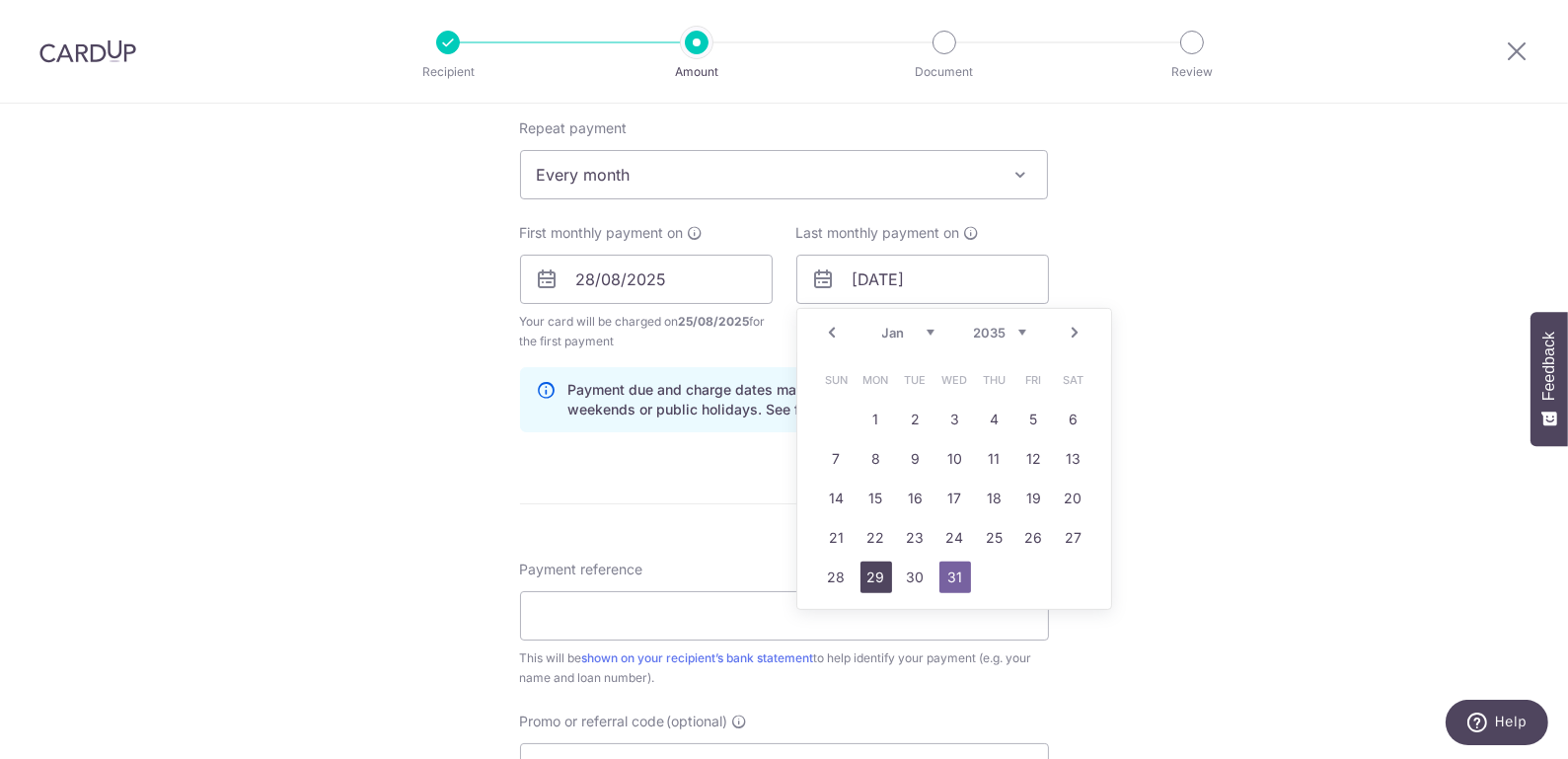 click on "29" at bounding box center (876, 577) 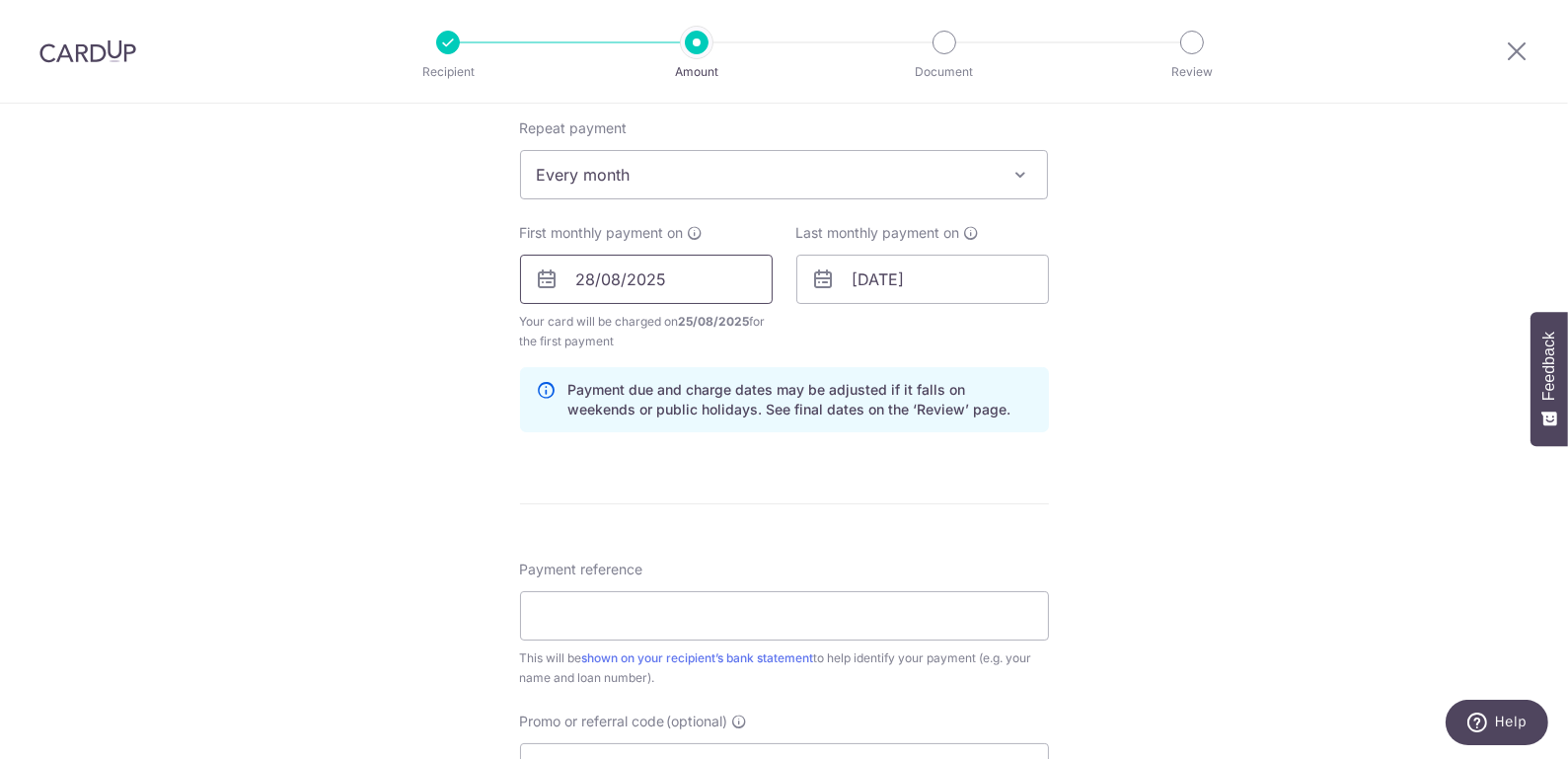 click on "28/08/2025" at bounding box center [646, 279] 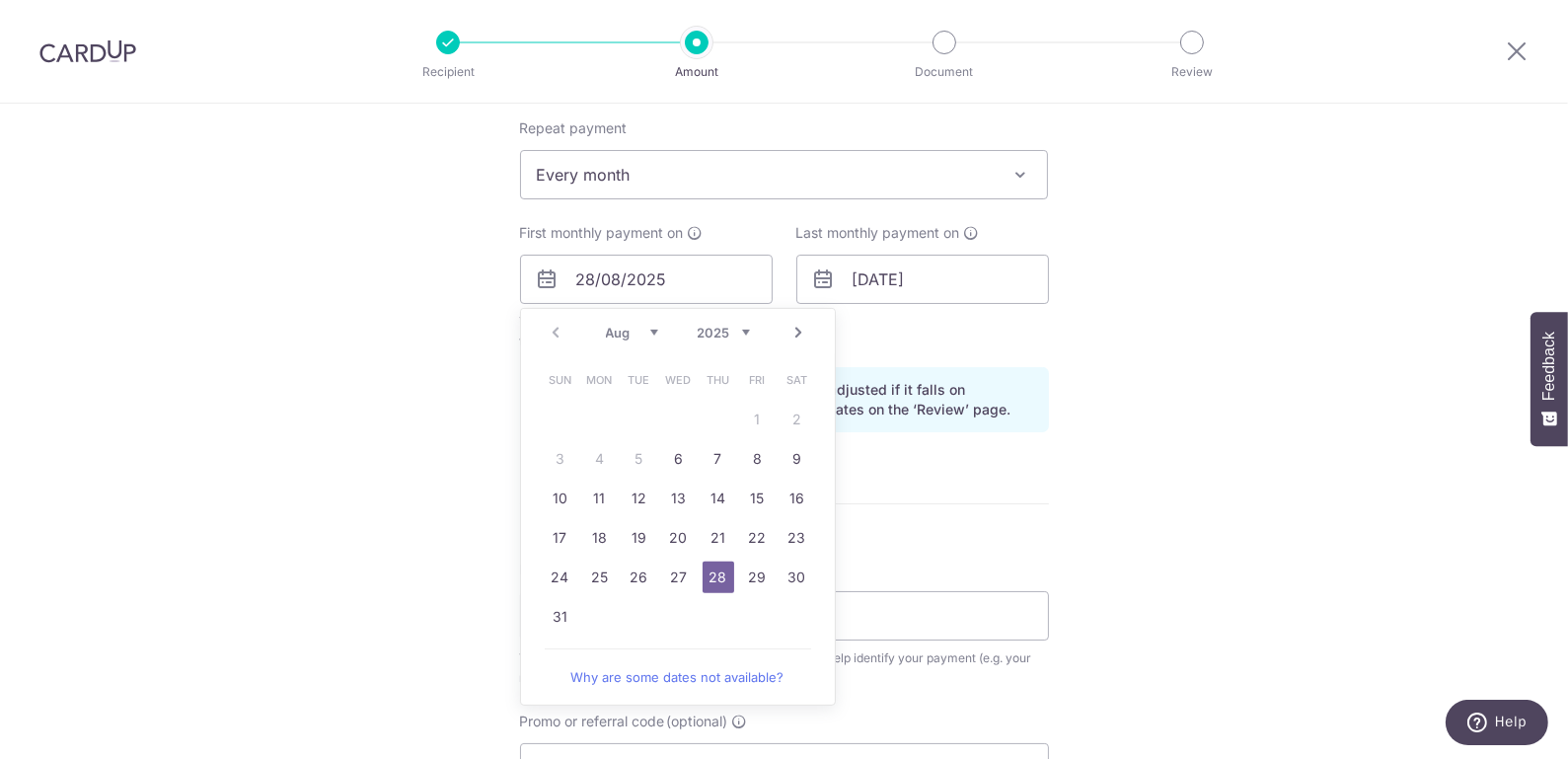 click on "Tell us more about your payment
Enter payment amount
SGD
6,006.60
6006.60
Card added successfully
Select Card
**** 5012
Add credit card
Your Cards
**** 8905
**** 5012
Secure 256-bit SSL
Text
New card details
Card" at bounding box center (784, 258) 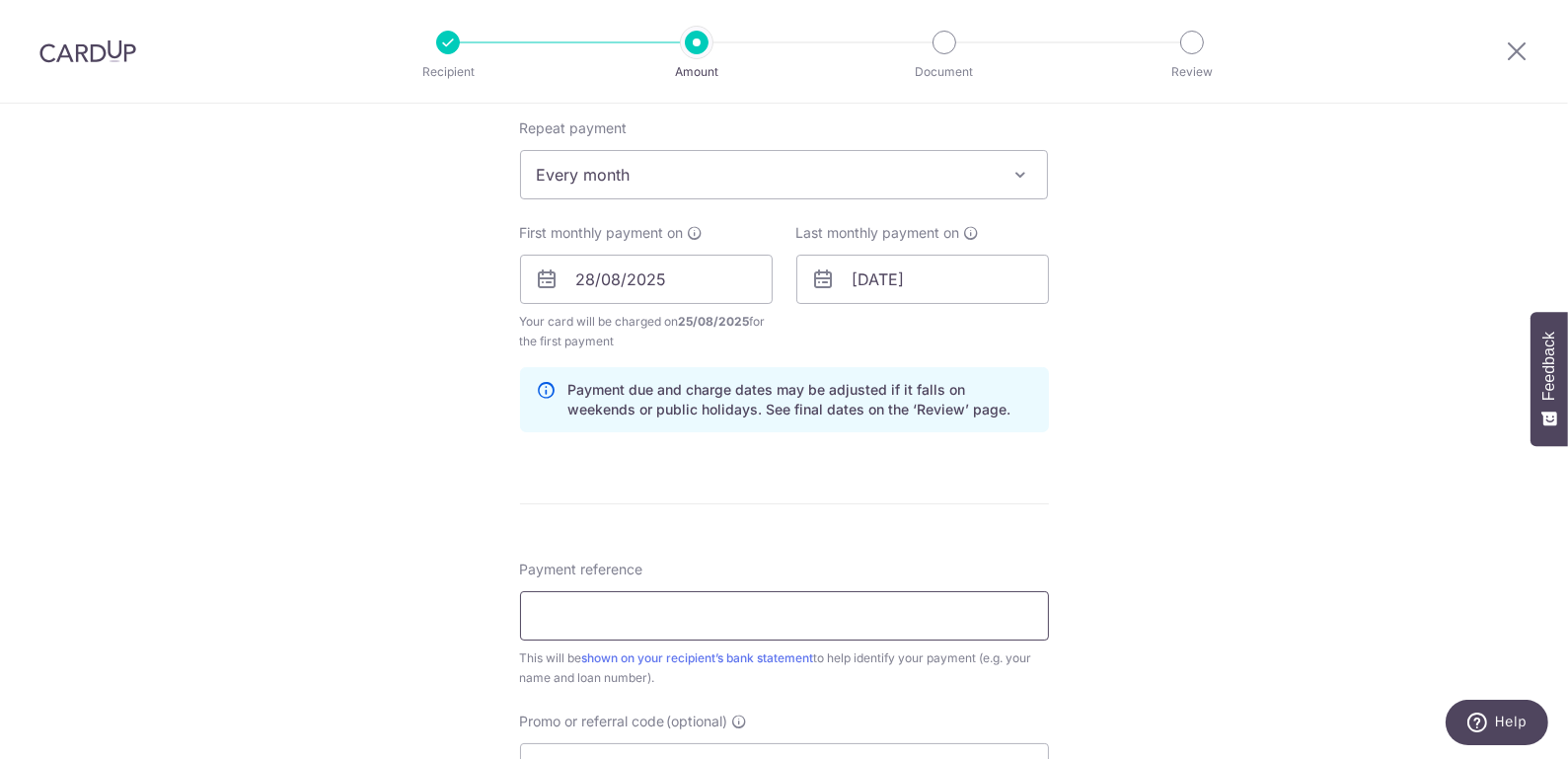 click on "Payment reference" at bounding box center [784, 616] 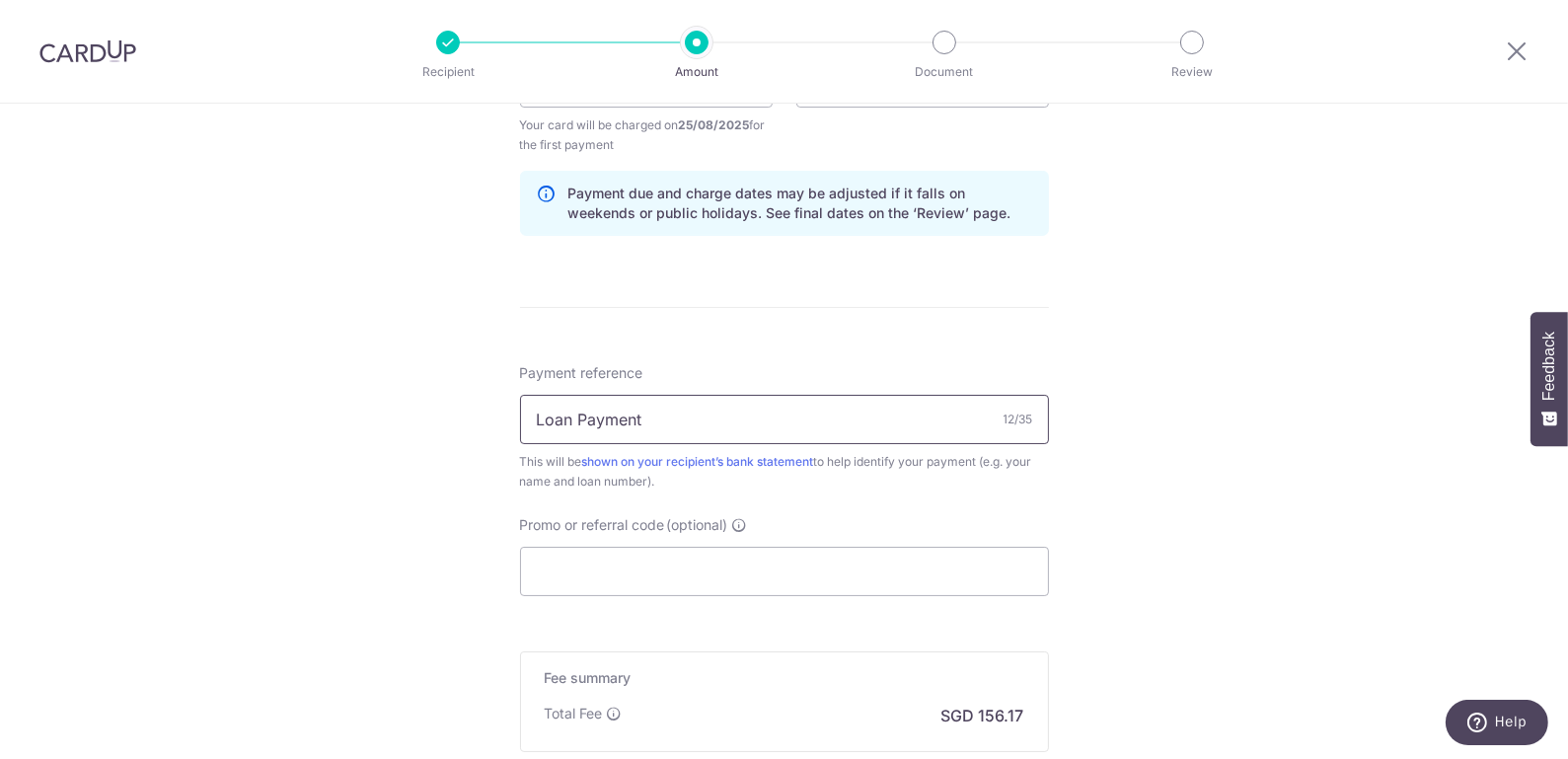 scroll, scrollTop: 986, scrollLeft: 0, axis: vertical 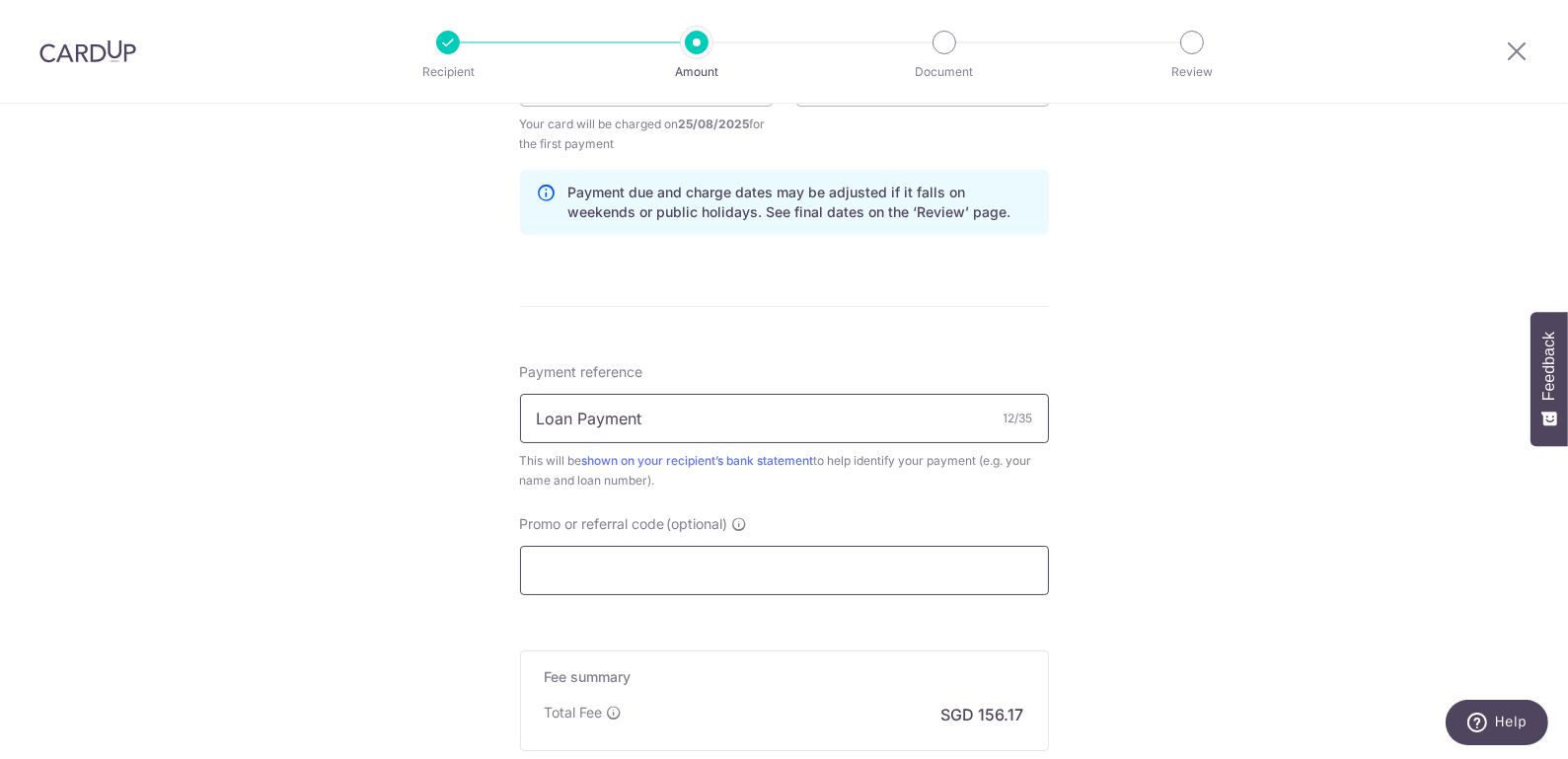 type on "Loan Payment" 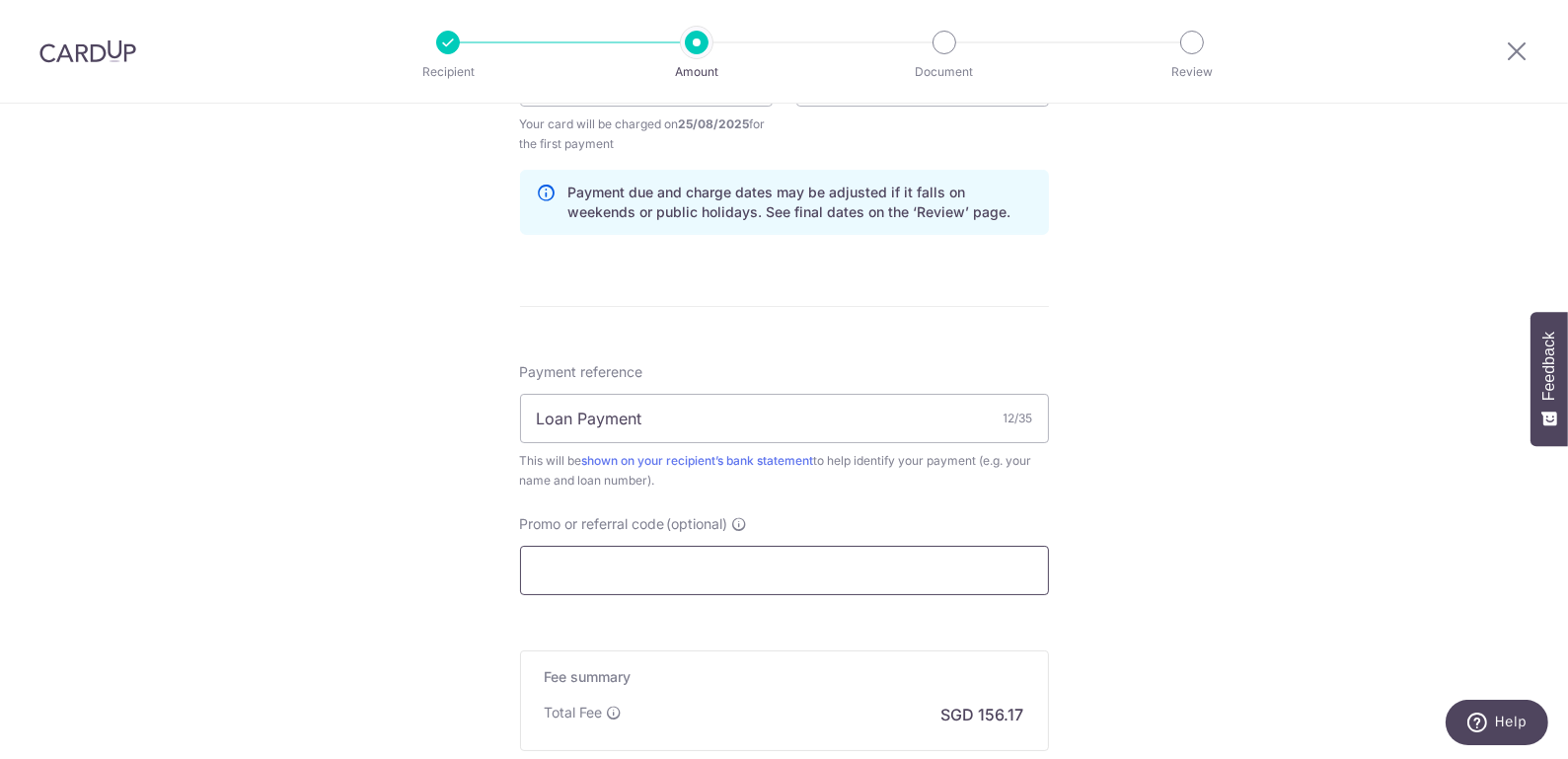 click on "Promo or referral code
(optional)" at bounding box center (784, 570) 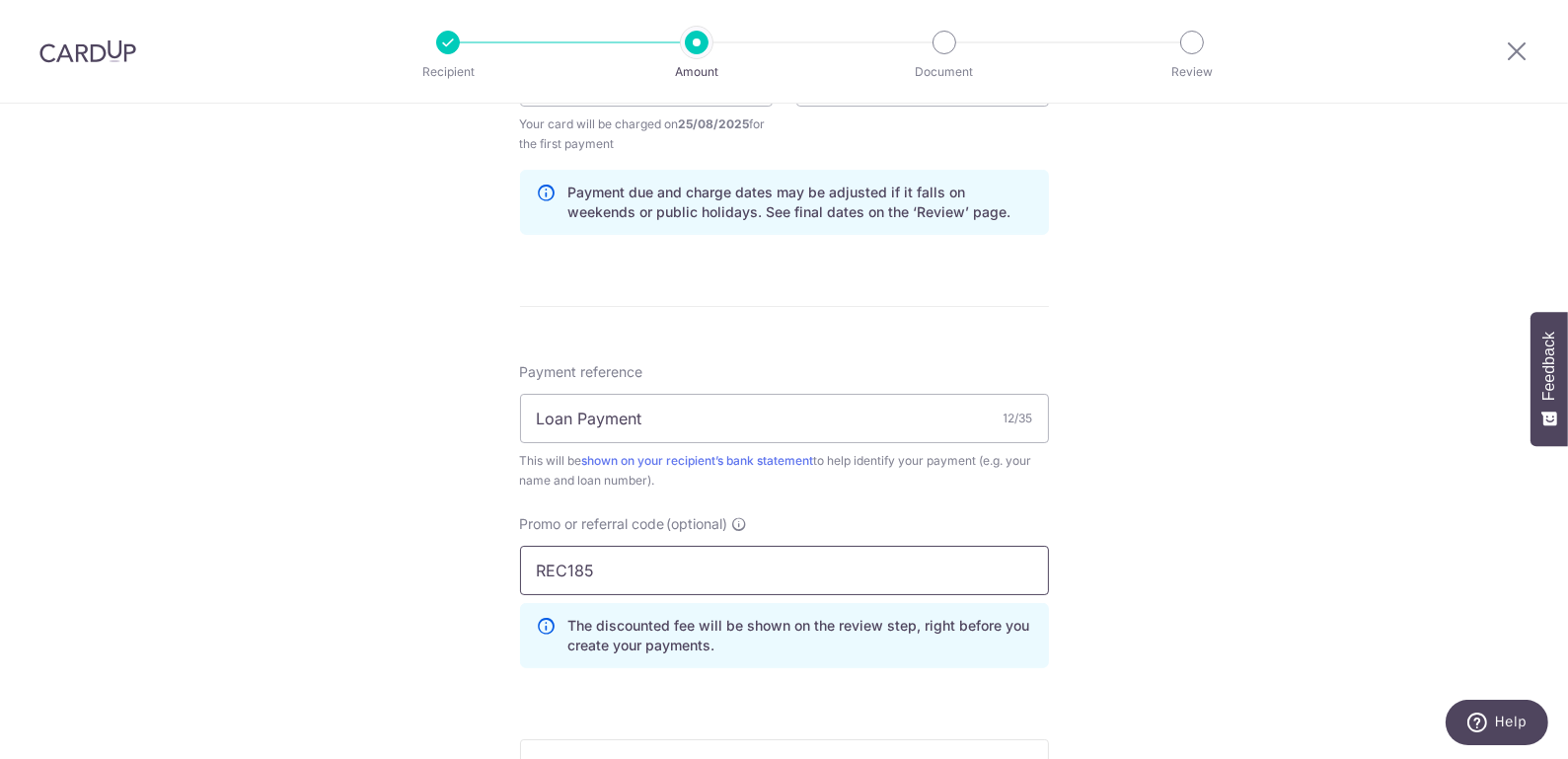 type on "REC185" 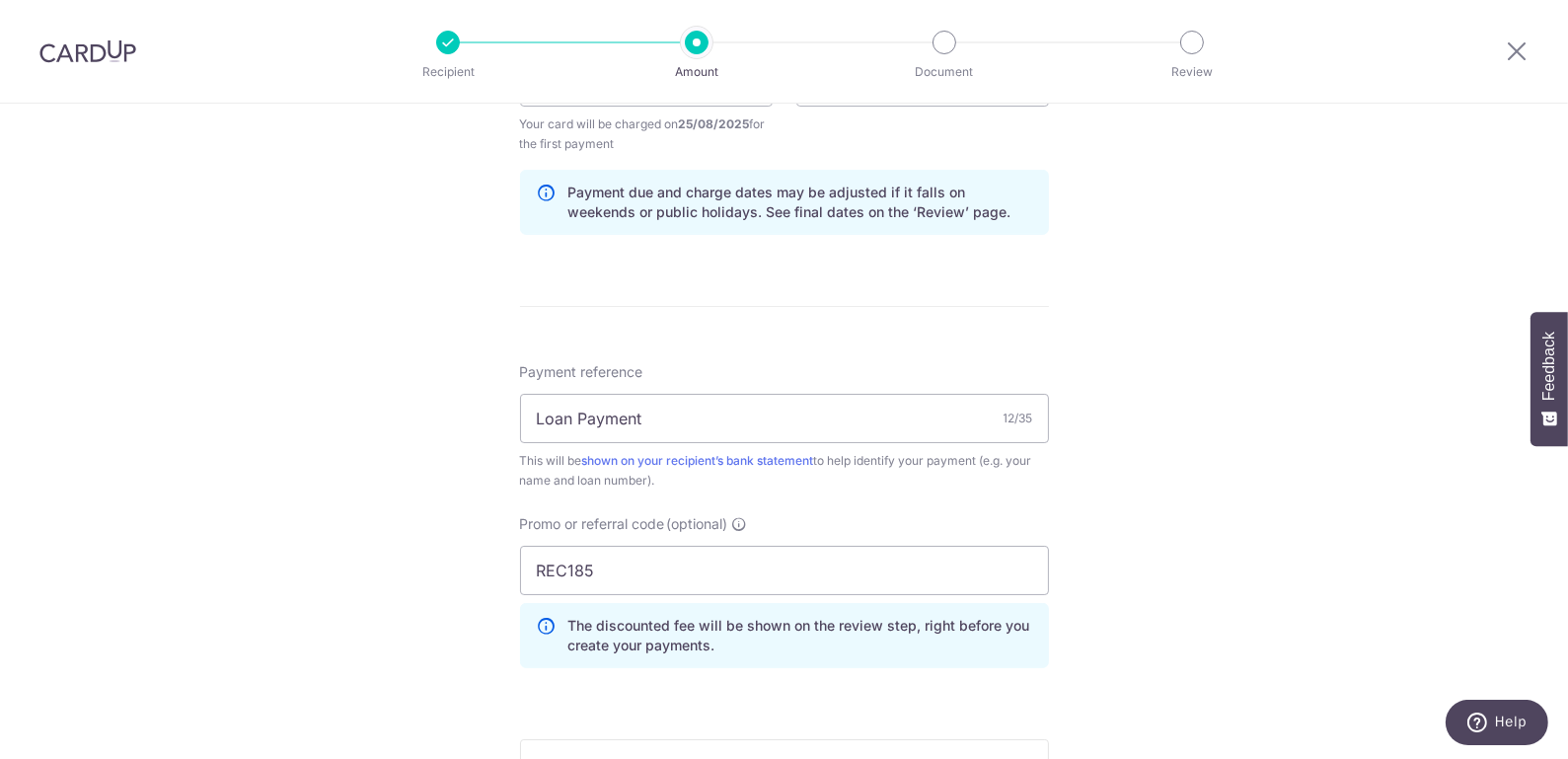 click on "Tell us more about your payment
Enter payment amount
SGD
6,006.60
6006.60
Card added successfully
Select Card
**** 5012
Add credit card
Your Cards
**** 8905
**** 5012
Secure 256-bit SSL
Text
New card details
Card" at bounding box center [784, 105] 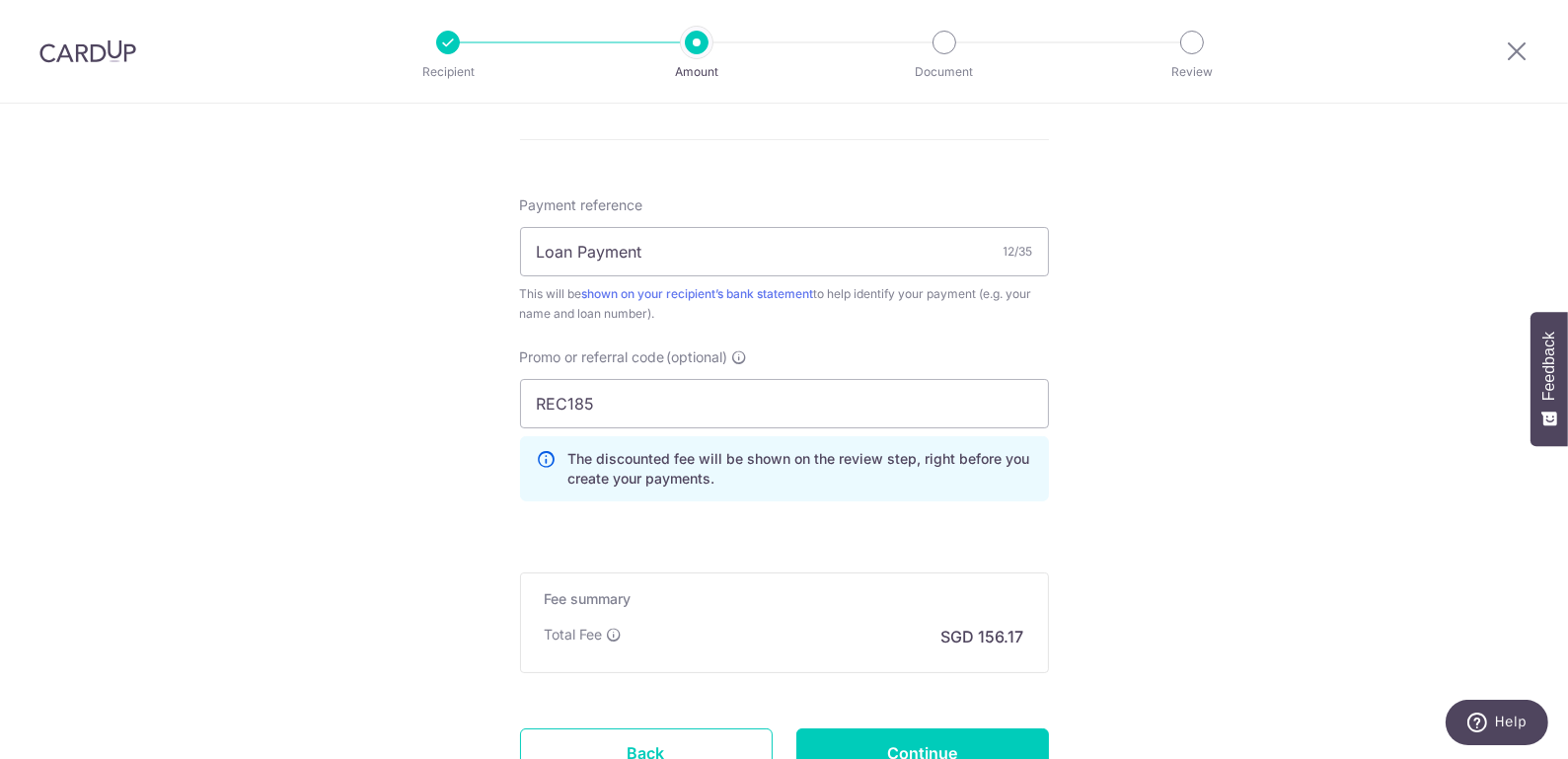 scroll, scrollTop: 1184, scrollLeft: 0, axis: vertical 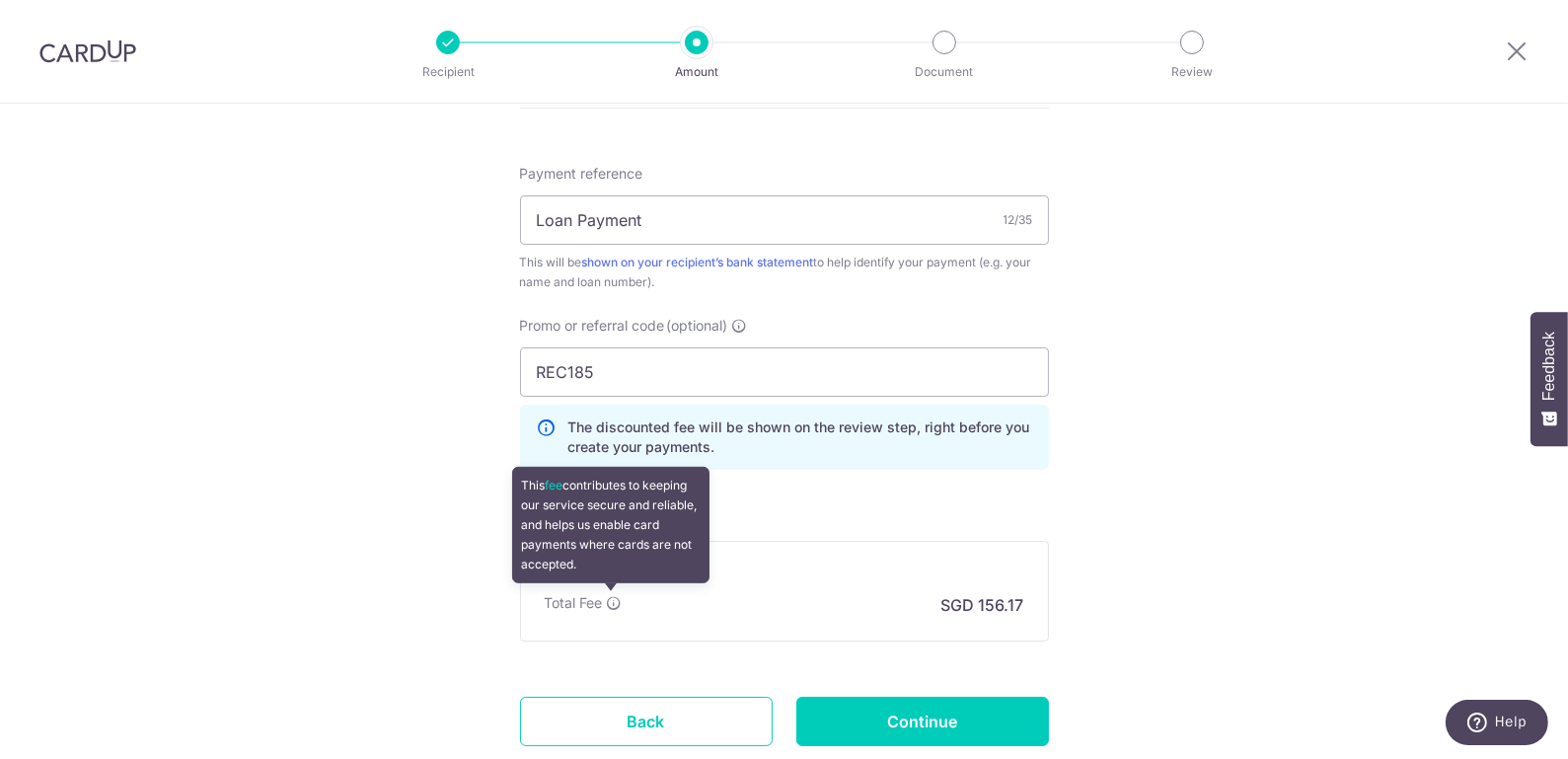 click at bounding box center [615, 603] 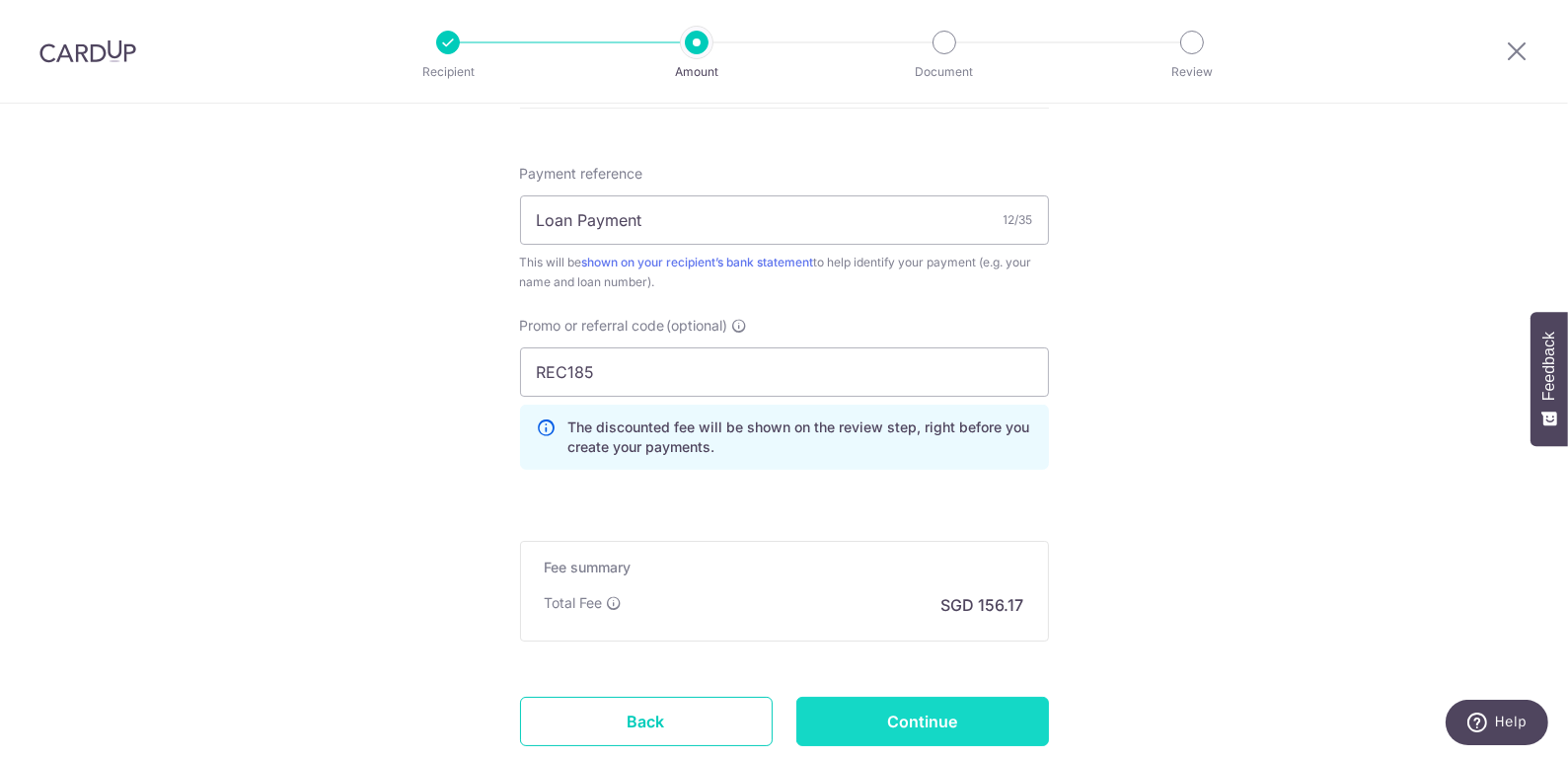 click on "Continue" at bounding box center [923, 721] 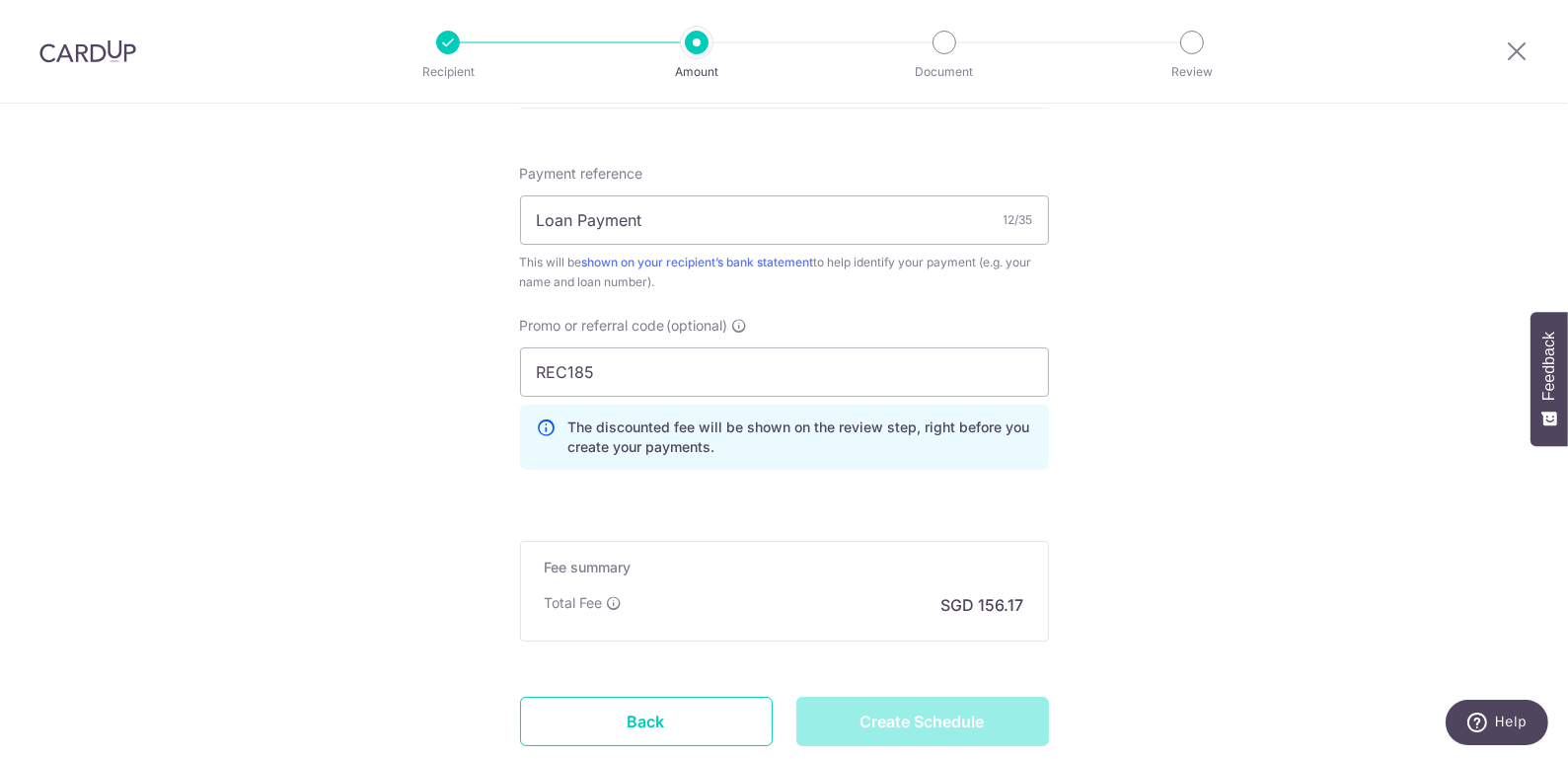 type on "Create Schedule" 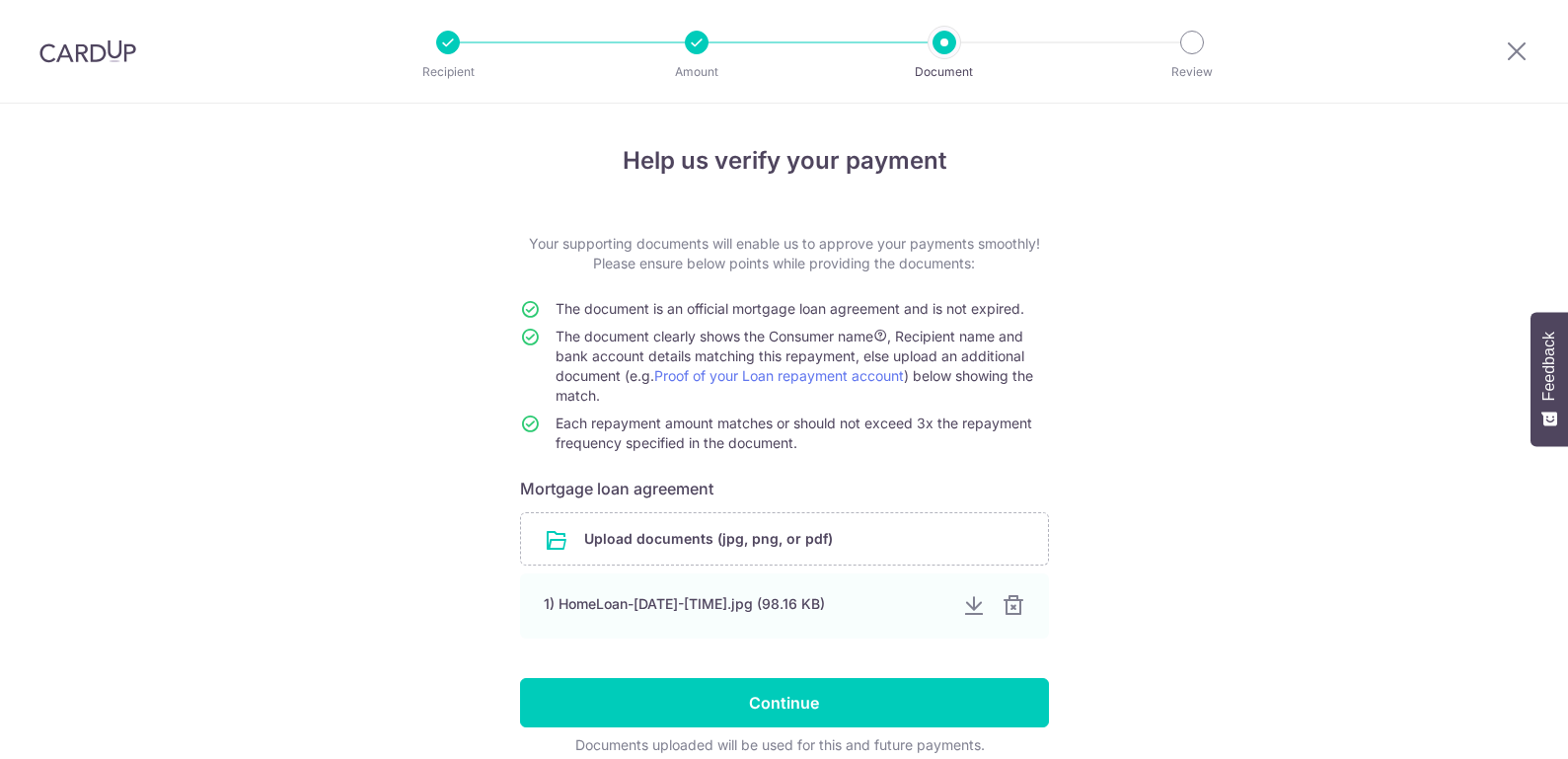 scroll, scrollTop: 0, scrollLeft: 0, axis: both 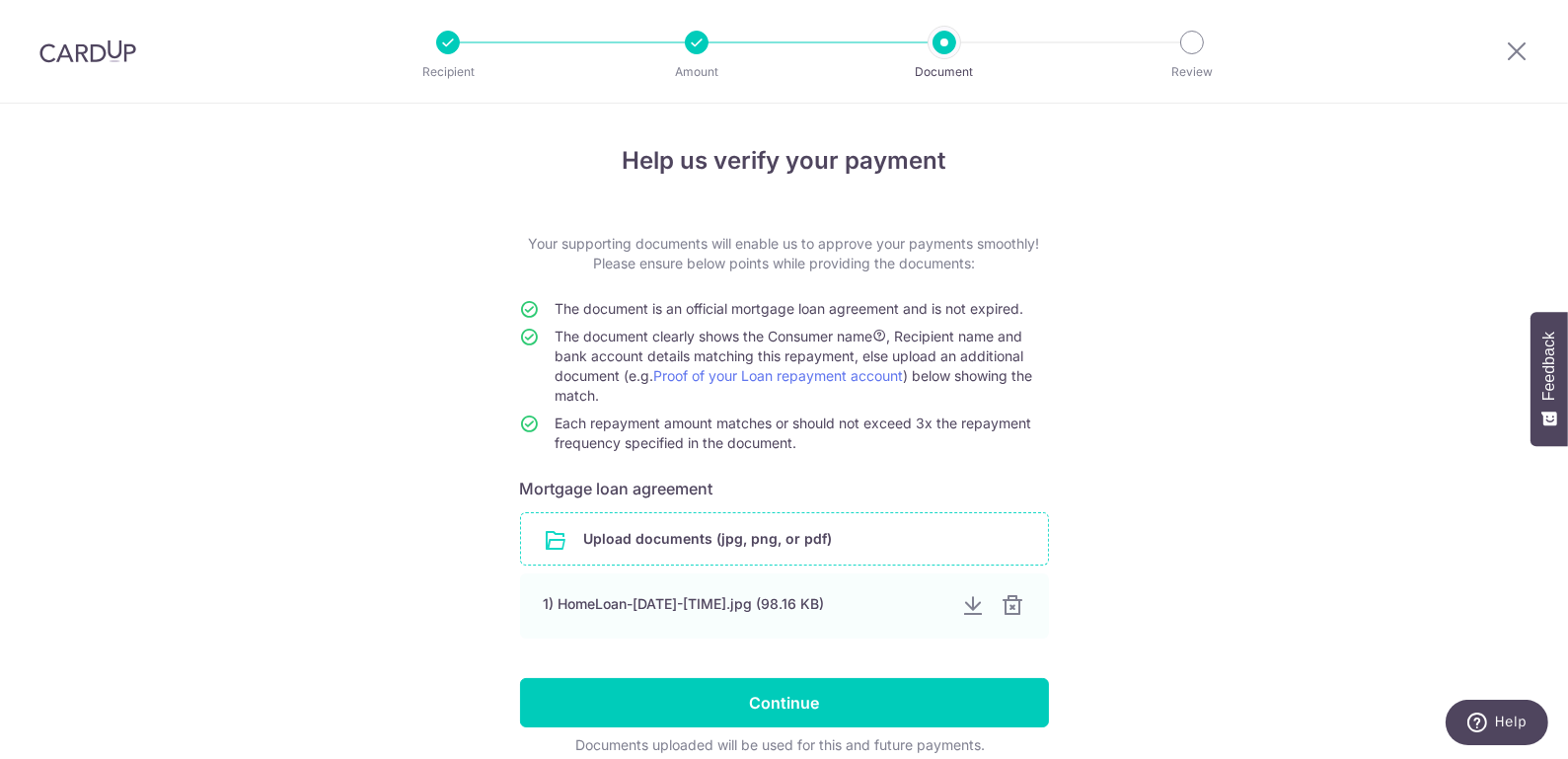 click at bounding box center [784, 539] 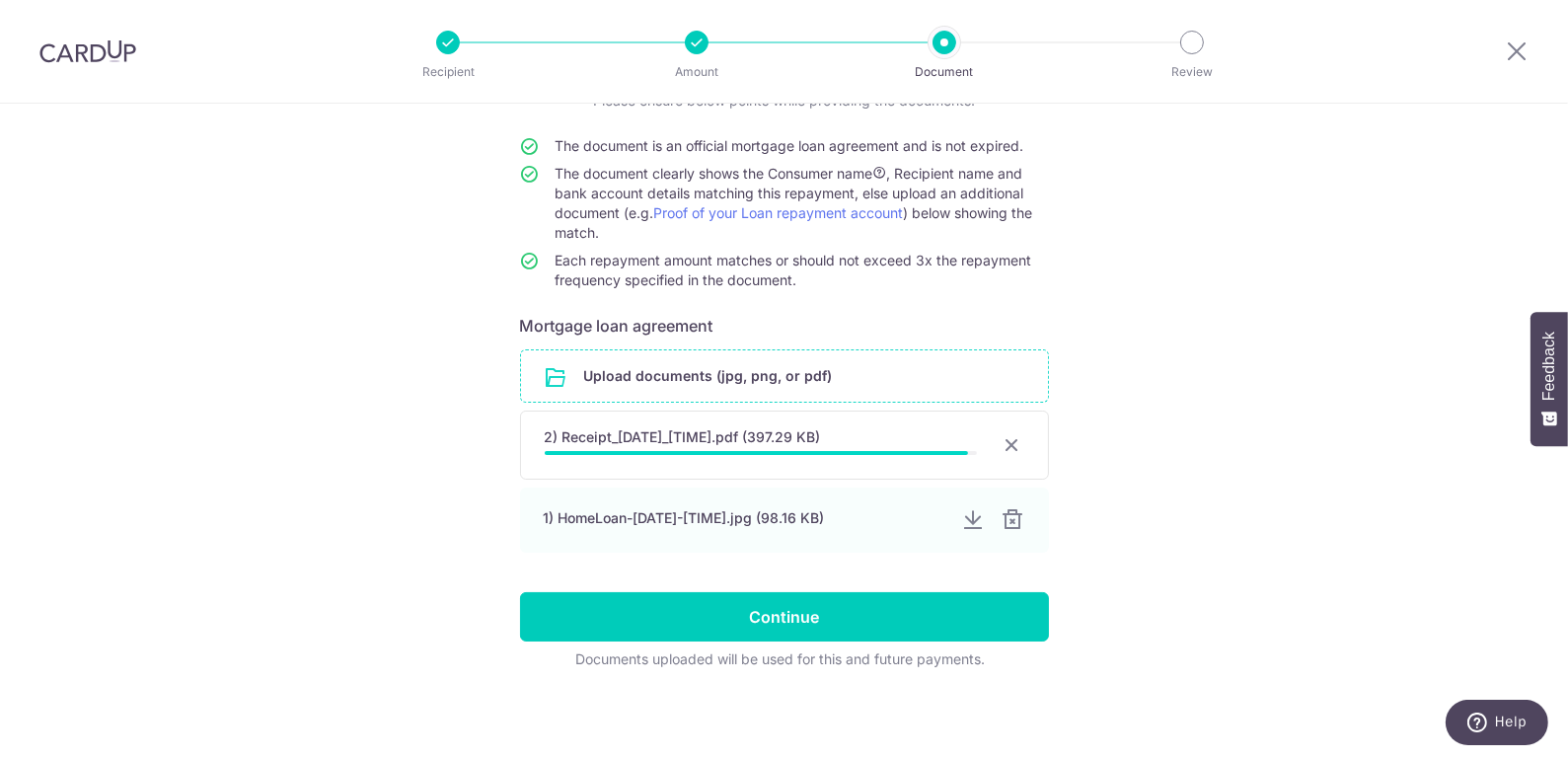 scroll, scrollTop: 164, scrollLeft: 0, axis: vertical 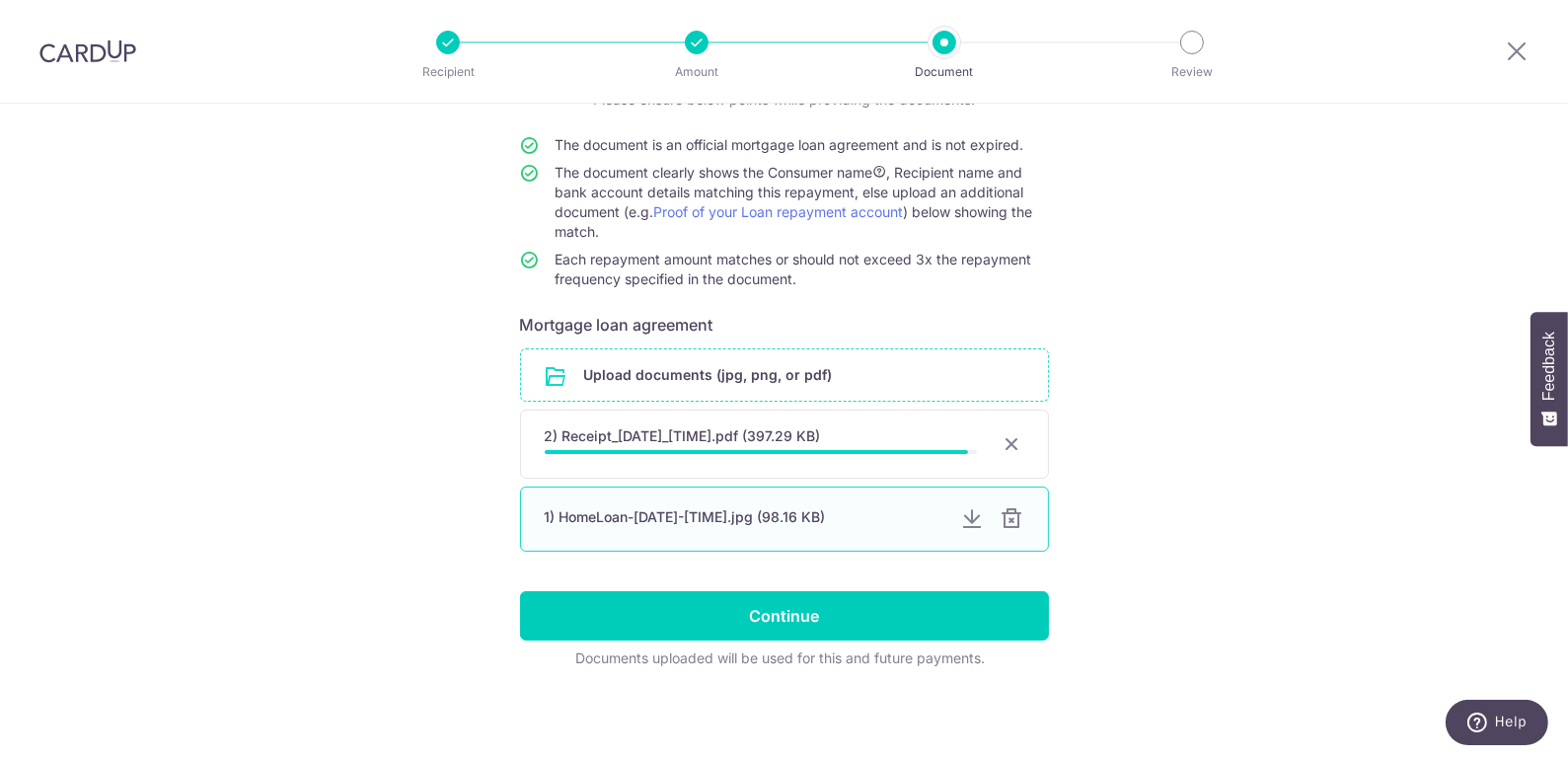 click on "1) HomeLoan-[DATE]-[TIME].jpg (98.16 KB)" at bounding box center (745, 517) 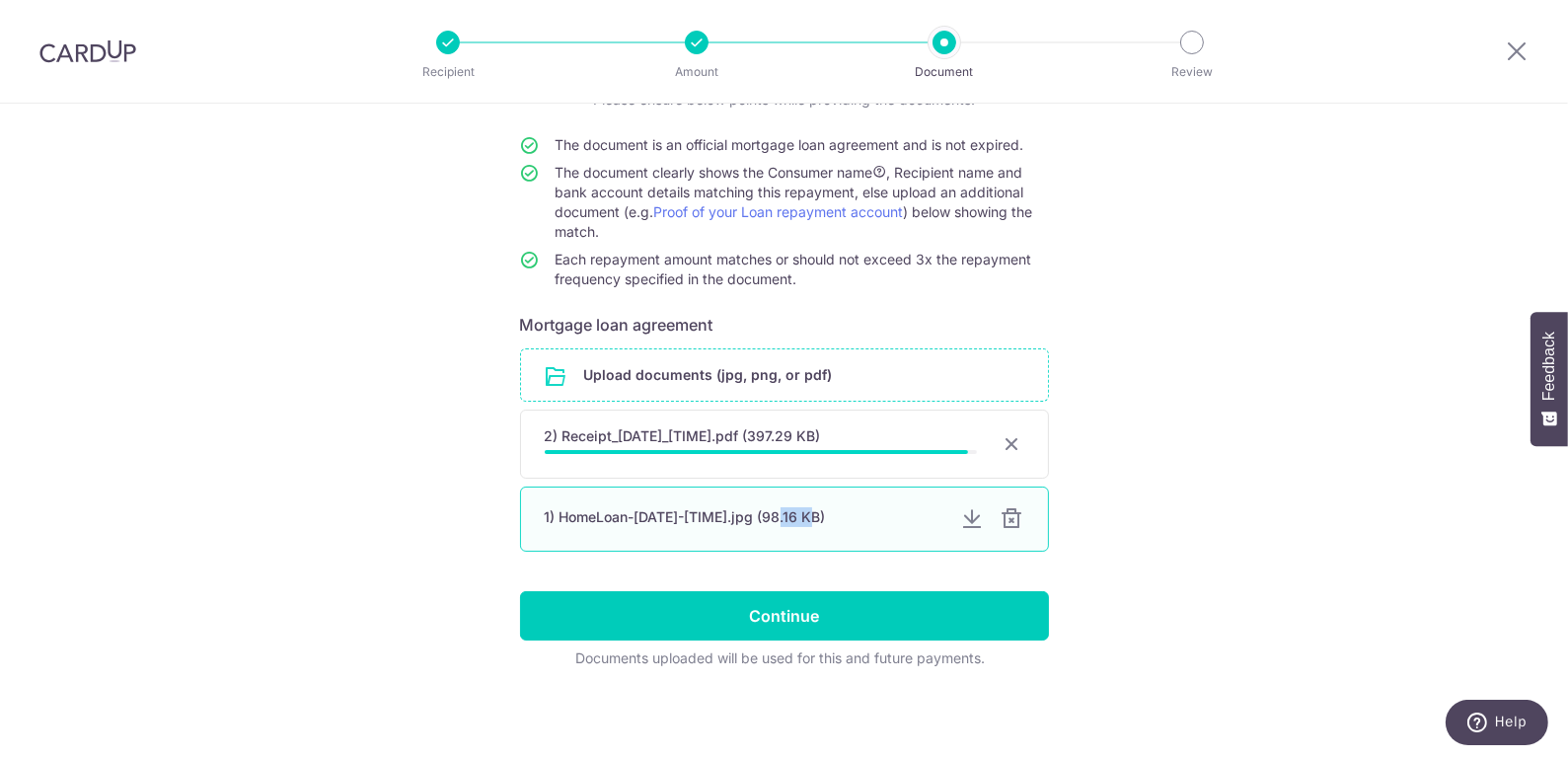 click on "1) HomeLoan-20250122-121127.jpg (98.16 KB)" at bounding box center [745, 517] 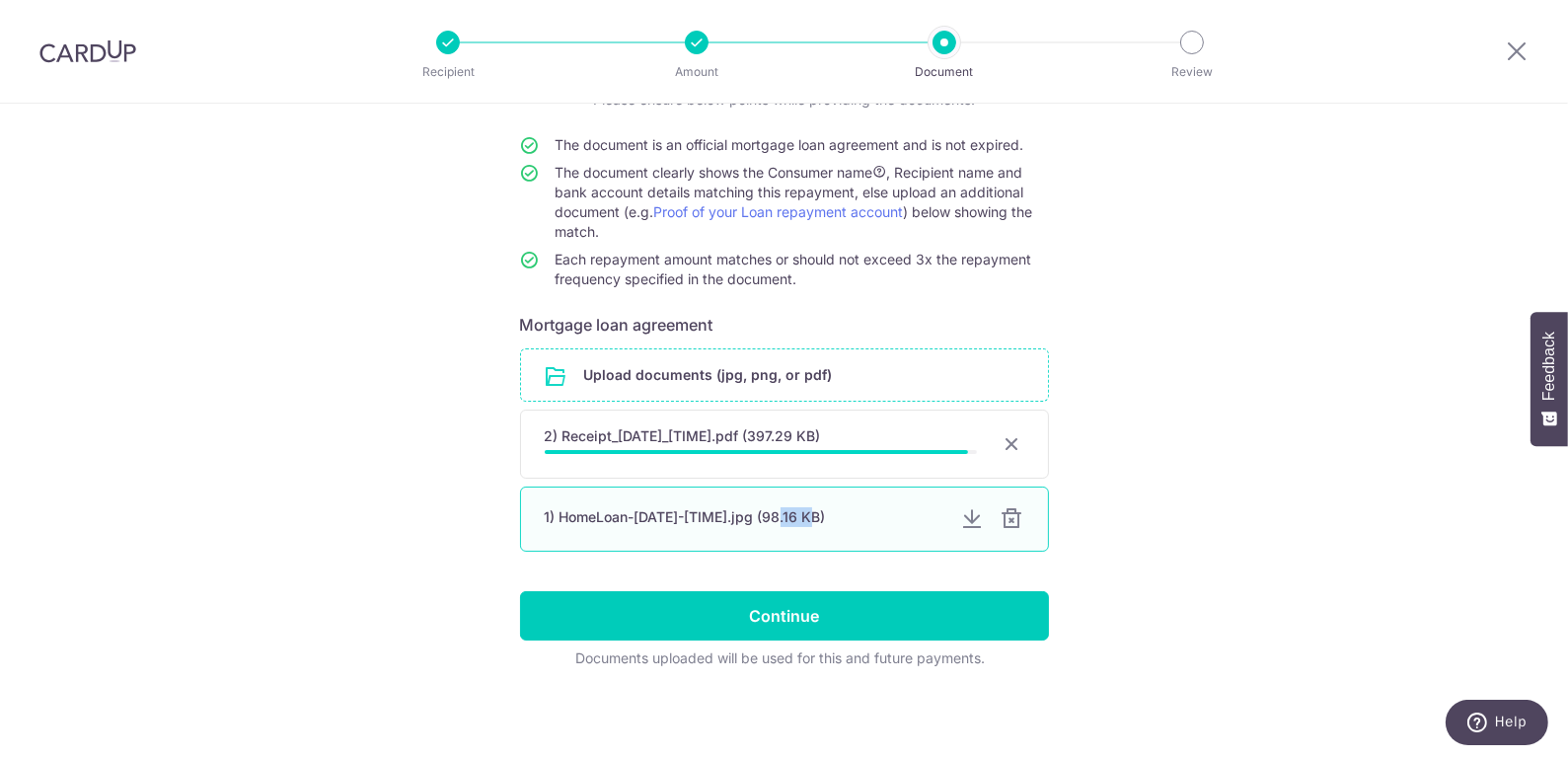 scroll, scrollTop: 160, scrollLeft: 0, axis: vertical 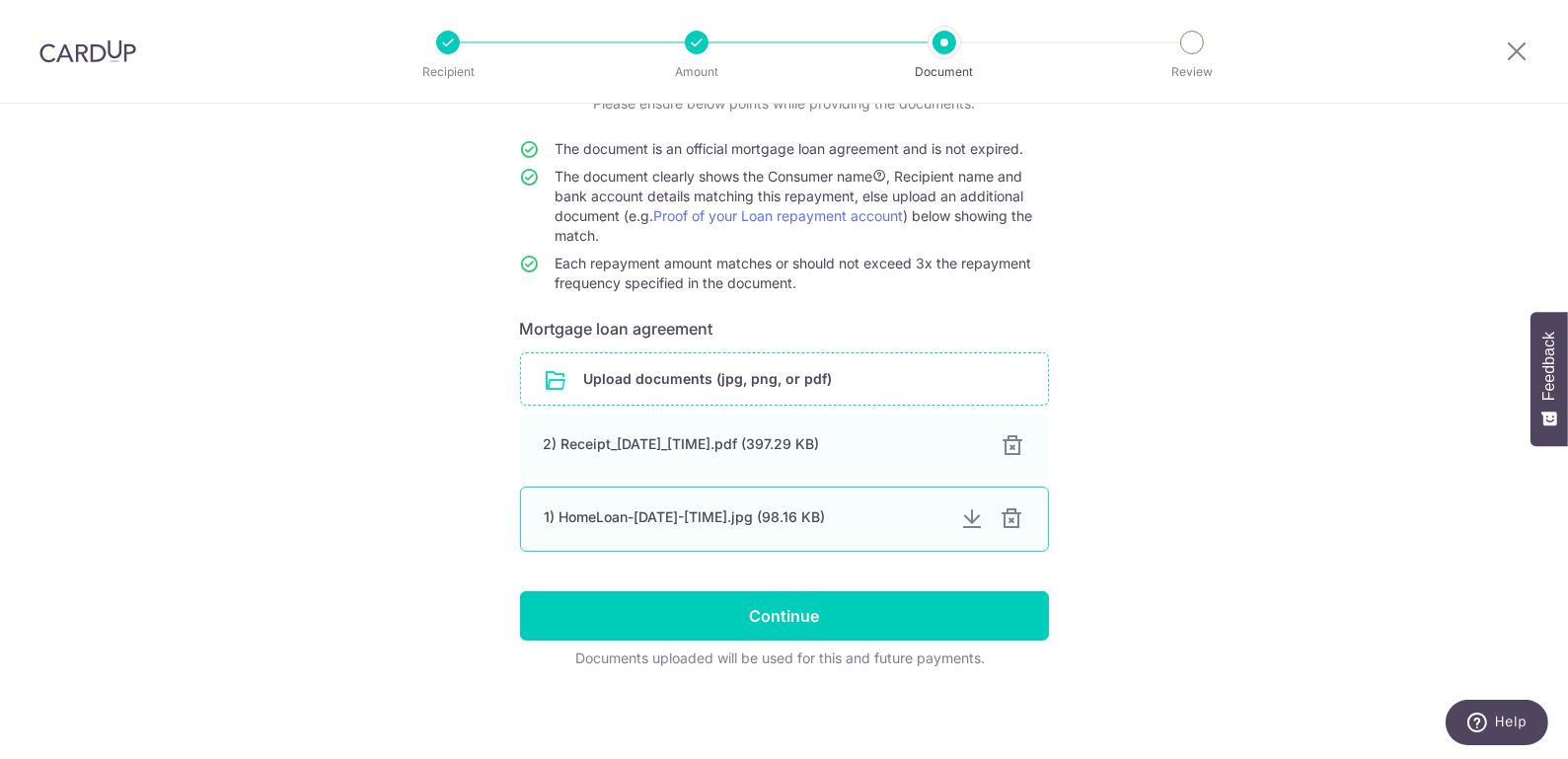 click at bounding box center [1012, 519] 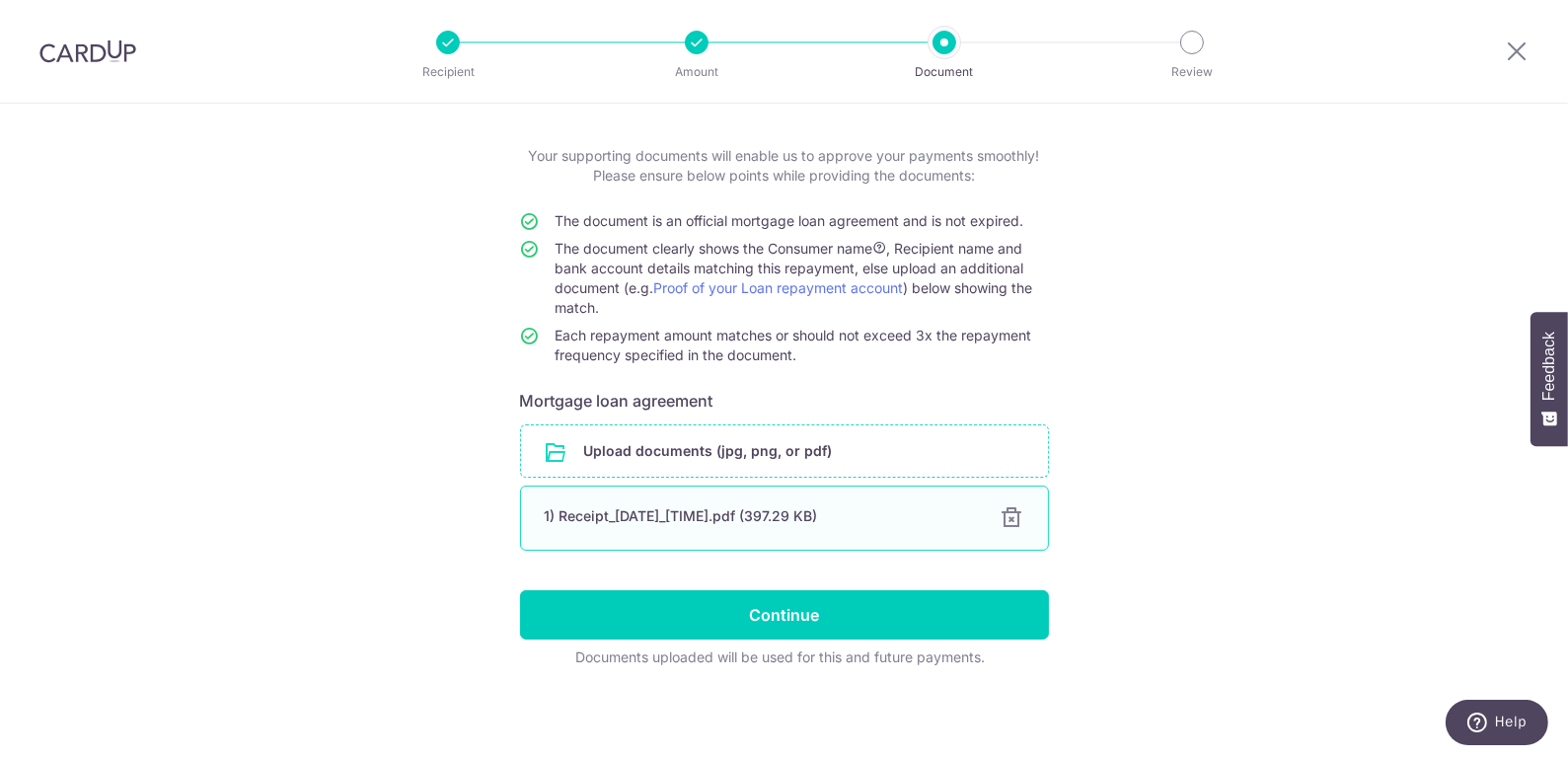 click at bounding box center (1012, 518) 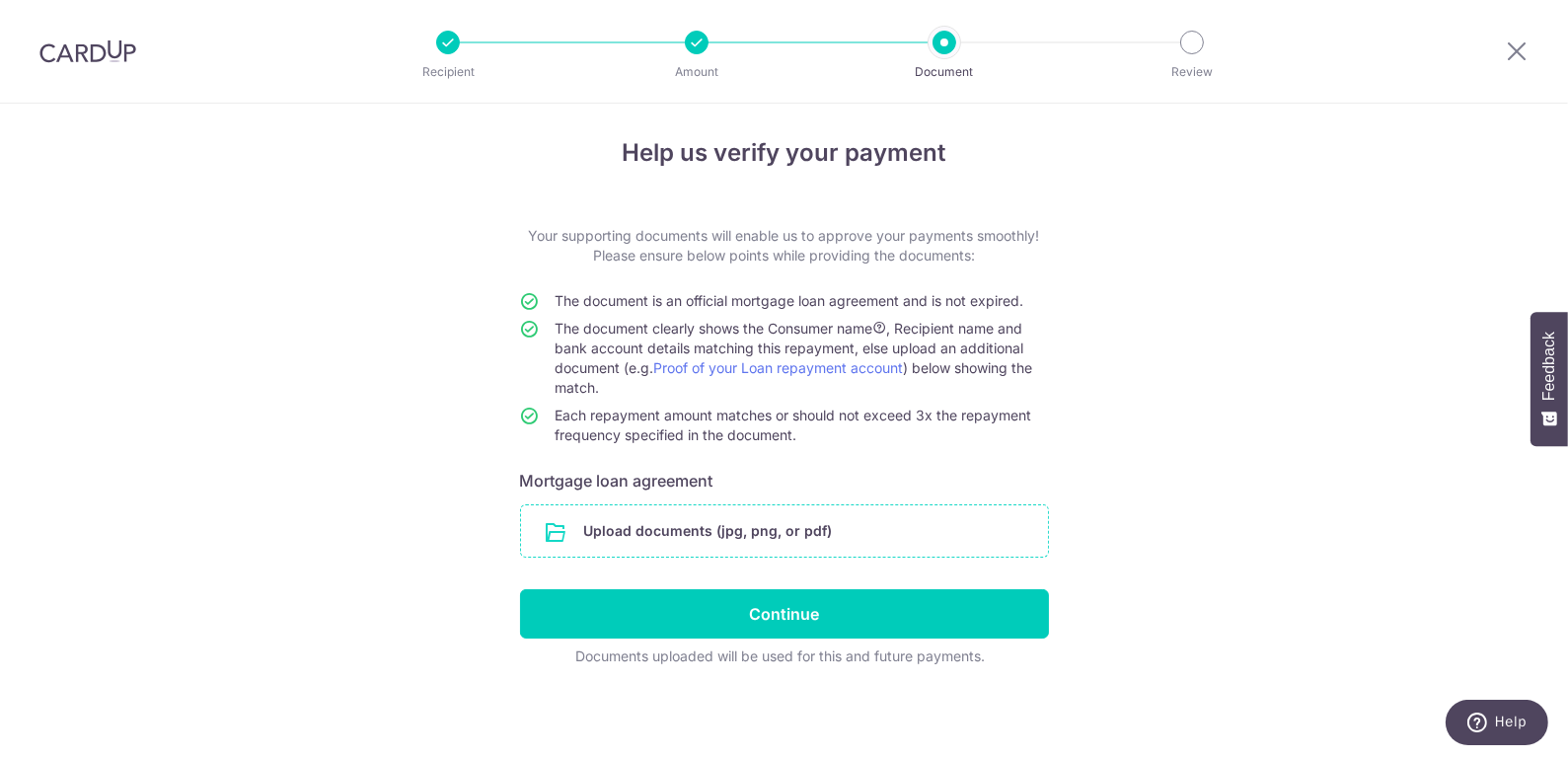 scroll, scrollTop: 6, scrollLeft: 0, axis: vertical 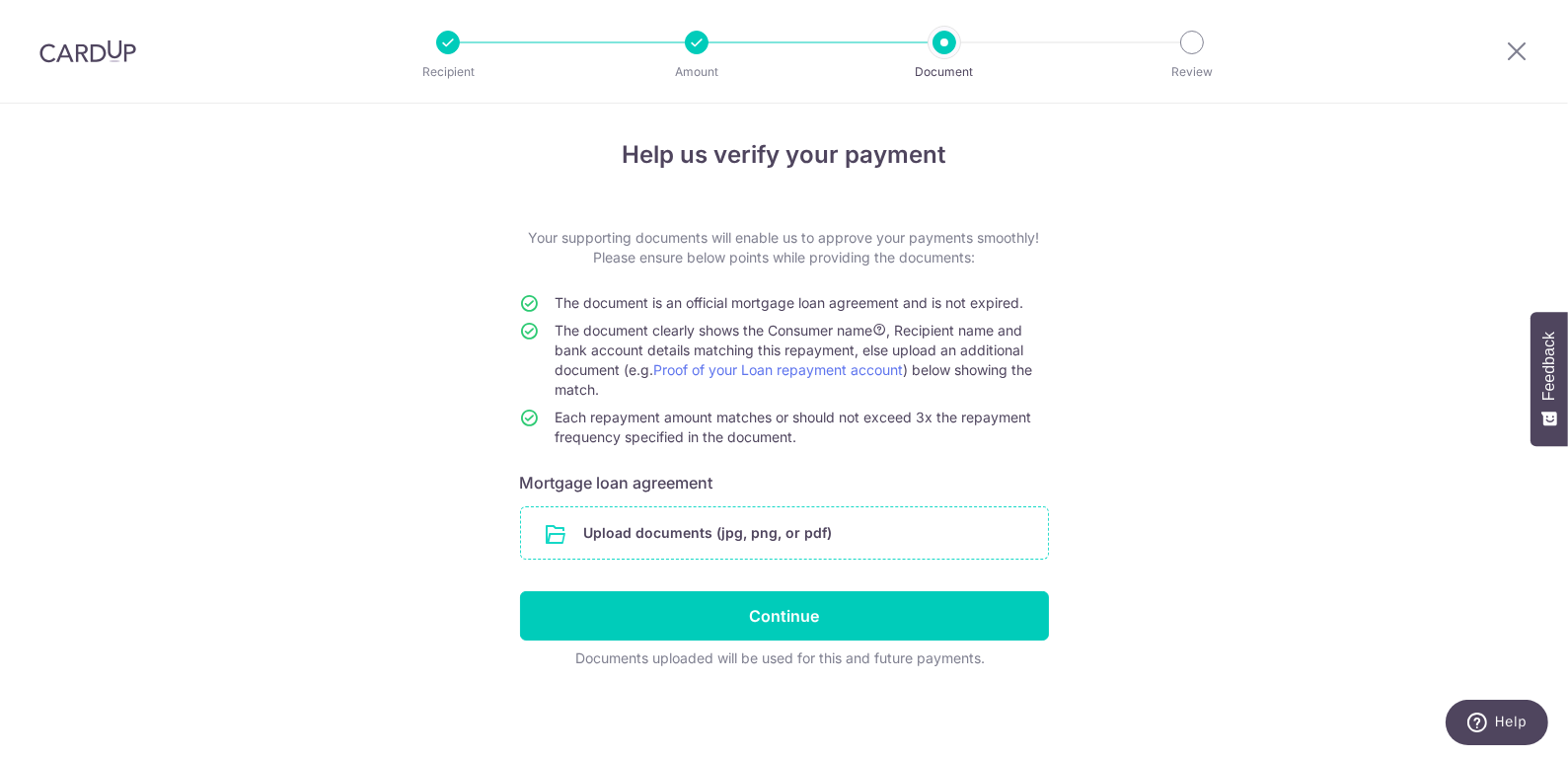 click at bounding box center [784, 533] 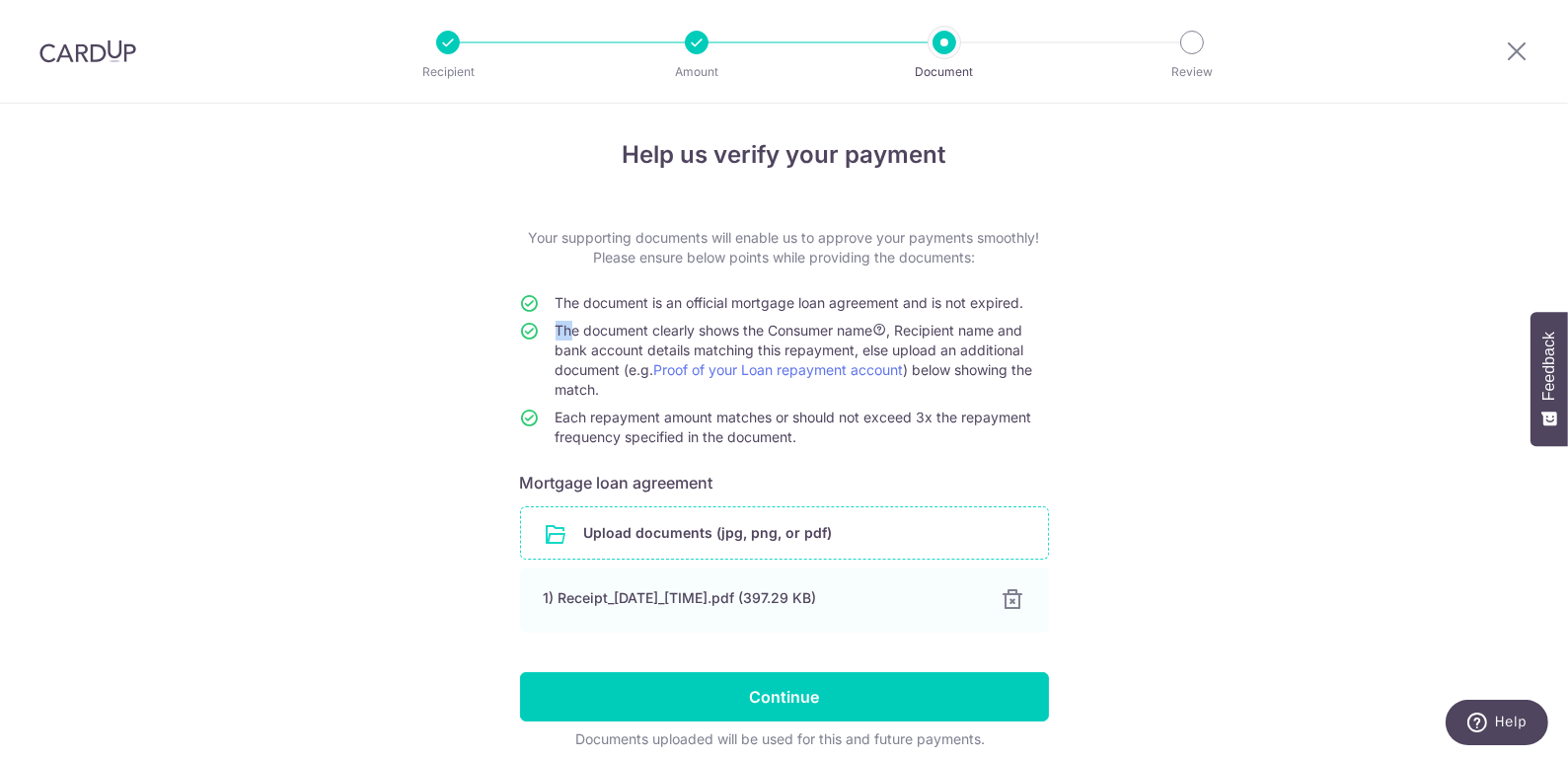 drag, startPoint x: 560, startPoint y: 328, endPoint x: 727, endPoint y: 314, distance: 167.5858 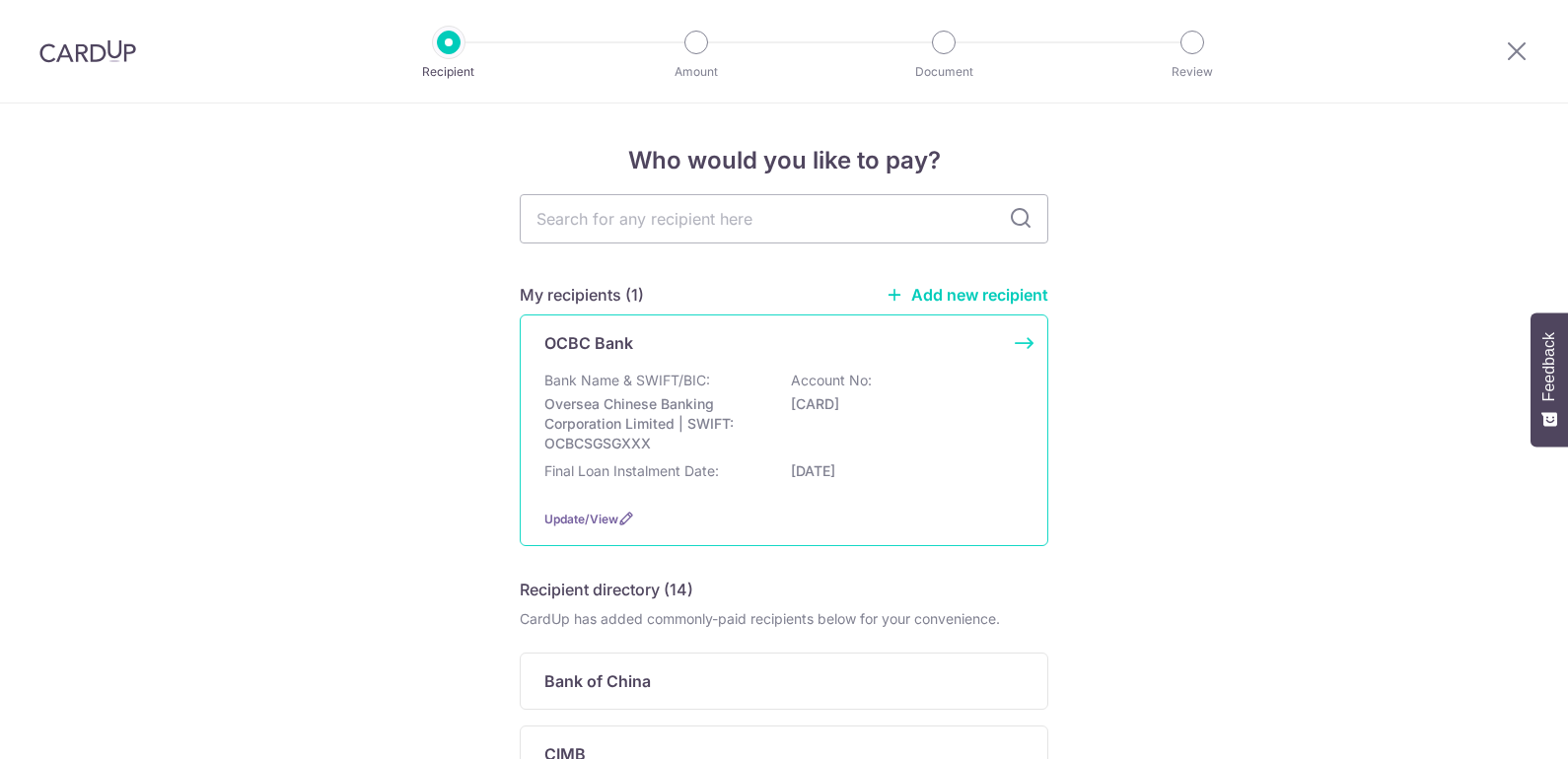scroll, scrollTop: 0, scrollLeft: 0, axis: both 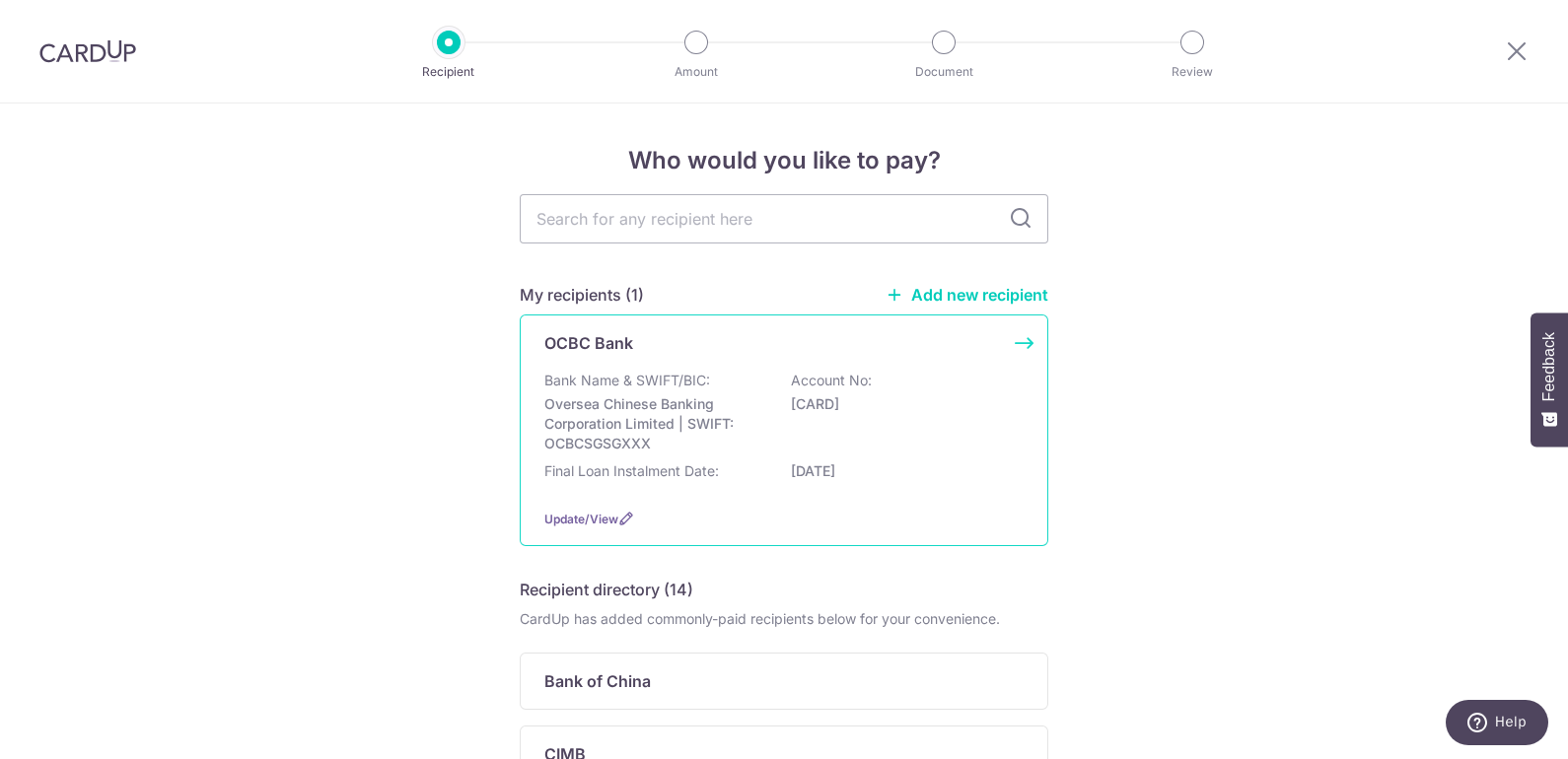 click on "Bank Name & SWIFT/BIC:" at bounding box center [627, 380] 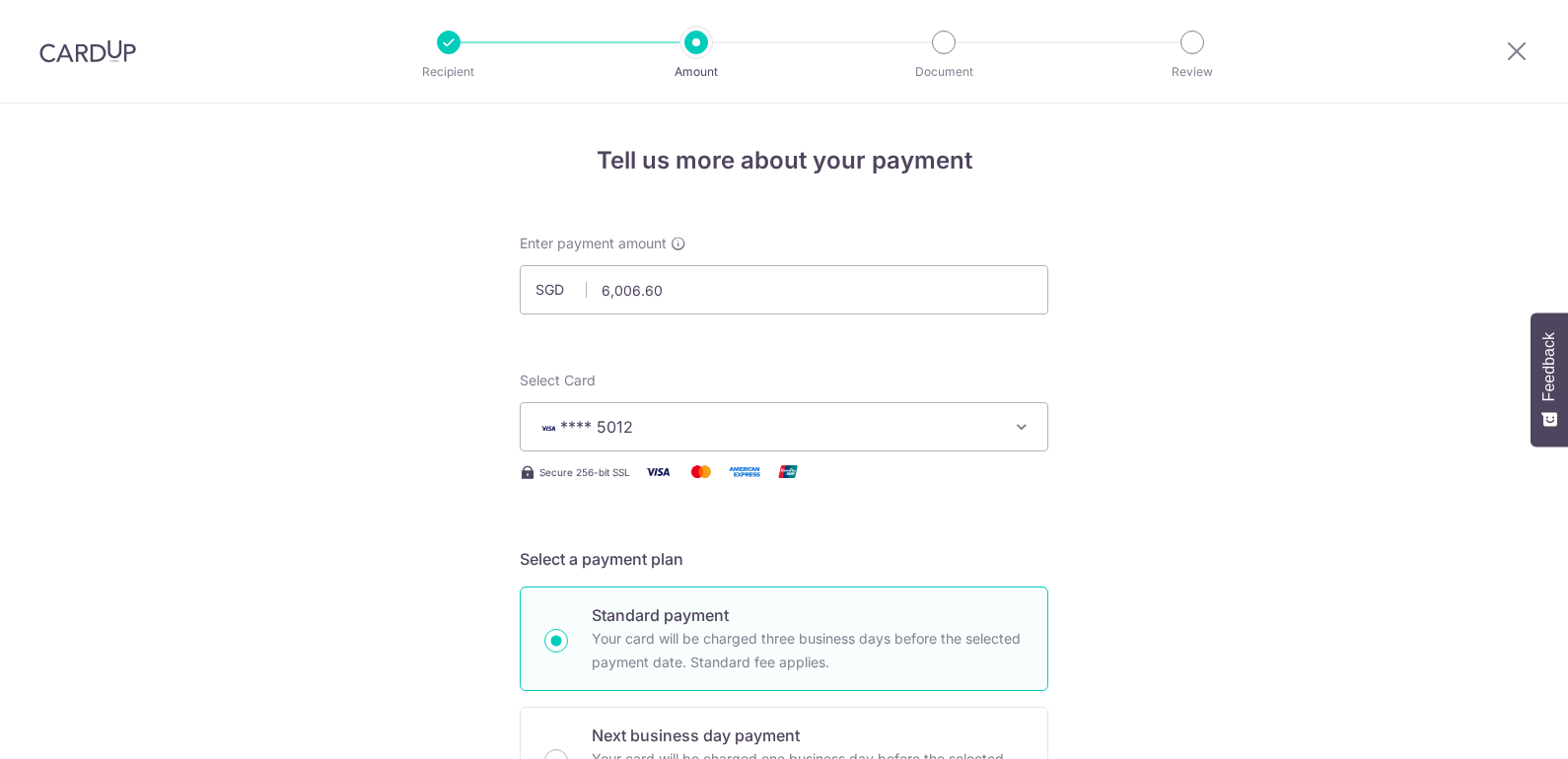 scroll, scrollTop: 0, scrollLeft: 0, axis: both 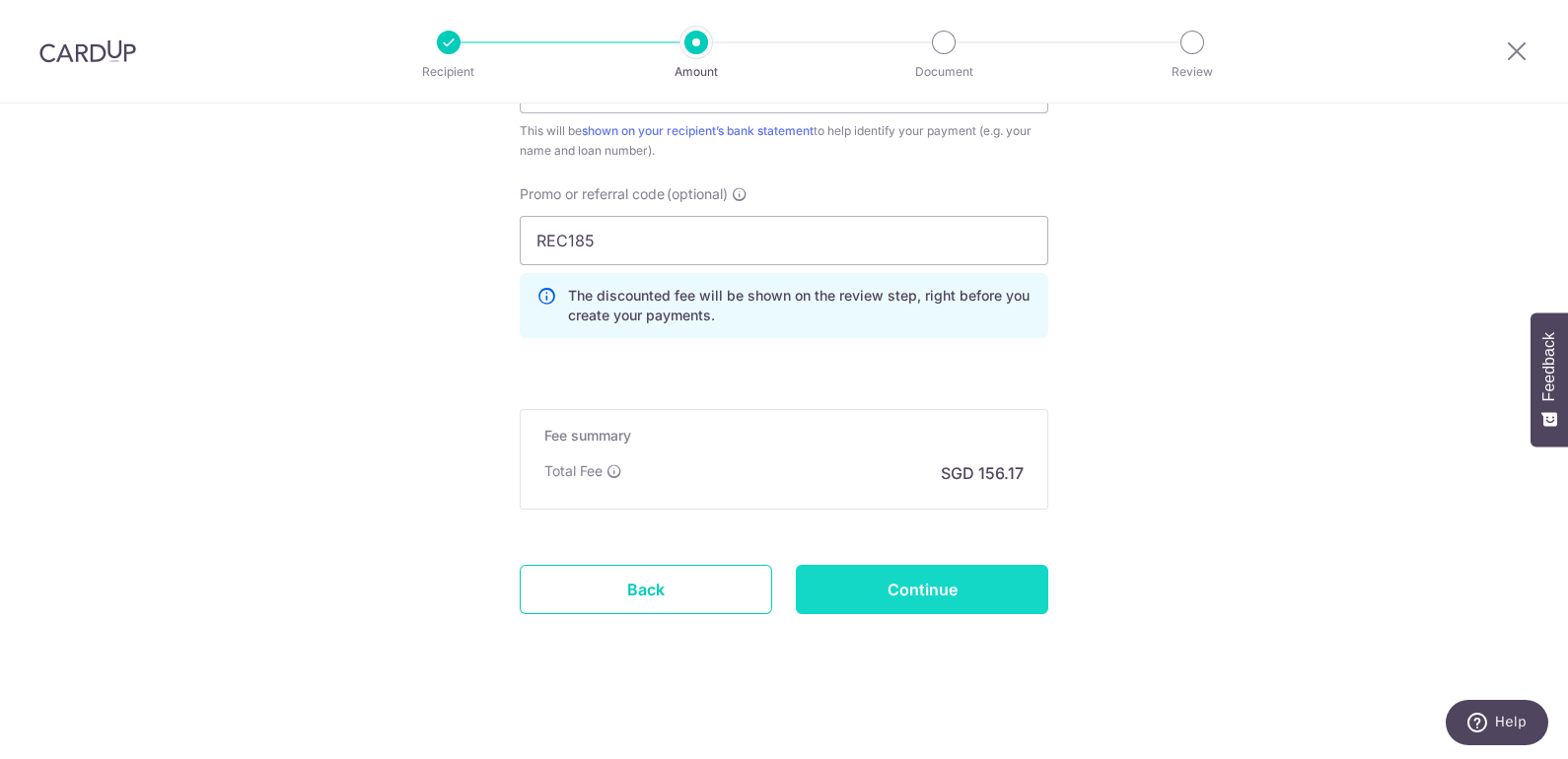 click on "Continue" at bounding box center [922, 589] 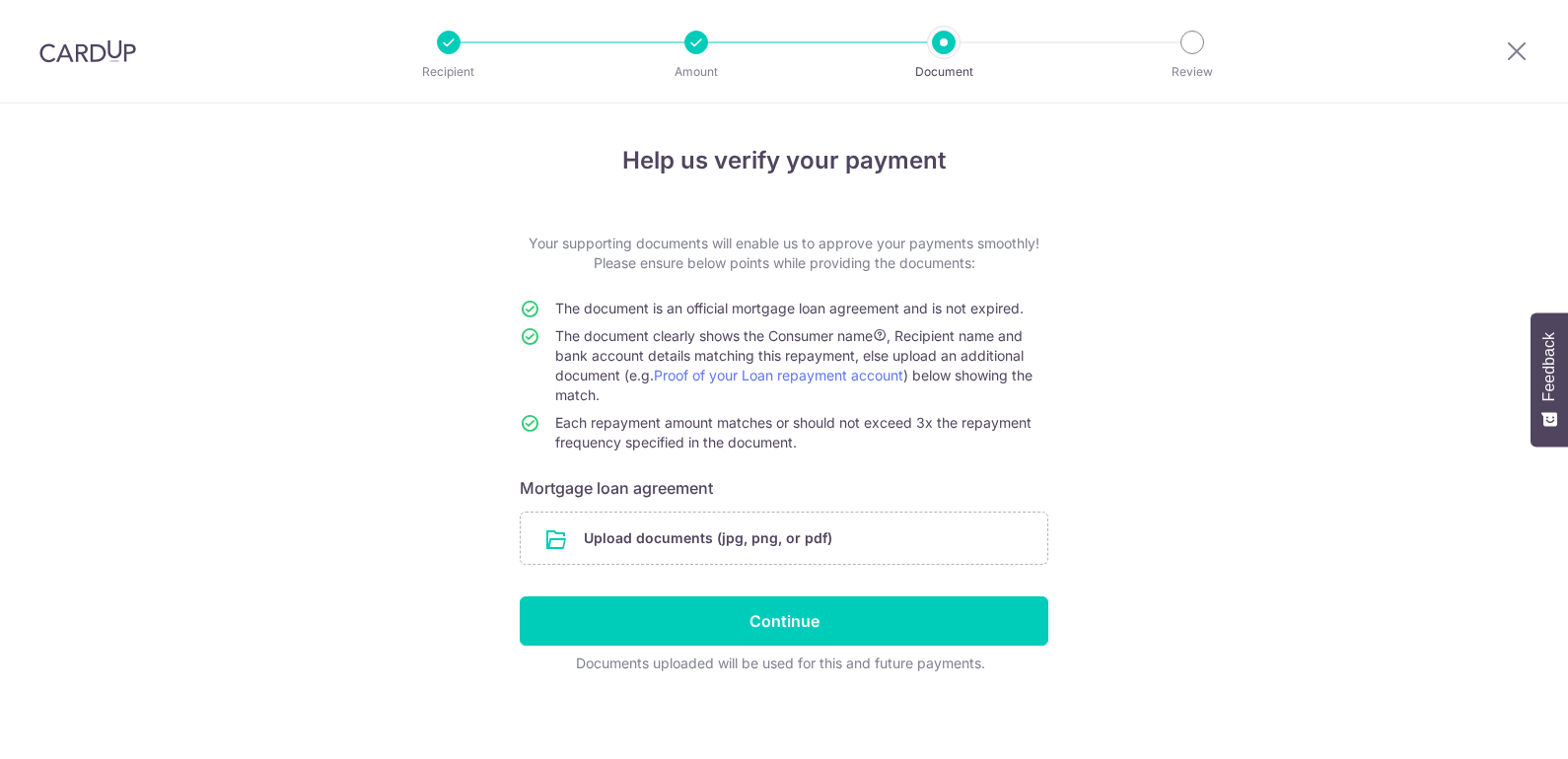 scroll, scrollTop: 0, scrollLeft: 0, axis: both 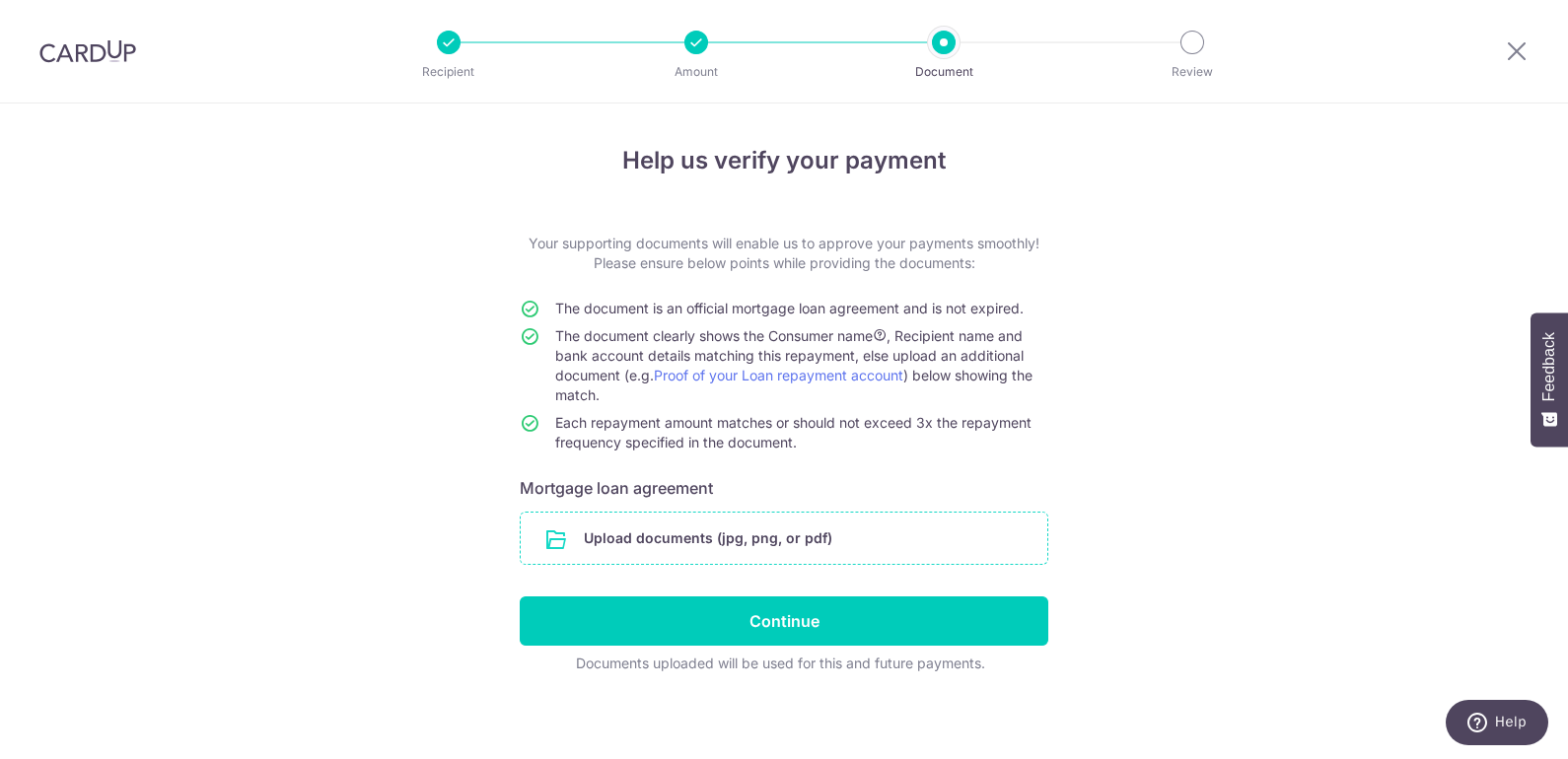 click at bounding box center (784, 538) 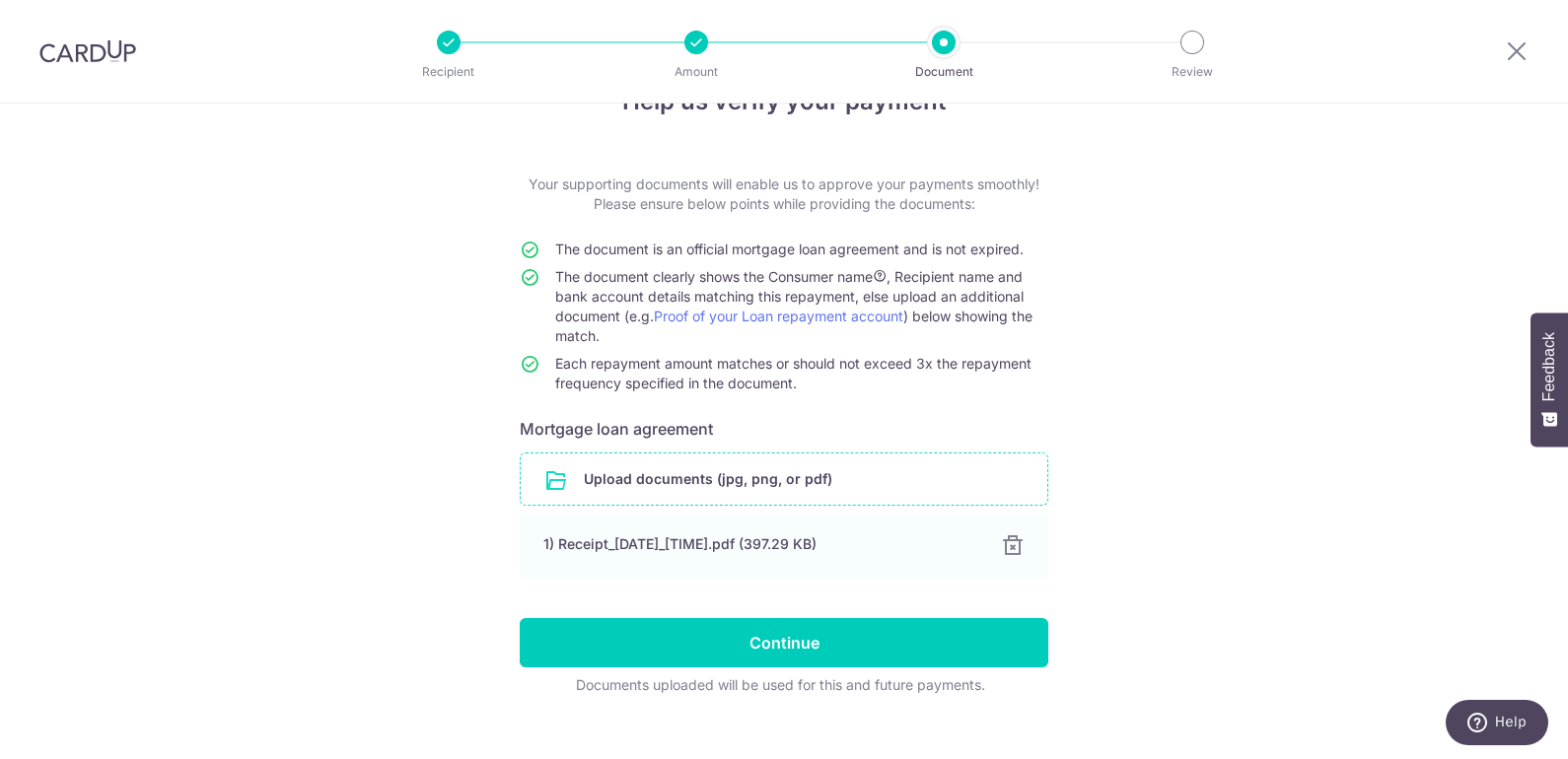 scroll, scrollTop: 87, scrollLeft: 0, axis: vertical 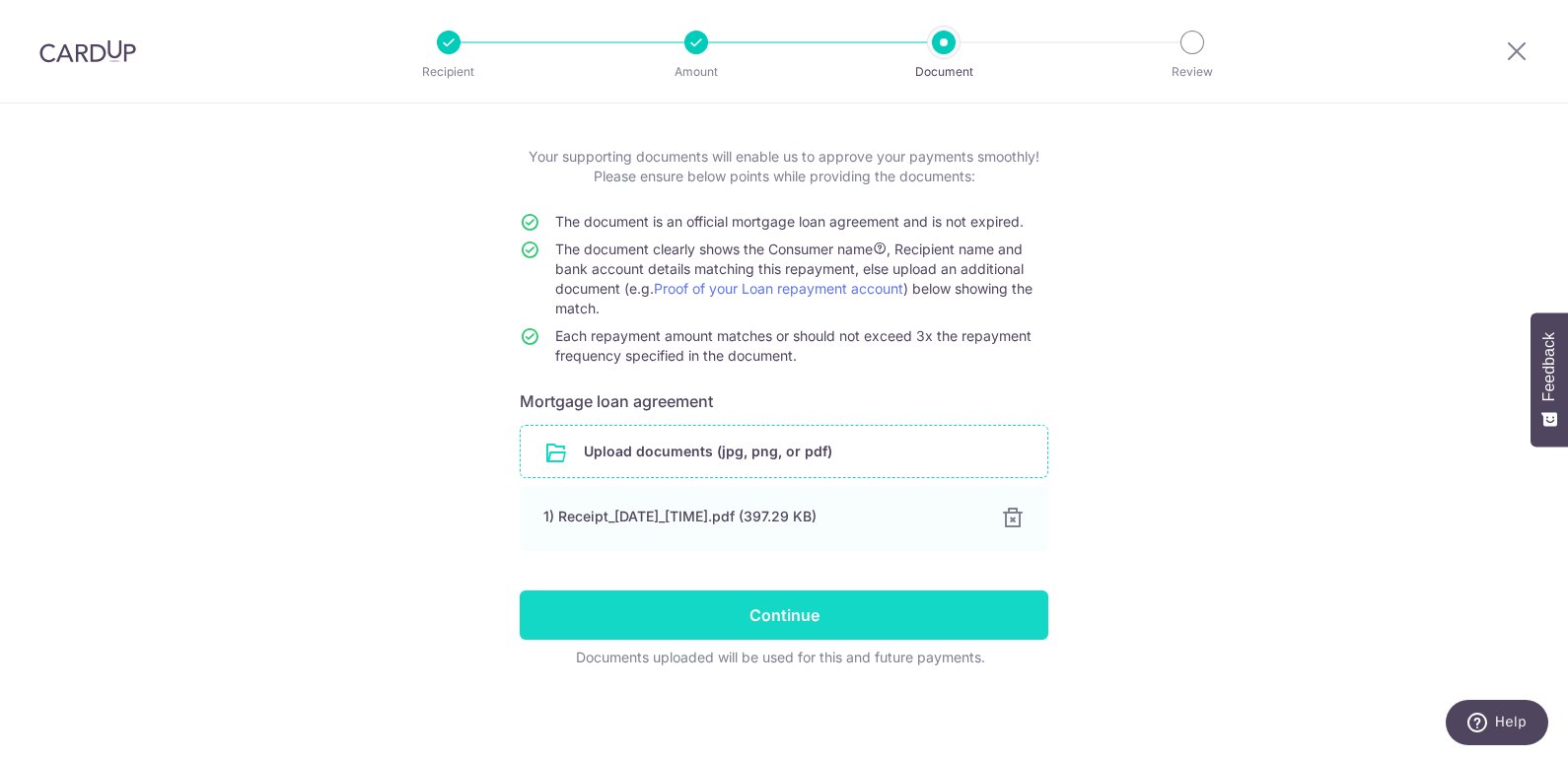 click on "Continue" at bounding box center [784, 615] 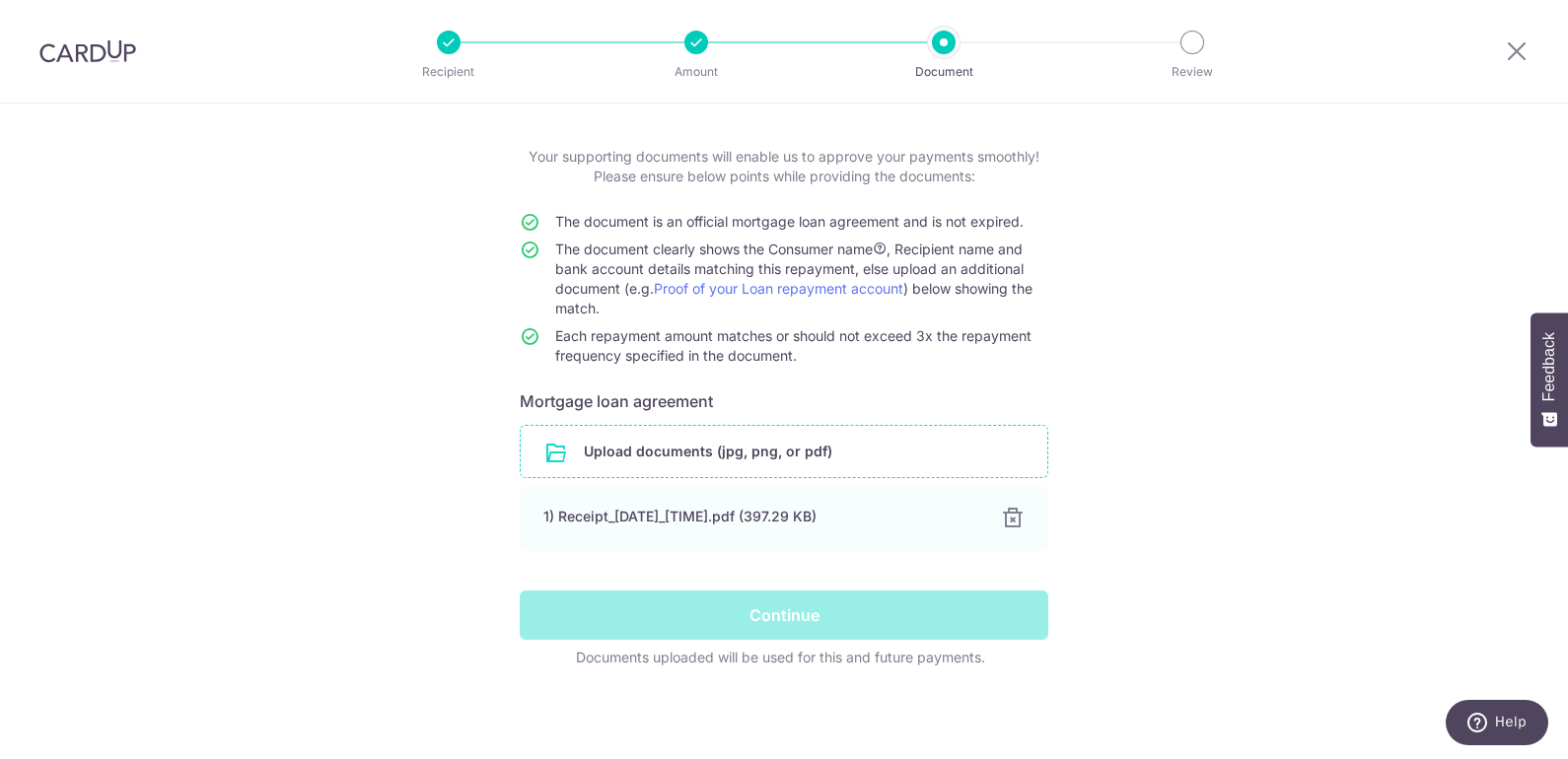 click on "Help us verify your payment
Your supporting documents will enable us to approve your payments smoothly!  Please ensure below points while providing the documents:
The document is an official mortgage loan agreement and is not expired.
The document clearly shows the Consumer name  , Recipient name and bank account details matching this repayment, else upload an additional document (e.g.  Proof of your Loan repayment account ) below showing the match.
Each repayment amount matches or should not exceed 3x the repayment frequency specified in the document.
Mortgage loan agreement
Upload documents (jpg, png, or pdf) 1) Receipt_2025-08-01_123740.pdf (397.29 KB) 100%
Continue" at bounding box center (784, 388) 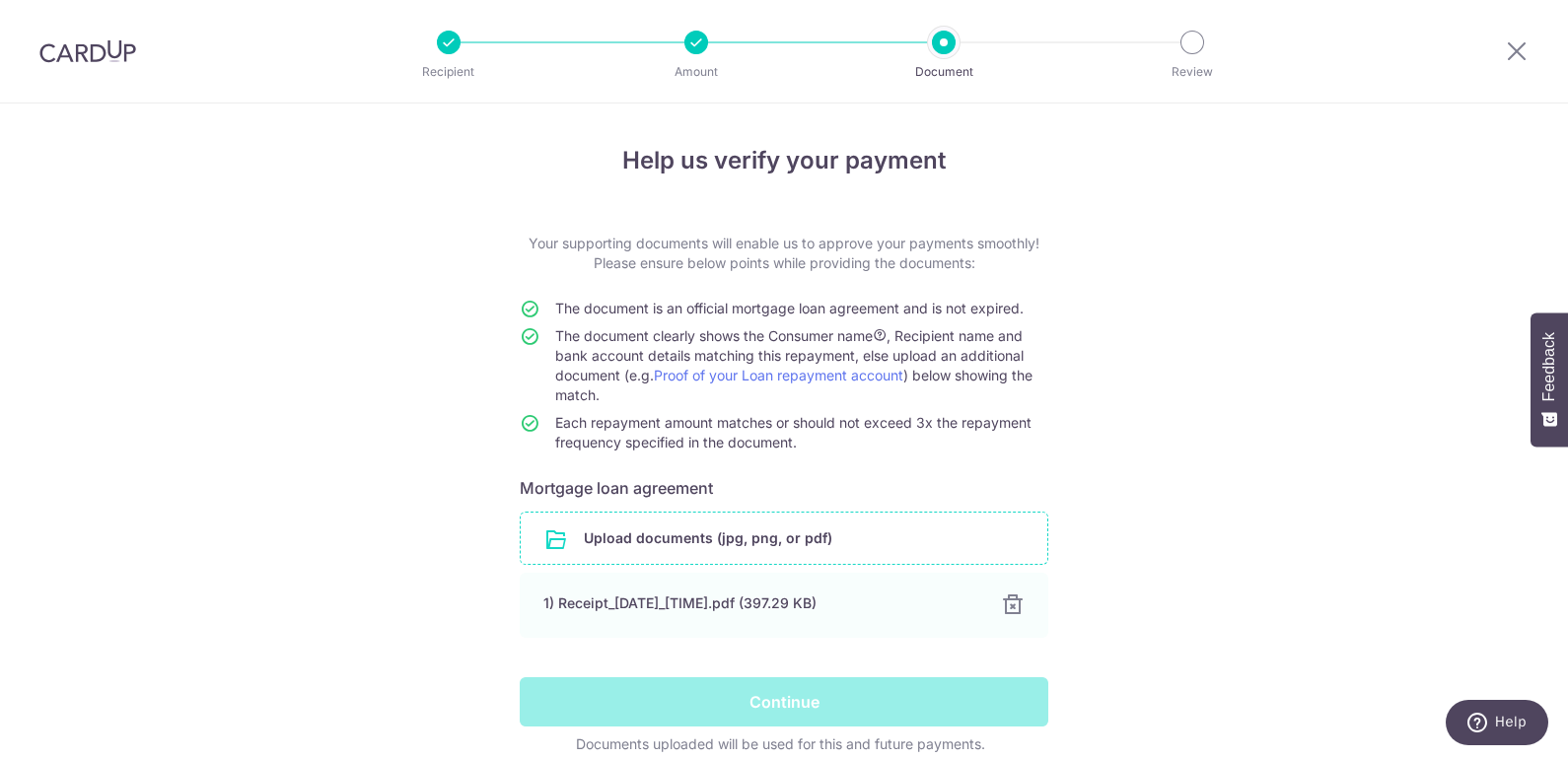 scroll, scrollTop: 87, scrollLeft: 0, axis: vertical 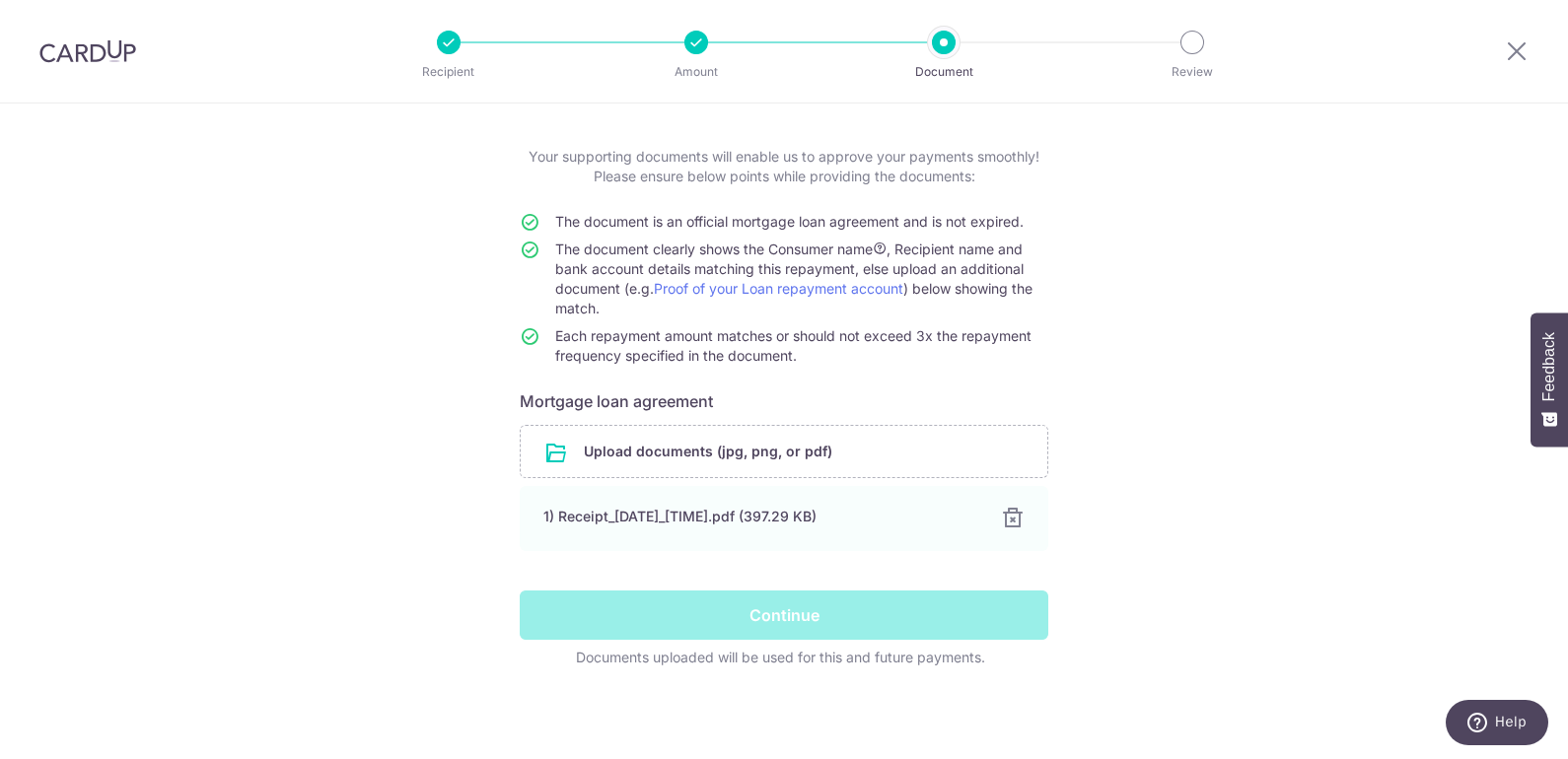 click on "Continue" at bounding box center [784, 615] 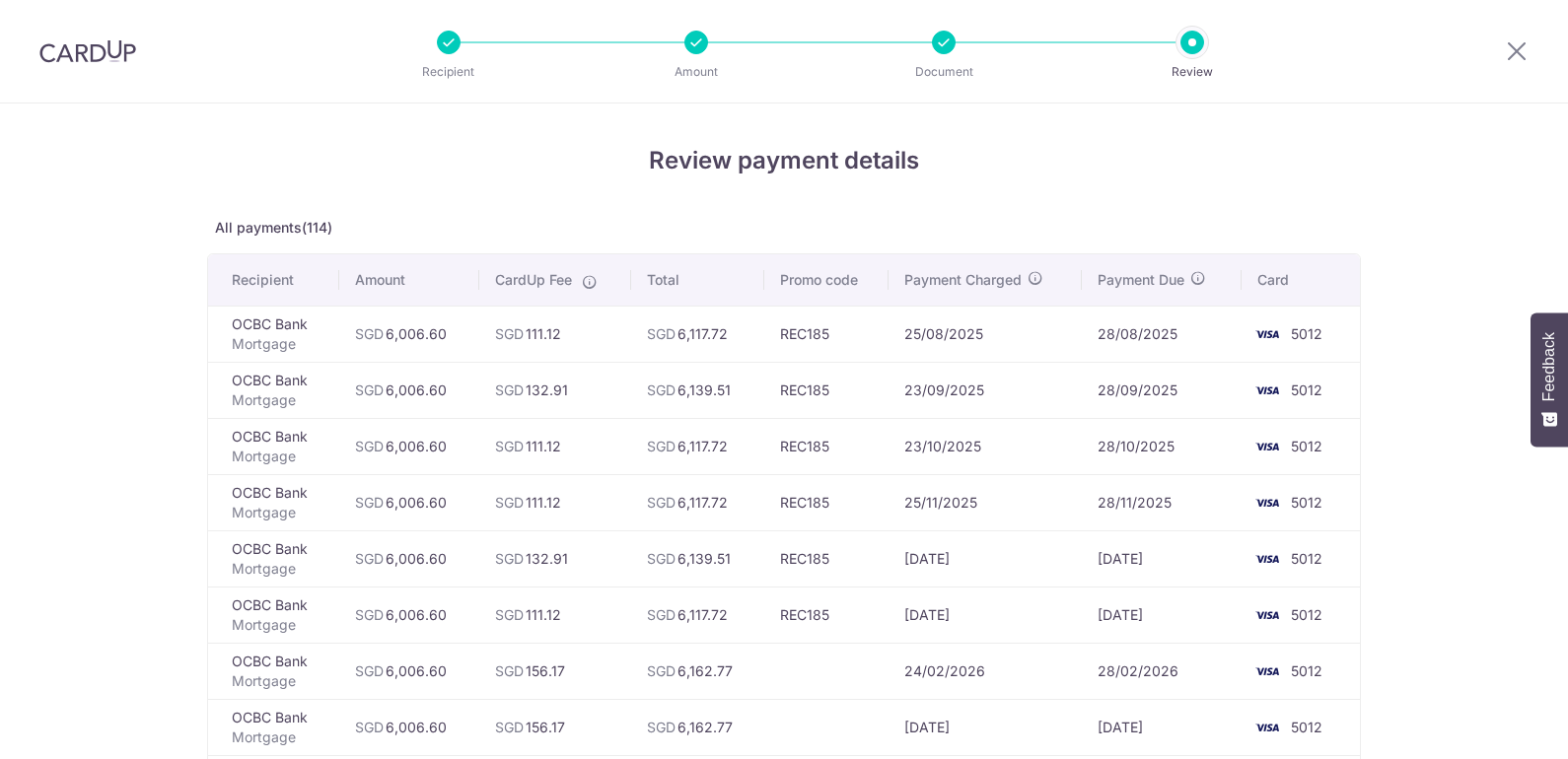scroll, scrollTop: 0, scrollLeft: 0, axis: both 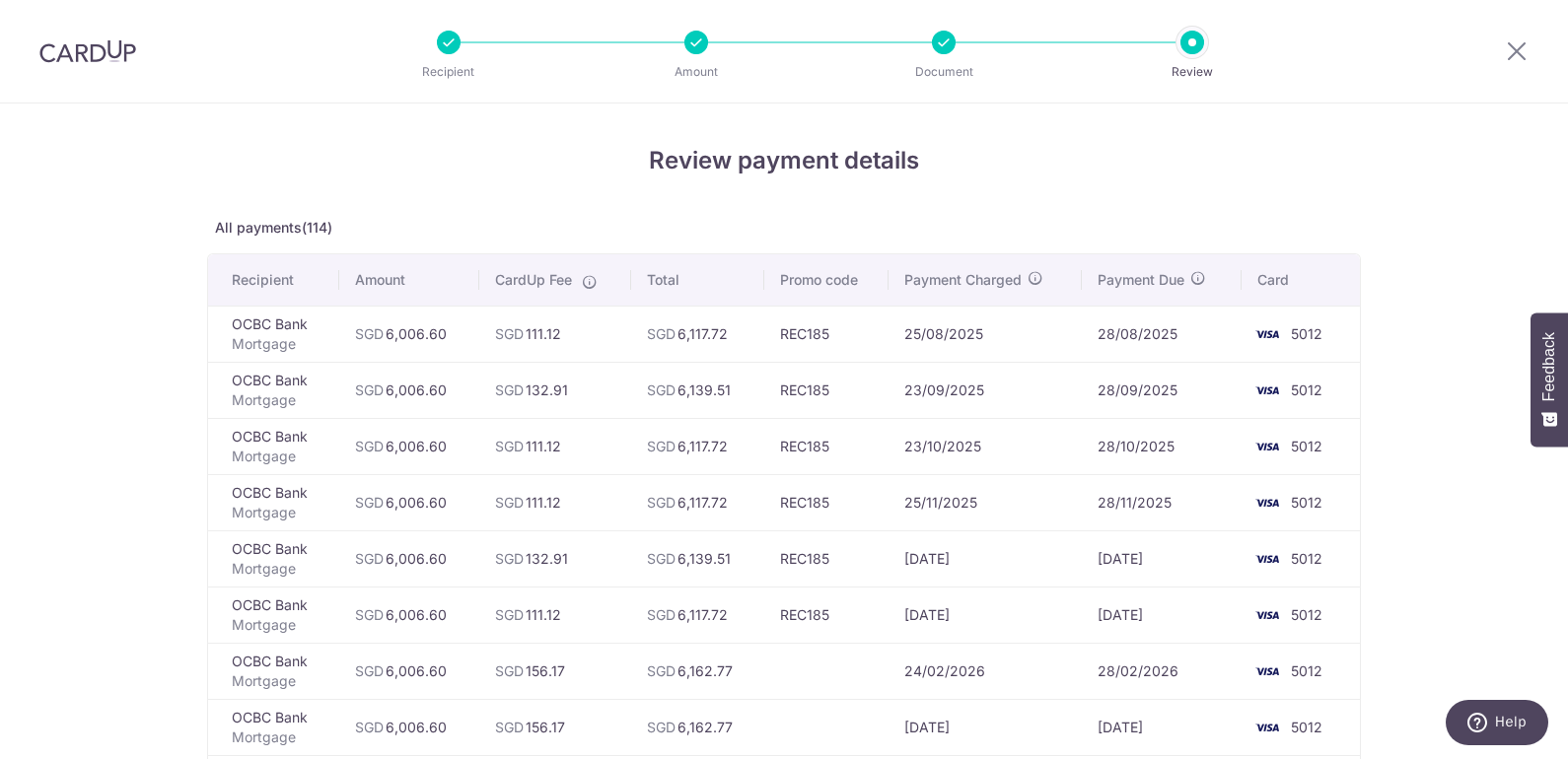 click on "SGD   132.91" at bounding box center [555, 389] 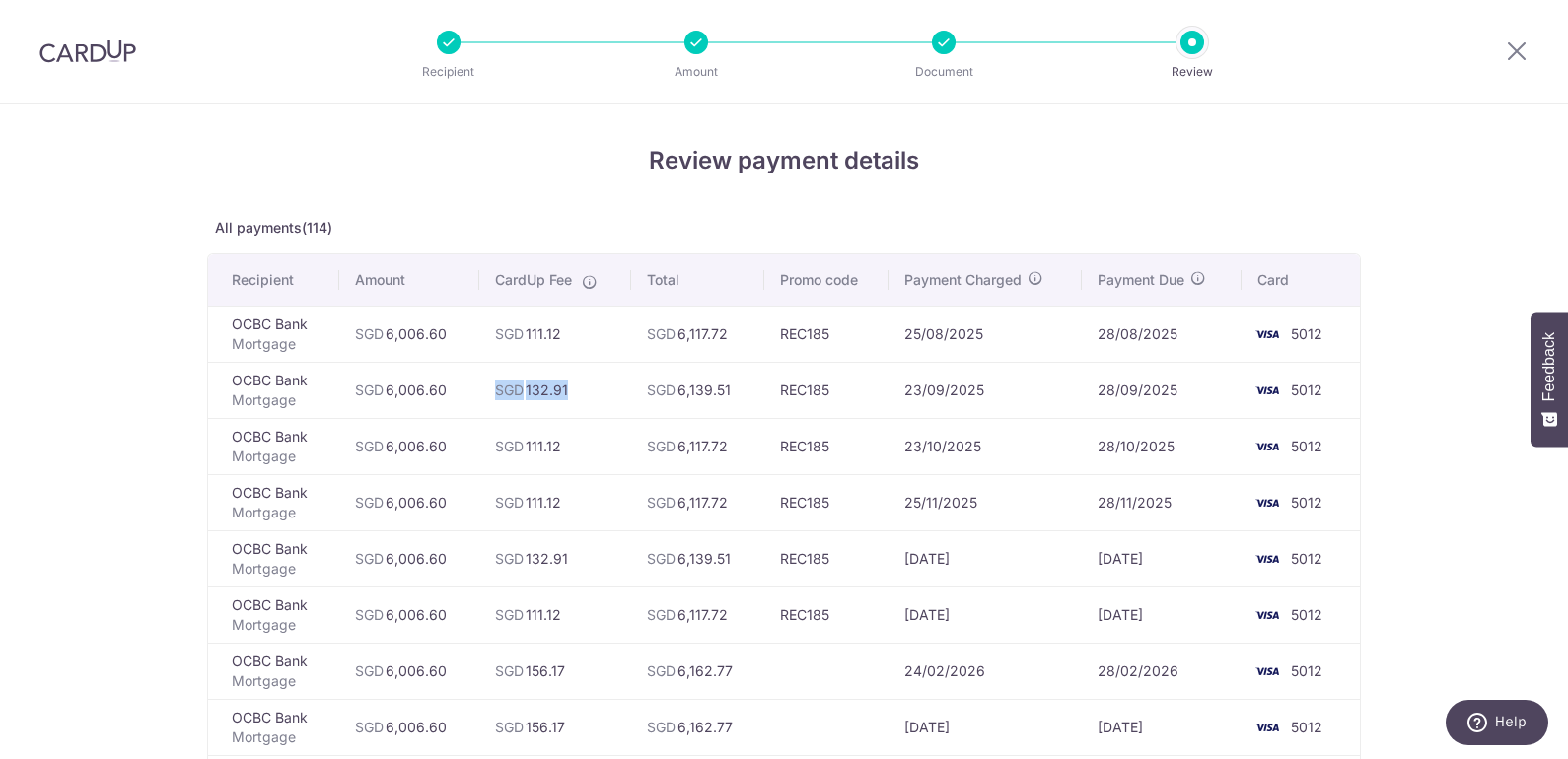 click on "SGD   132.91" at bounding box center (555, 389) 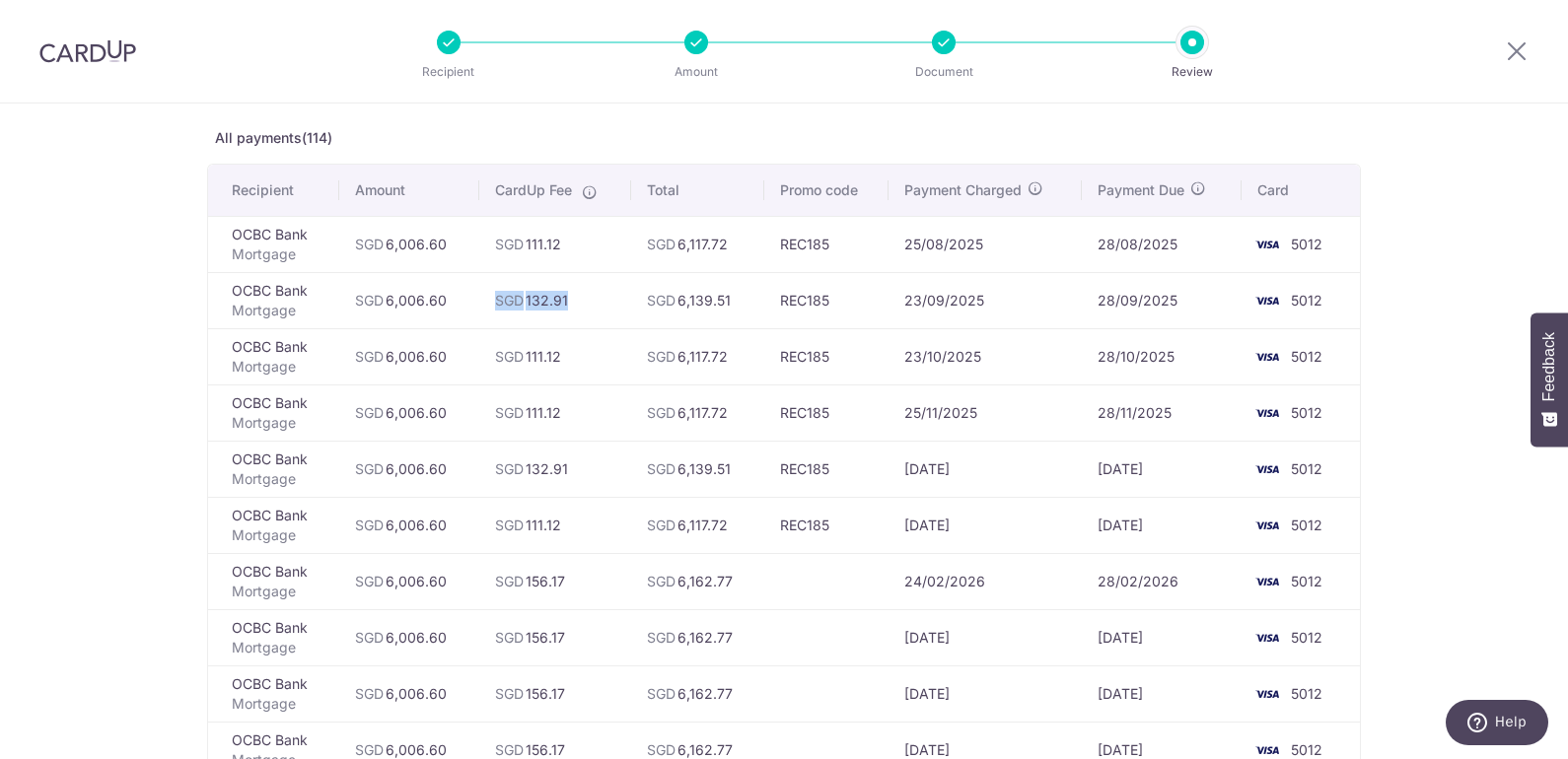 scroll, scrollTop: 0, scrollLeft: 0, axis: both 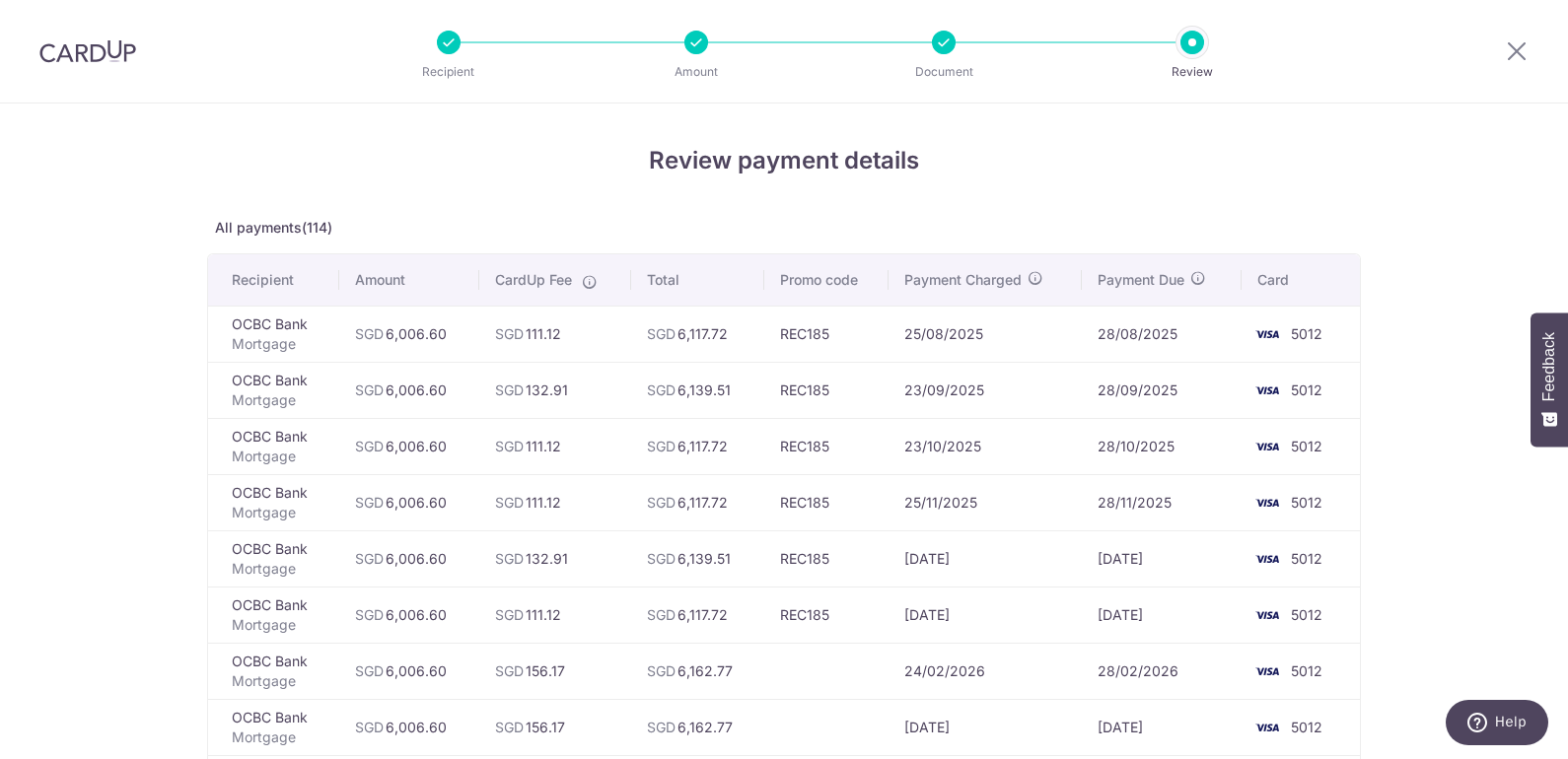 click on "SGD   111.12" at bounding box center [555, 333] 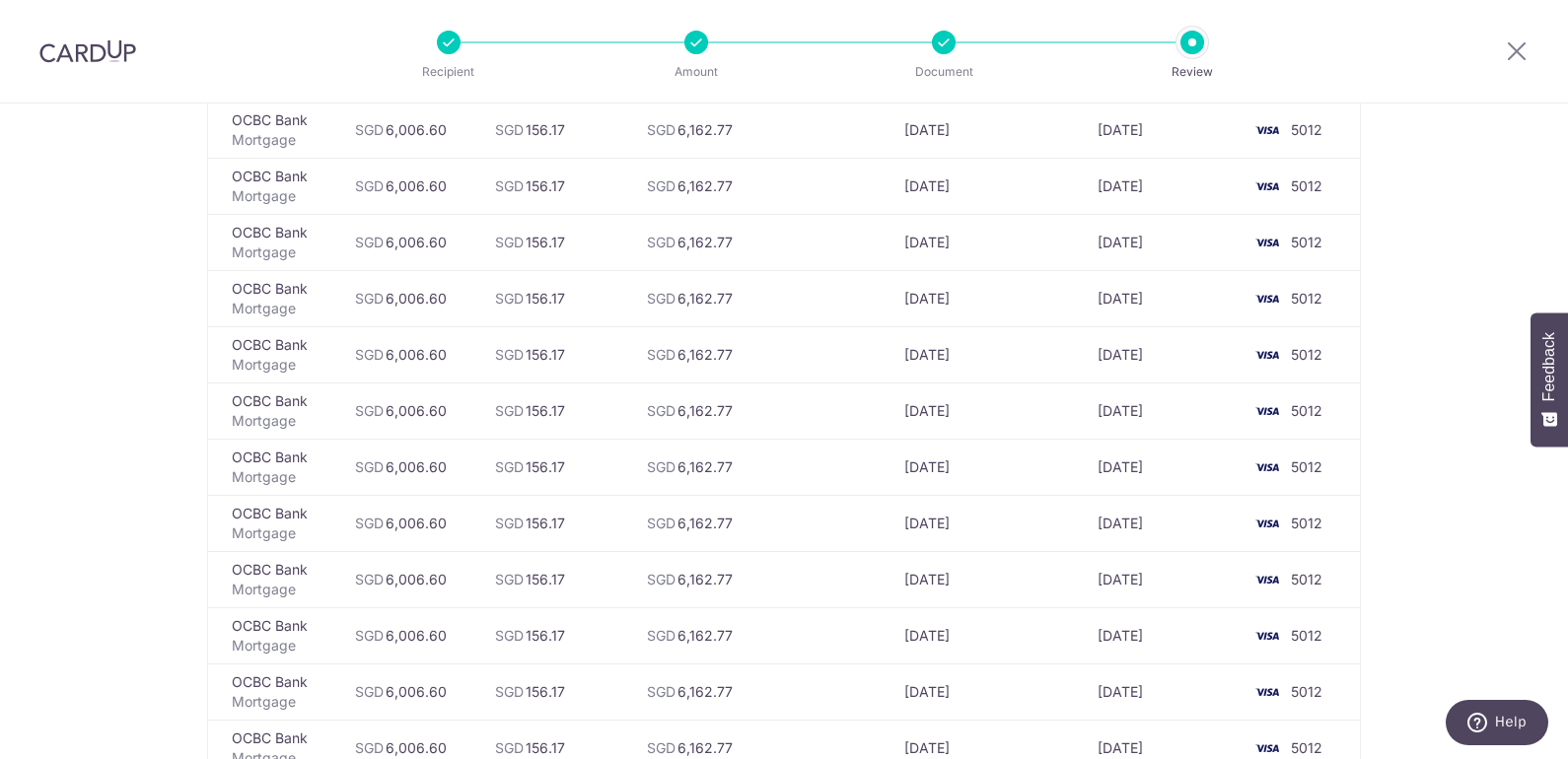 scroll, scrollTop: 6263, scrollLeft: 0, axis: vertical 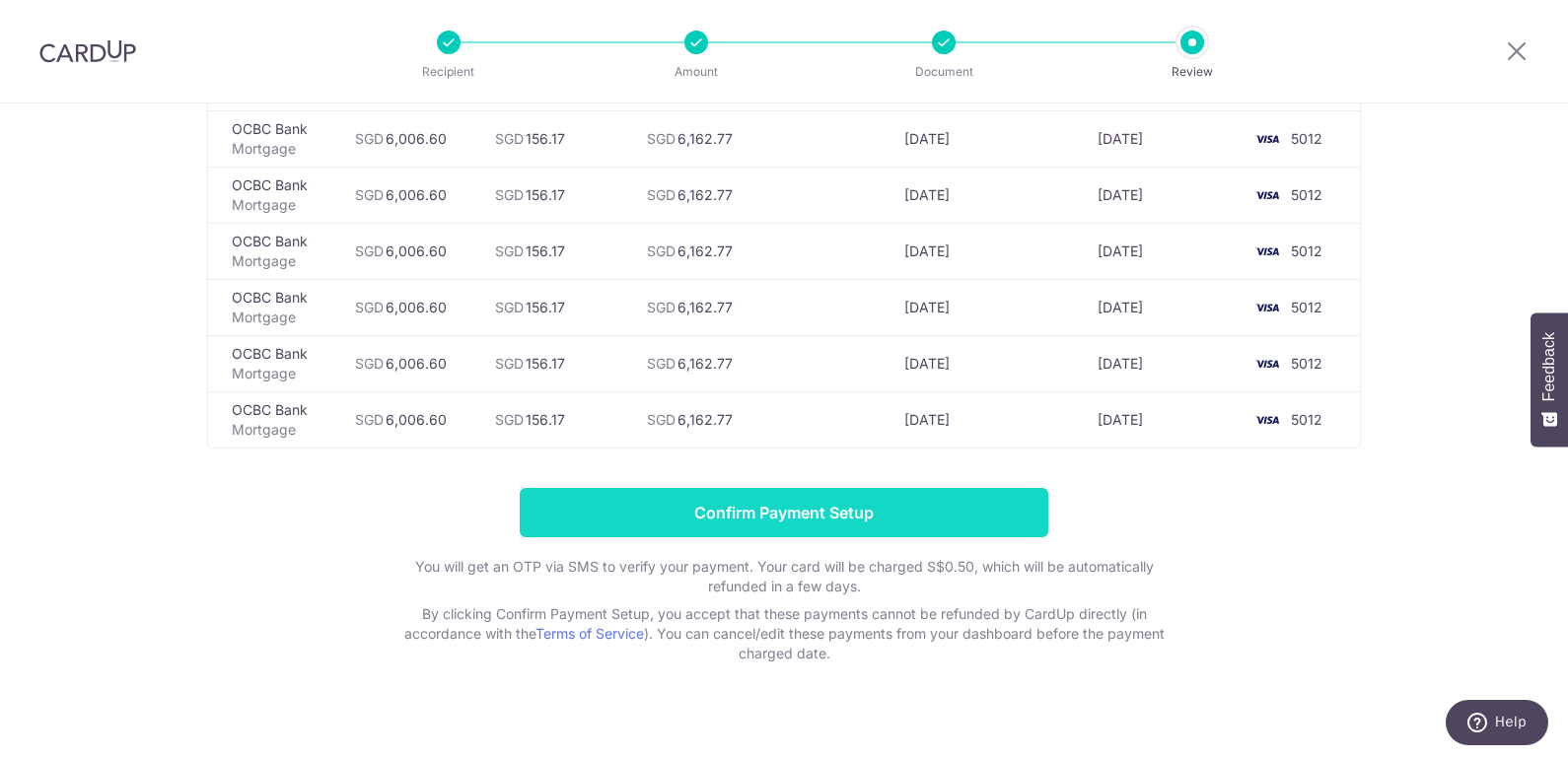 click on "Confirm Payment Setup" at bounding box center [784, 513] 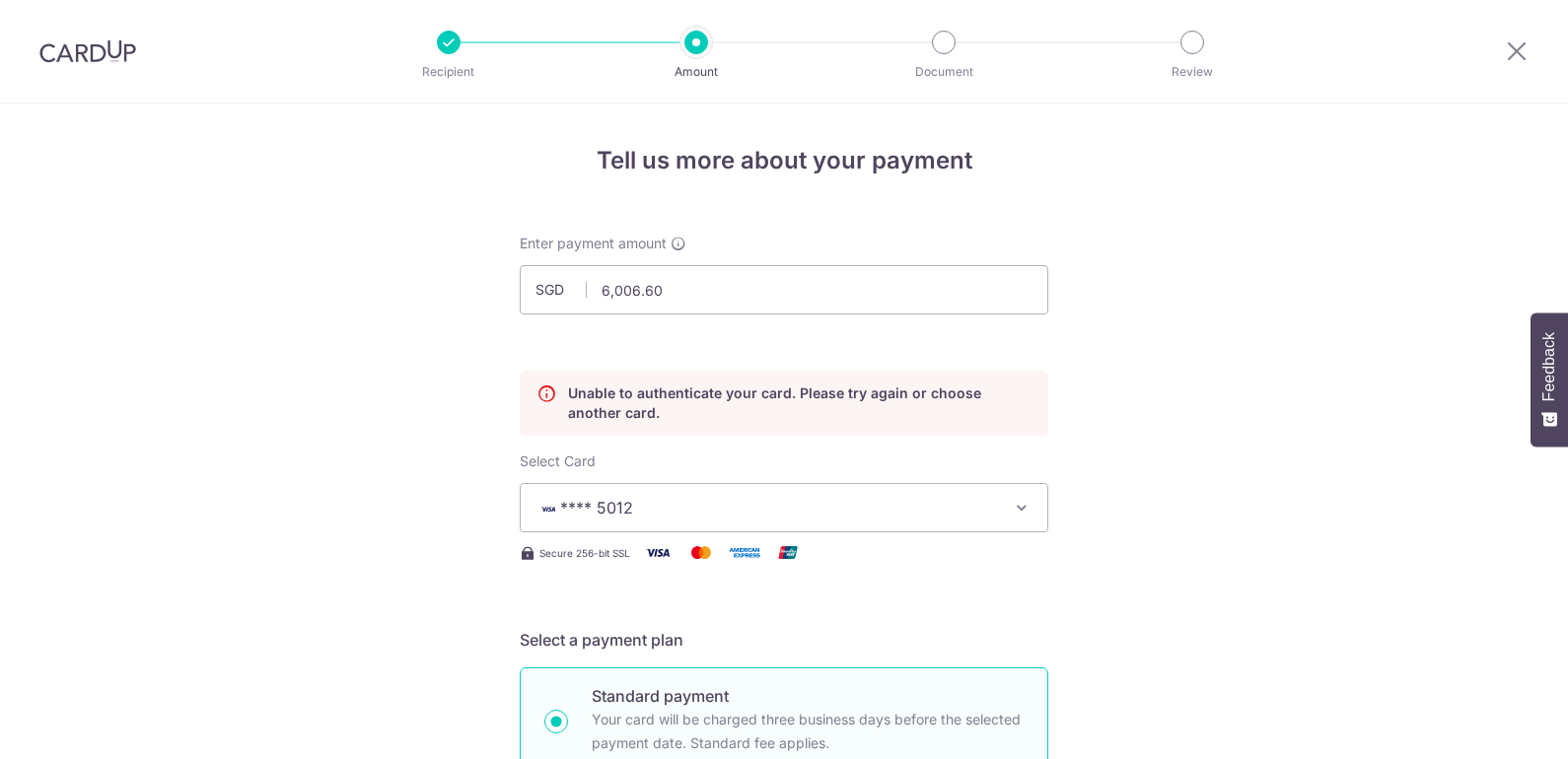 scroll, scrollTop: 0, scrollLeft: 0, axis: both 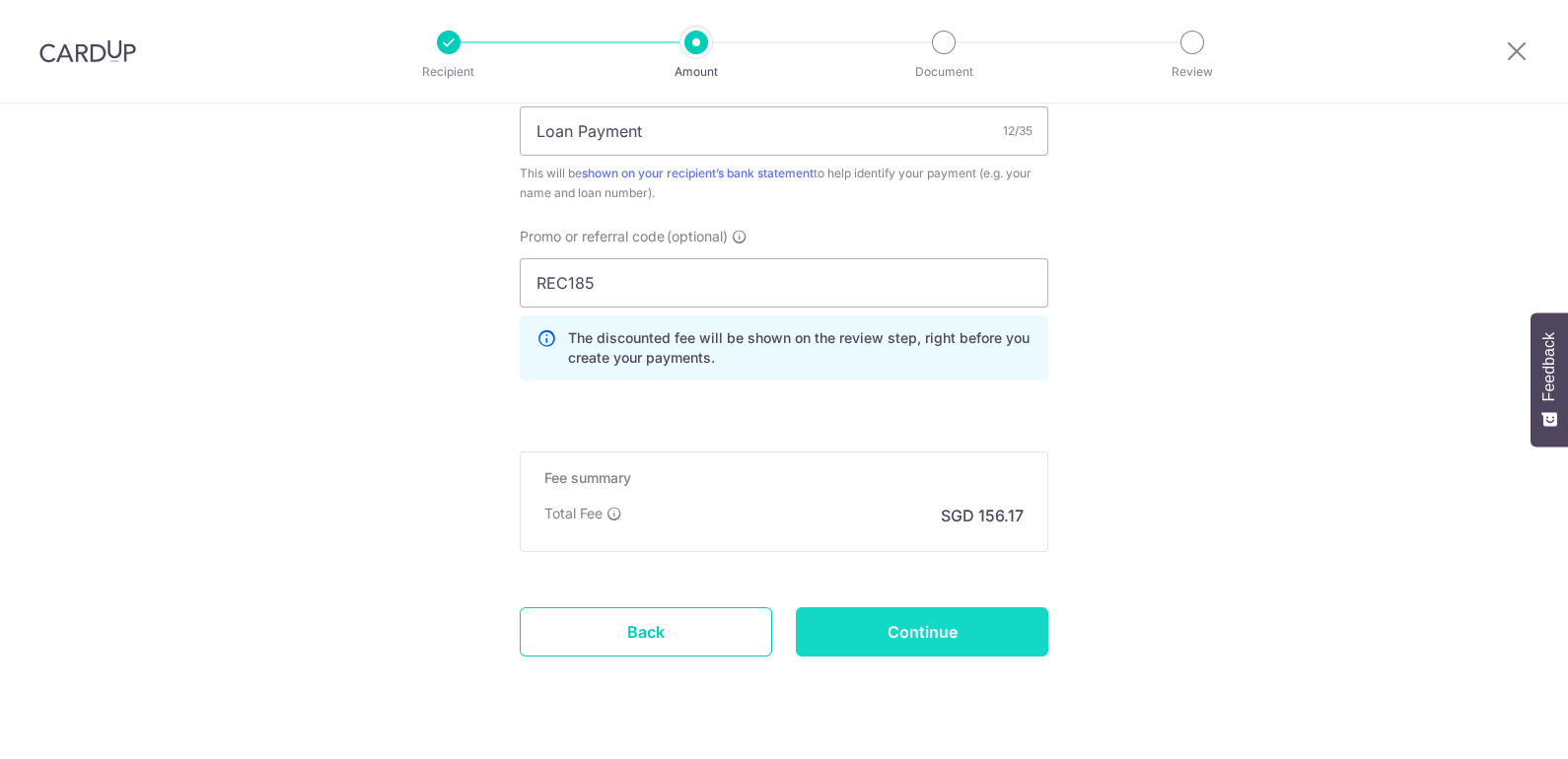 click on "Continue" at bounding box center (922, 632) 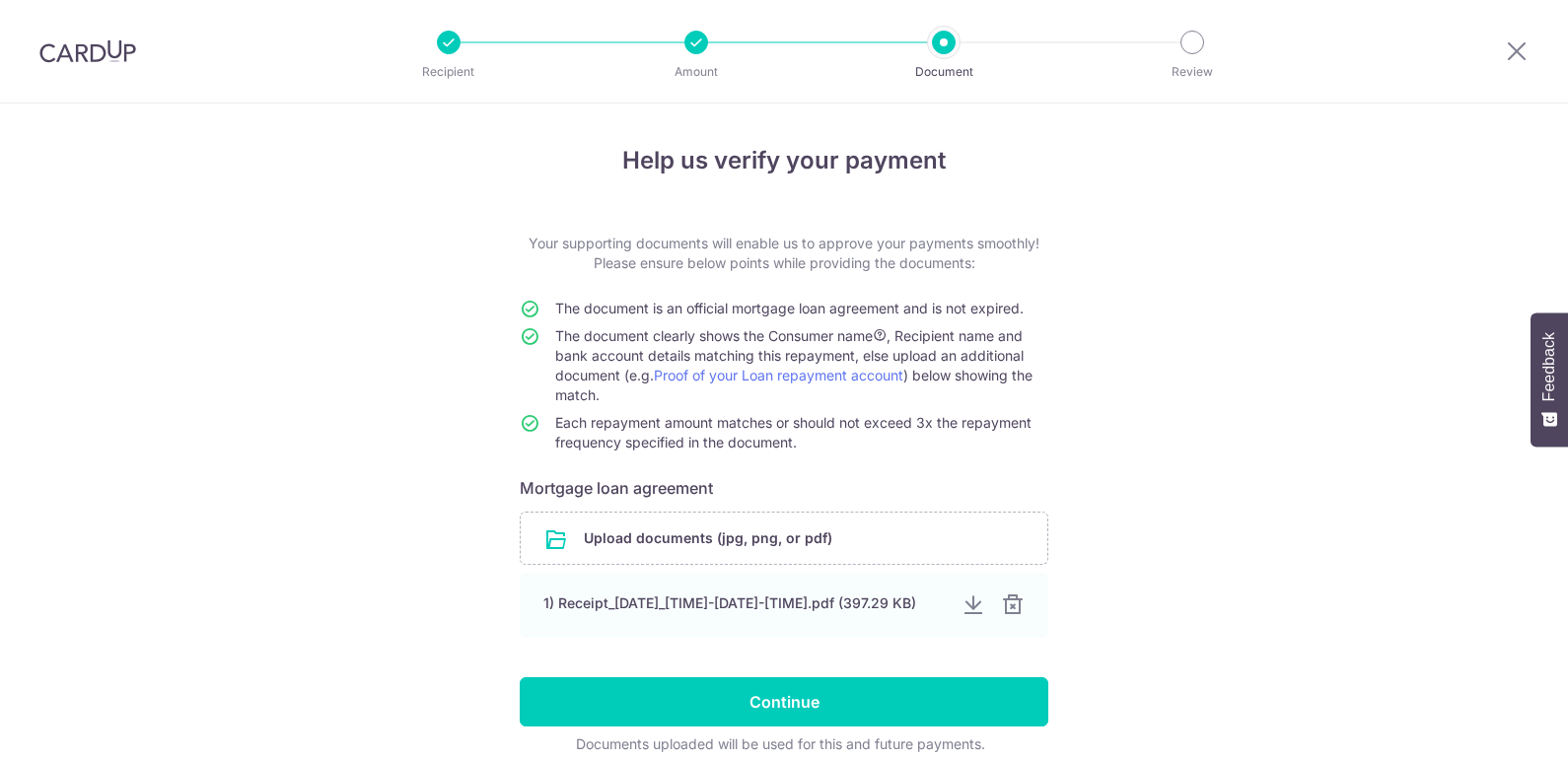 scroll, scrollTop: 0, scrollLeft: 0, axis: both 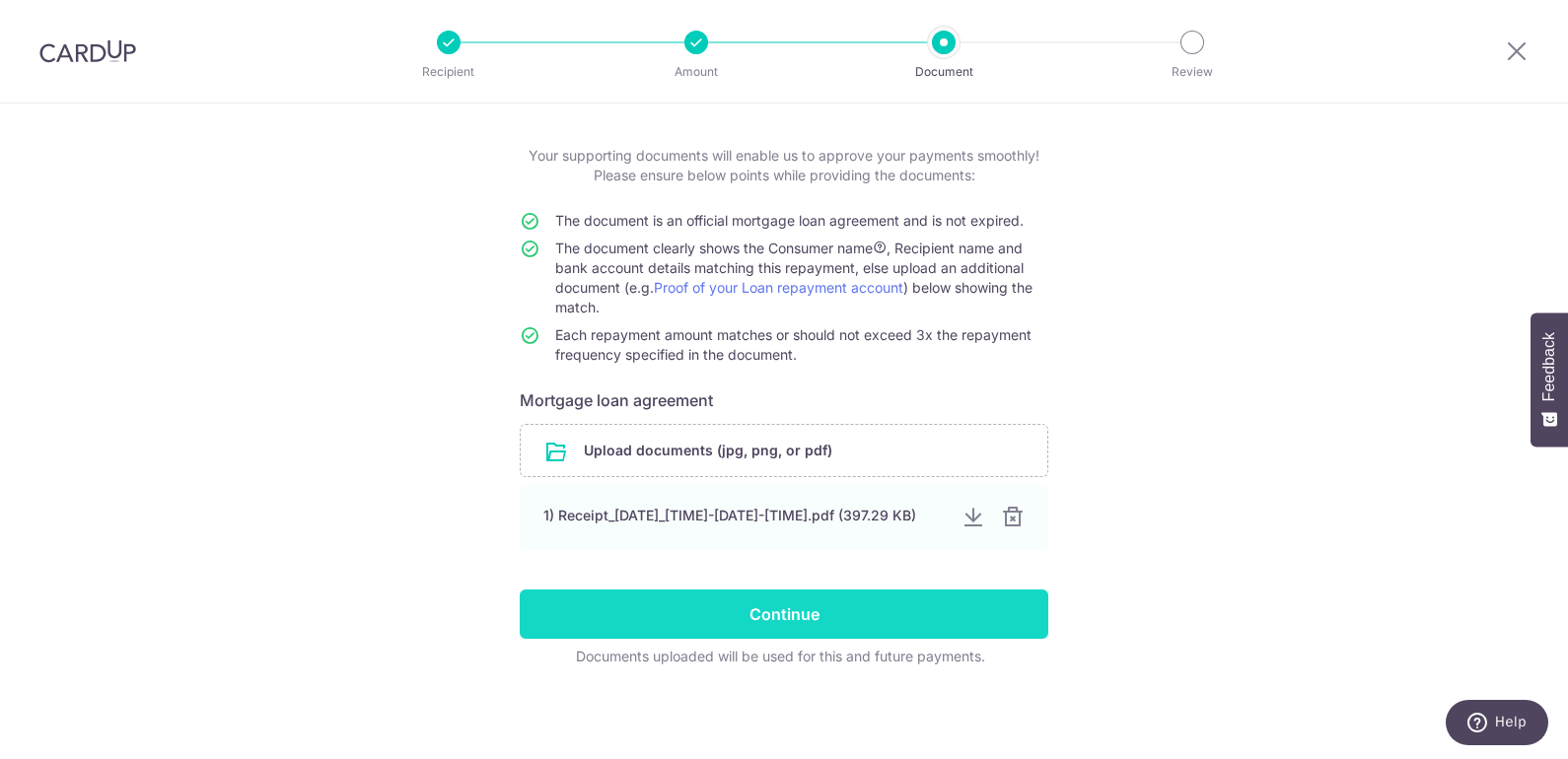 click on "Continue" at bounding box center (784, 614) 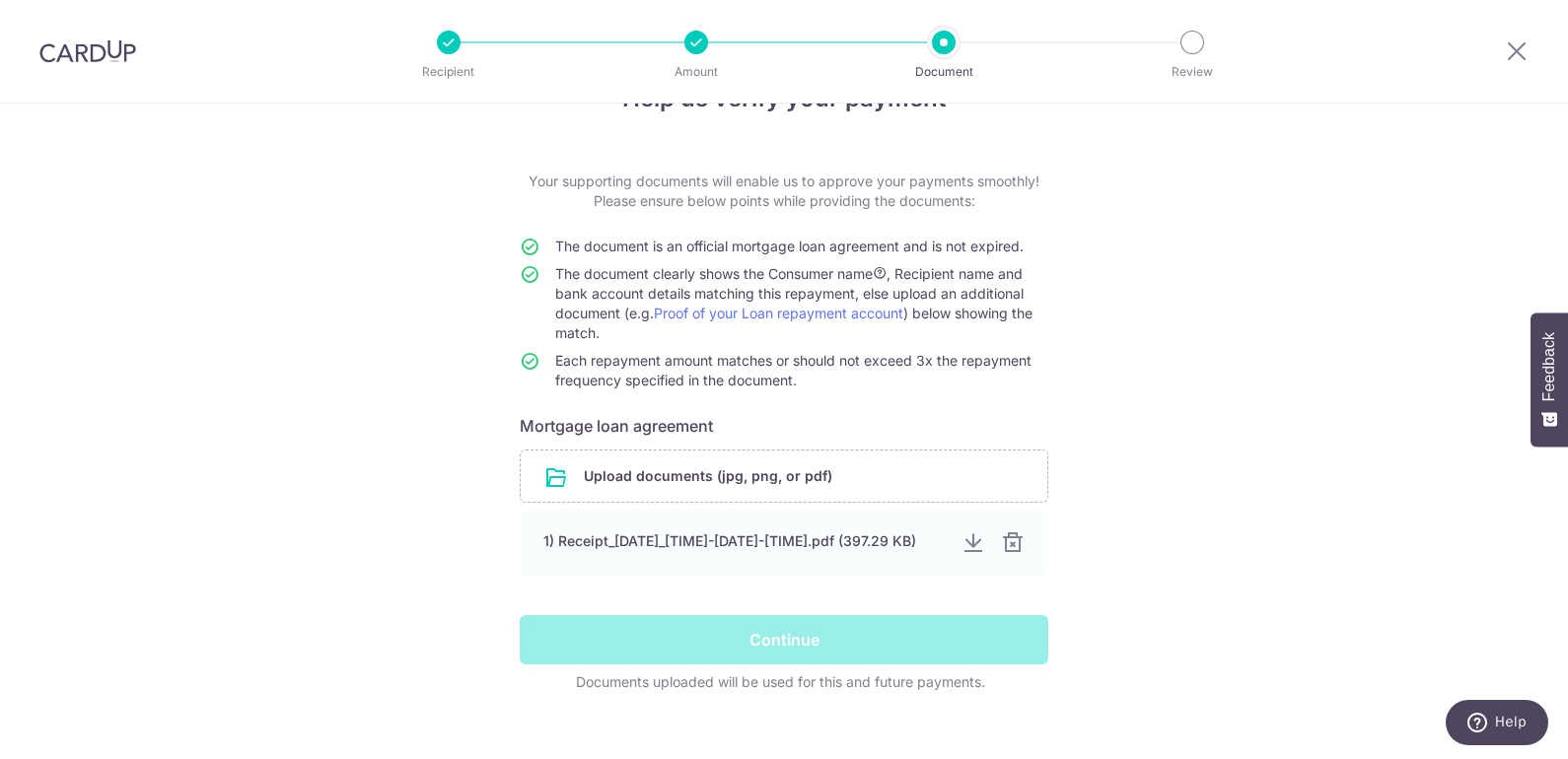 scroll, scrollTop: 93, scrollLeft: 0, axis: vertical 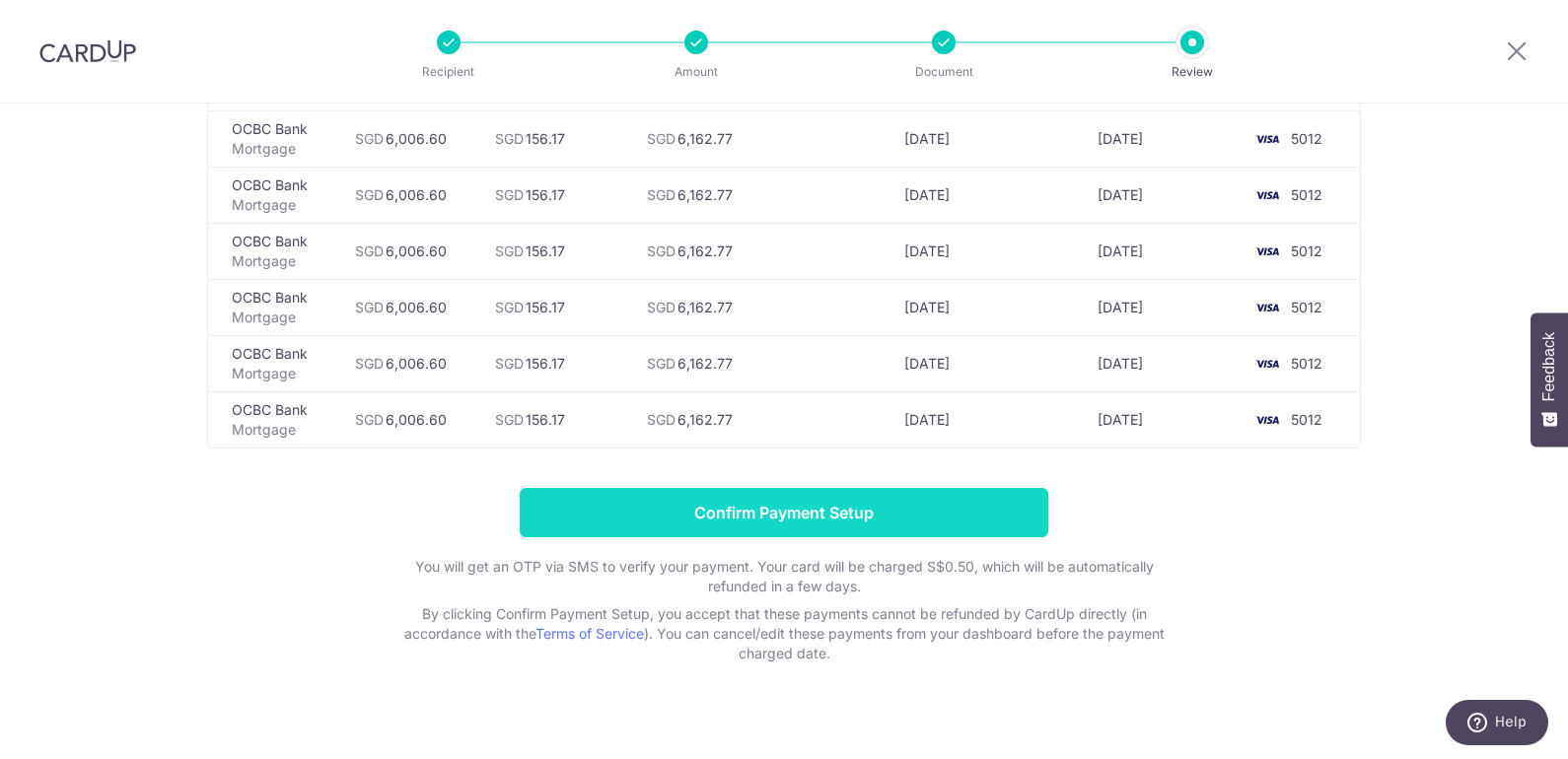 click on "Confirm Payment Setup" at bounding box center (784, 513) 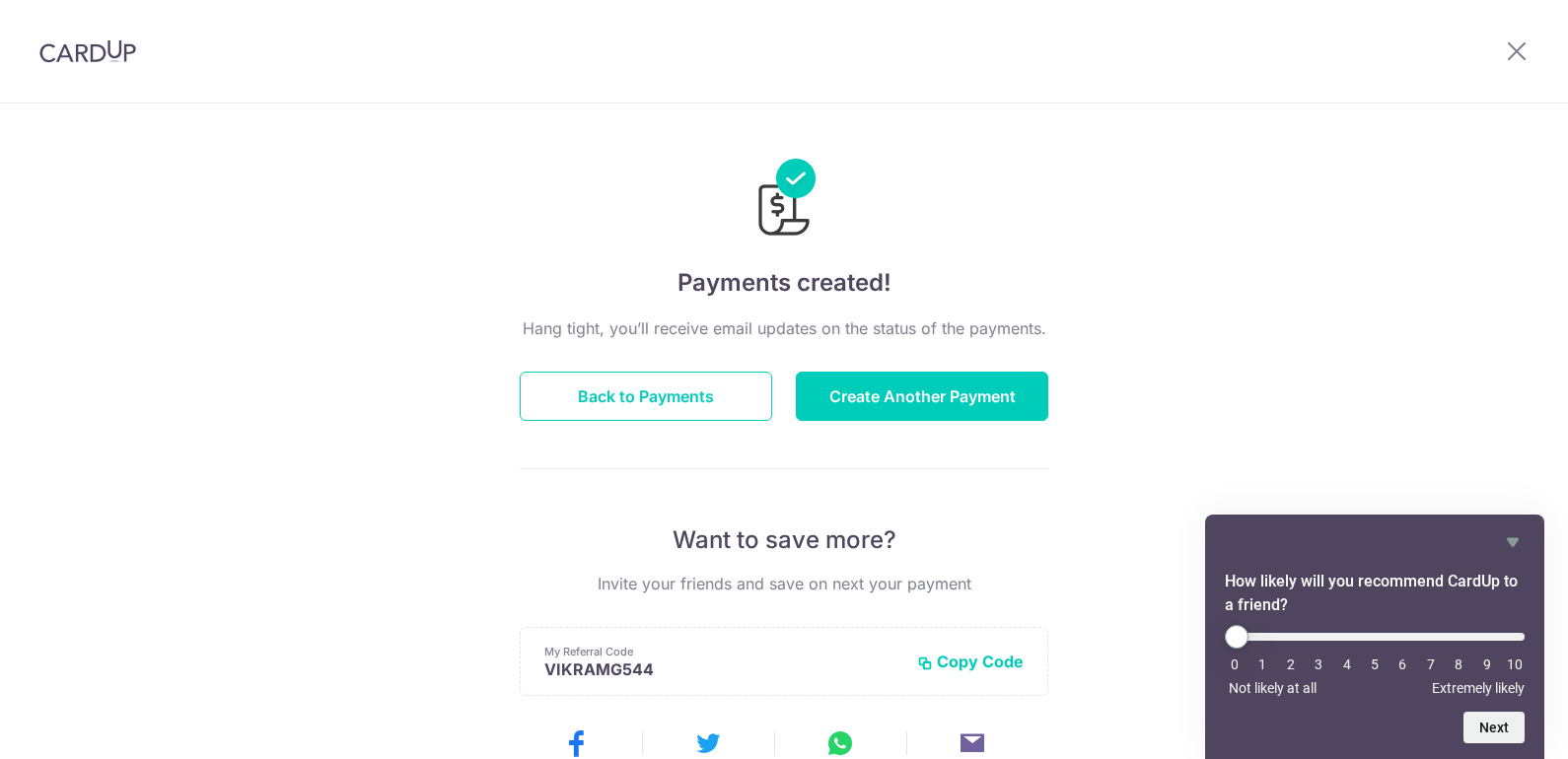 scroll, scrollTop: 0, scrollLeft: 0, axis: both 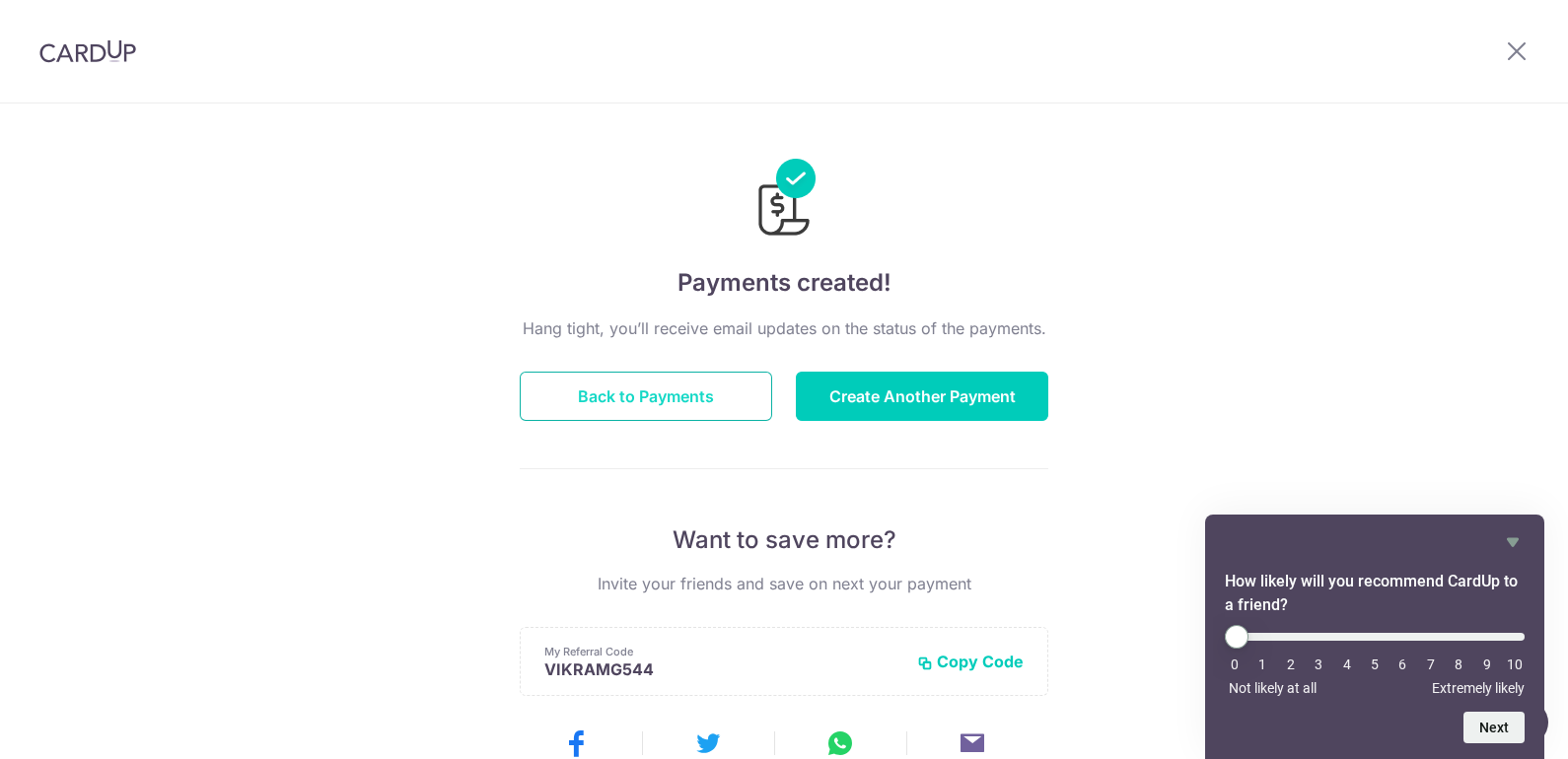 click on "Back to Payments" at bounding box center (646, 396) 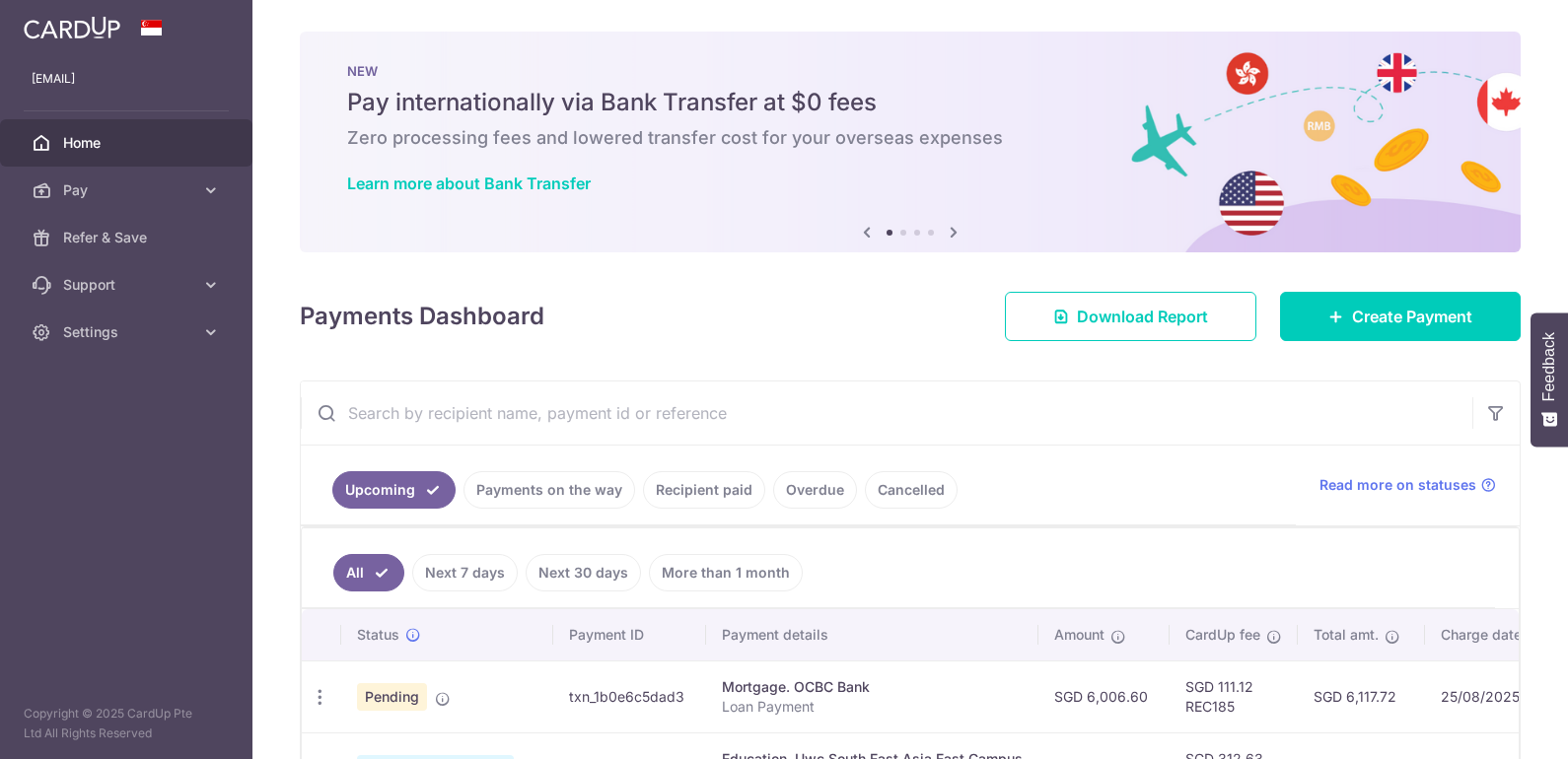 scroll, scrollTop: 0, scrollLeft: 0, axis: both 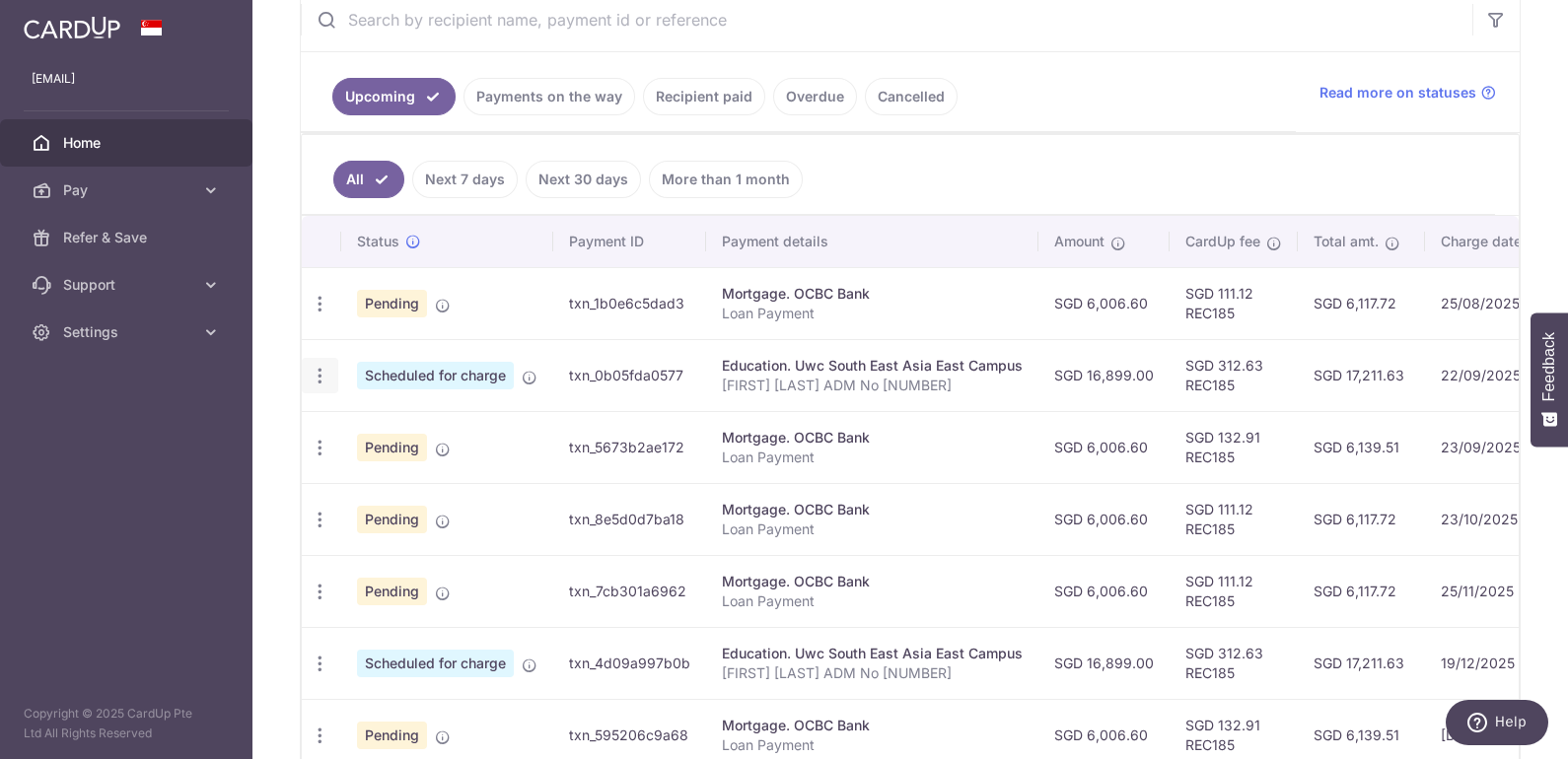 click at bounding box center [320, 304] 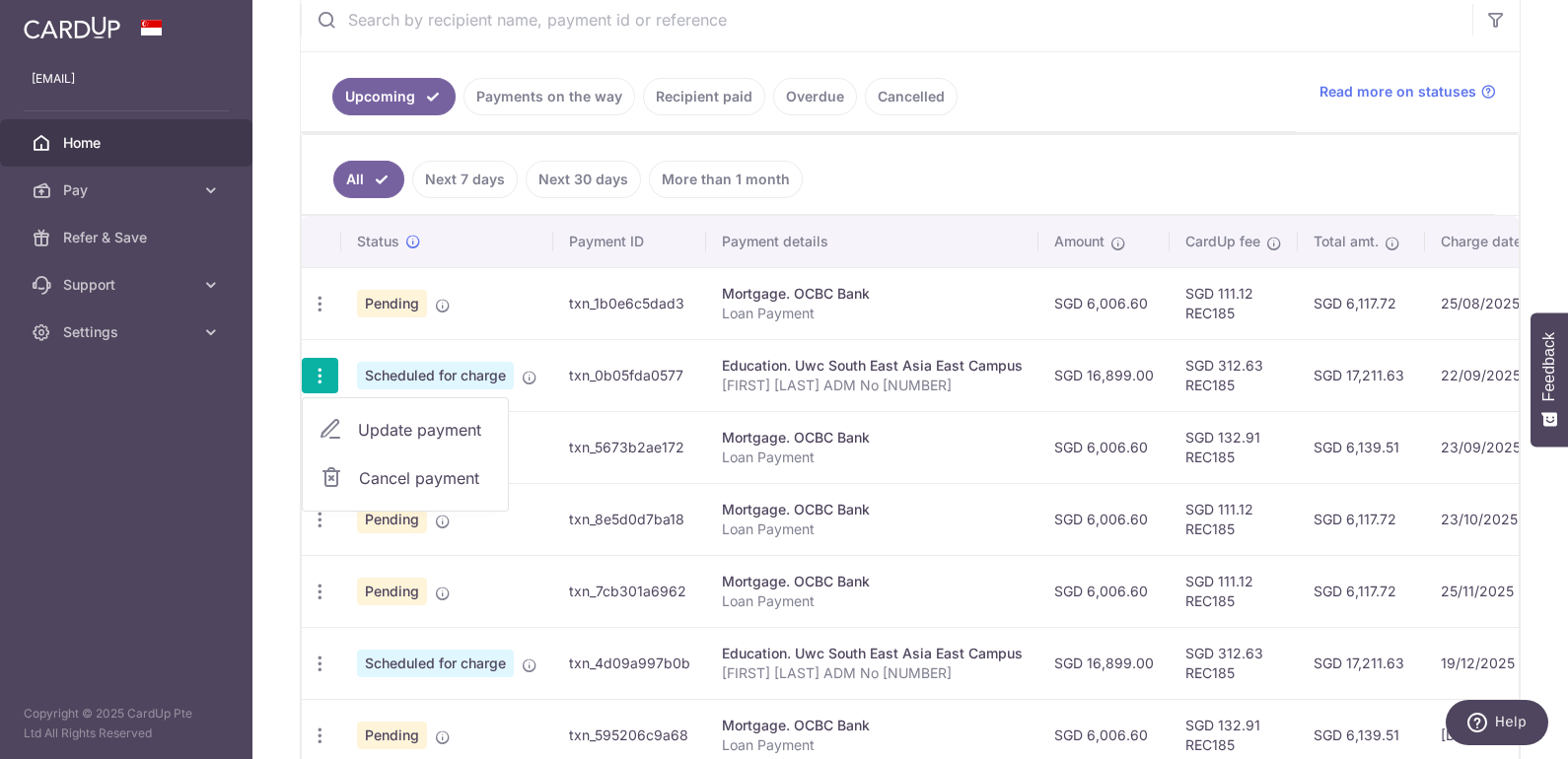 click on "Update payment" at bounding box center (425, 430) 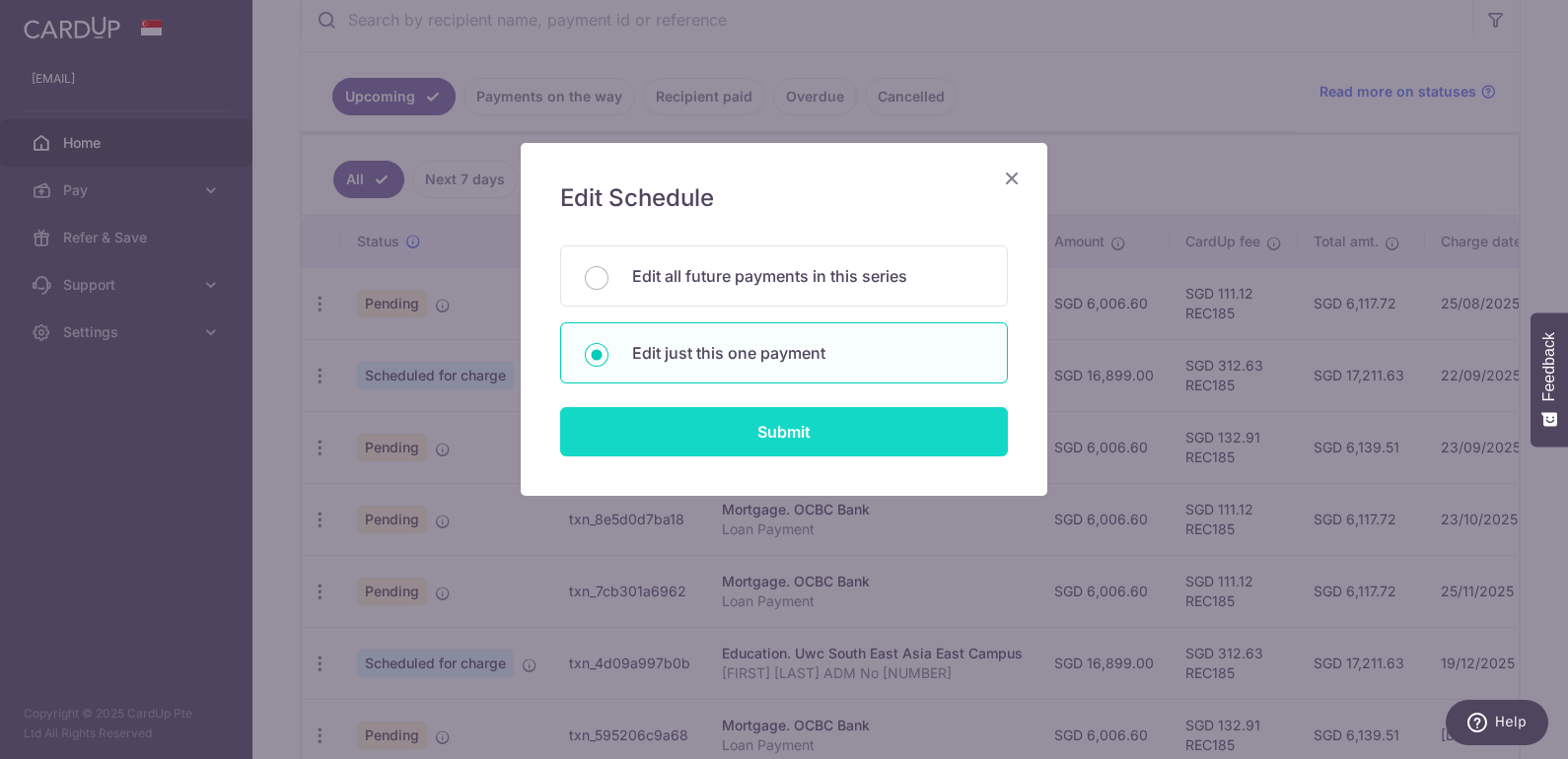 click on "Submit" at bounding box center (784, 432) 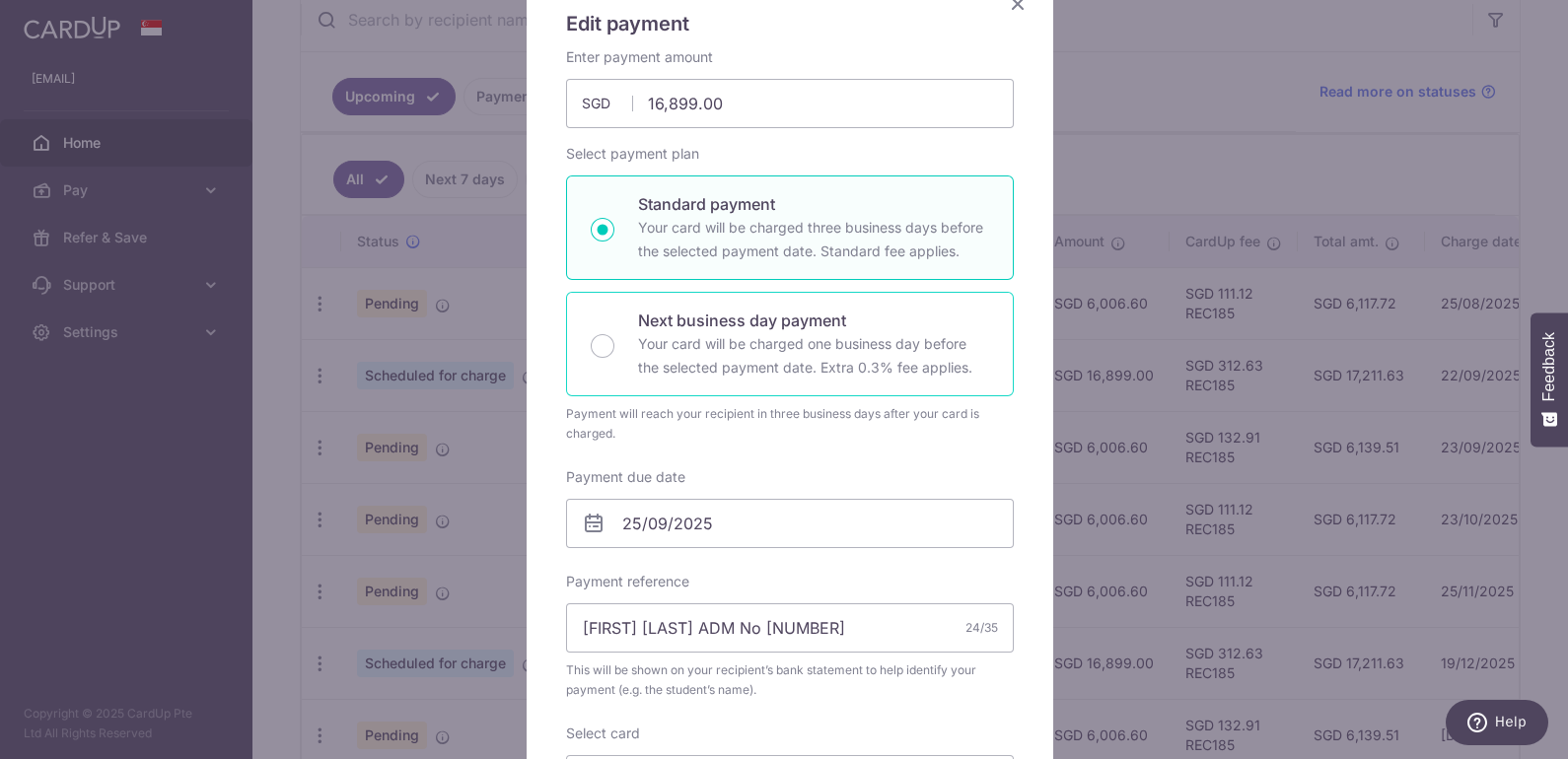 scroll, scrollTop: 196, scrollLeft: 0, axis: vertical 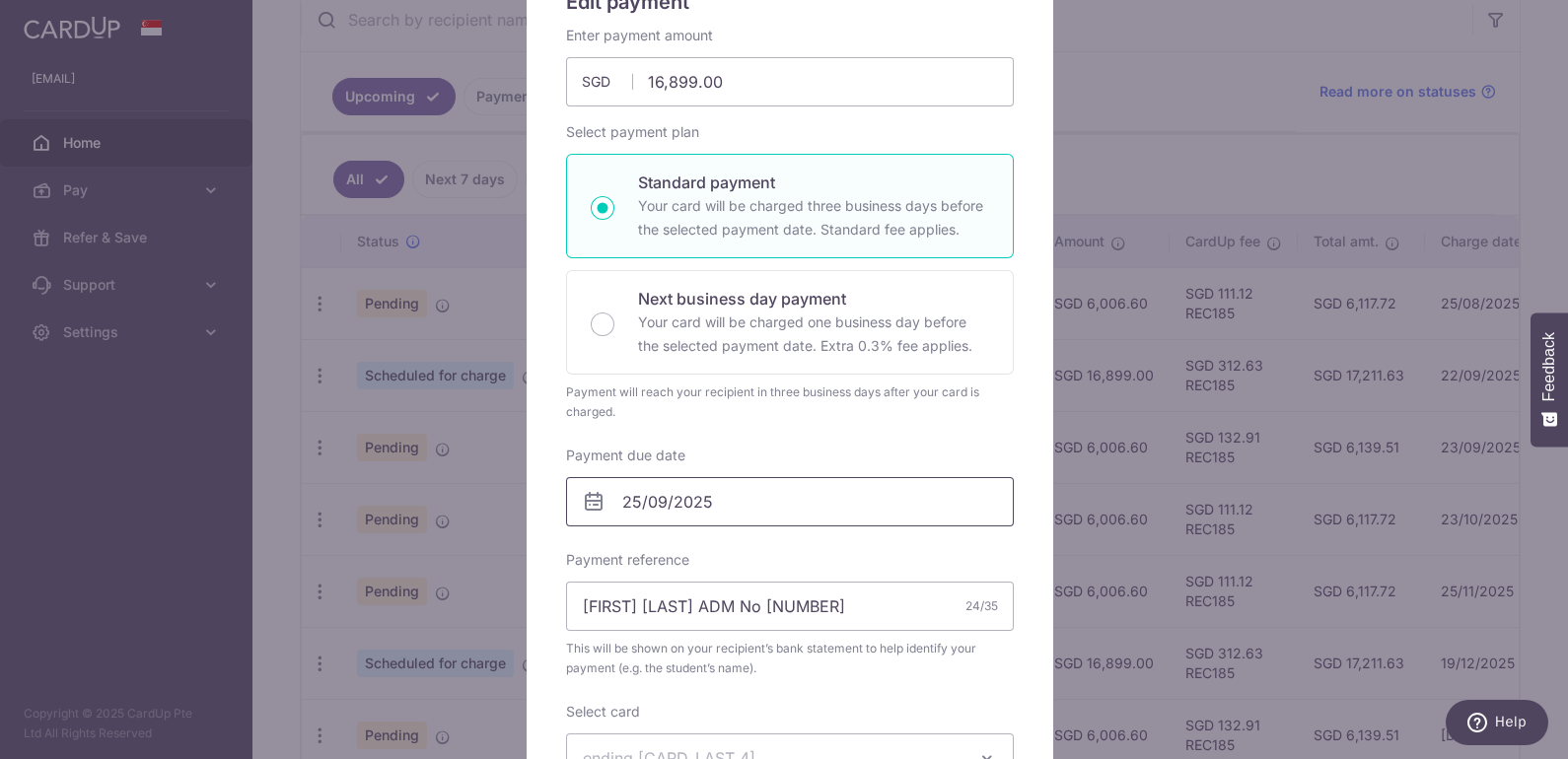 click on "25/09/2025" at bounding box center (790, 502) 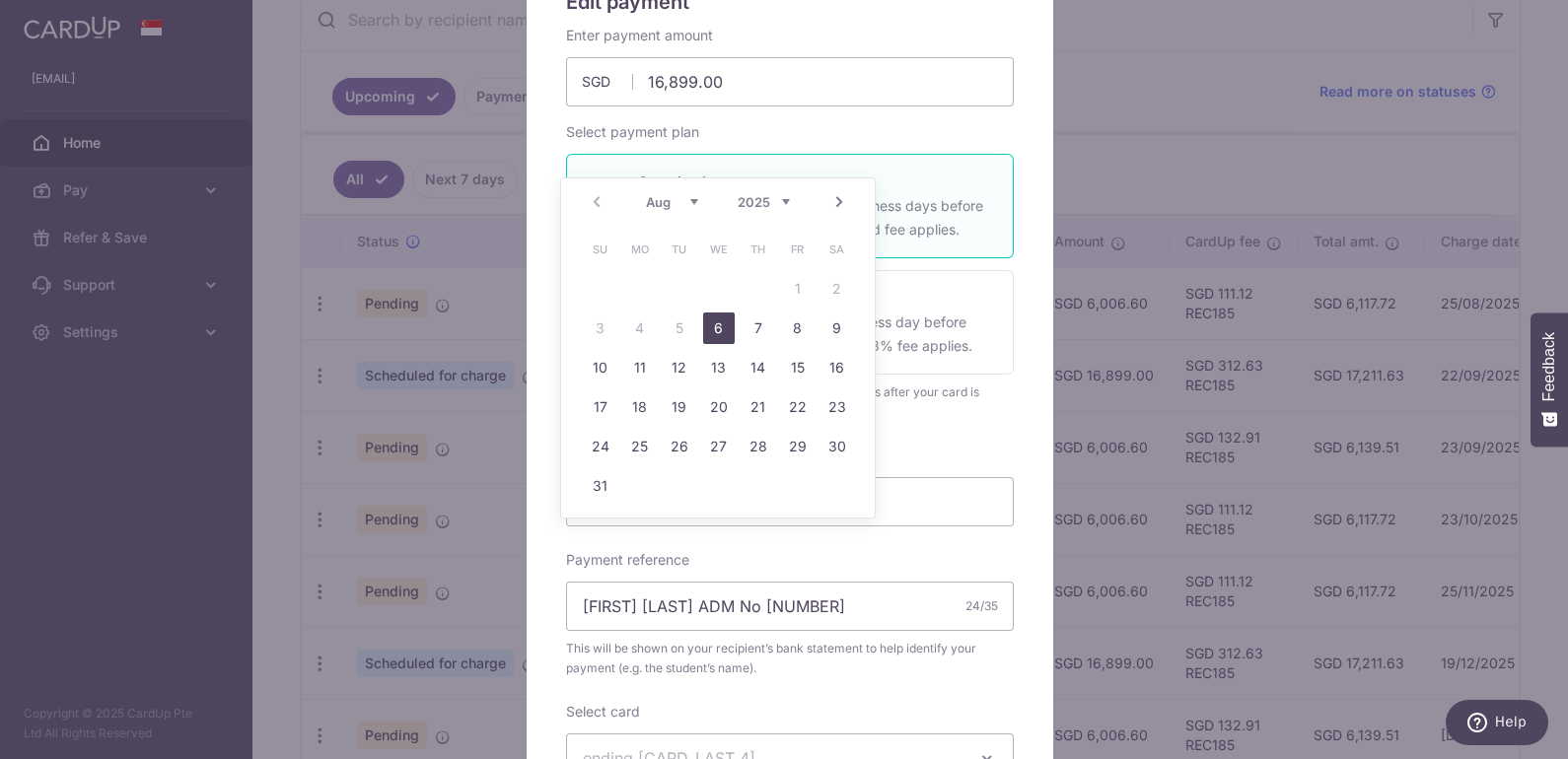 click on "6" at bounding box center [719, 328] 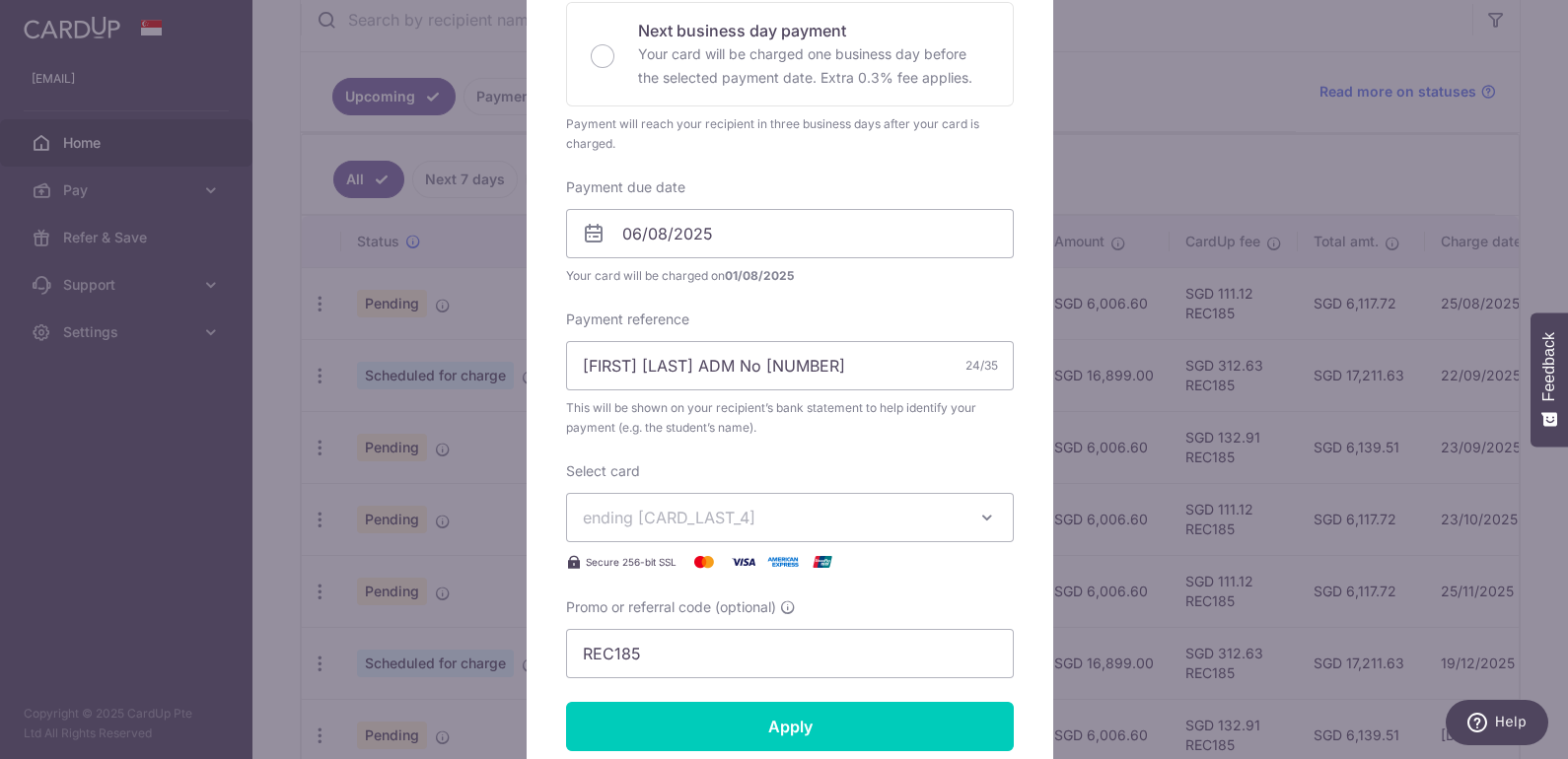 scroll, scrollTop: 492, scrollLeft: 0, axis: vertical 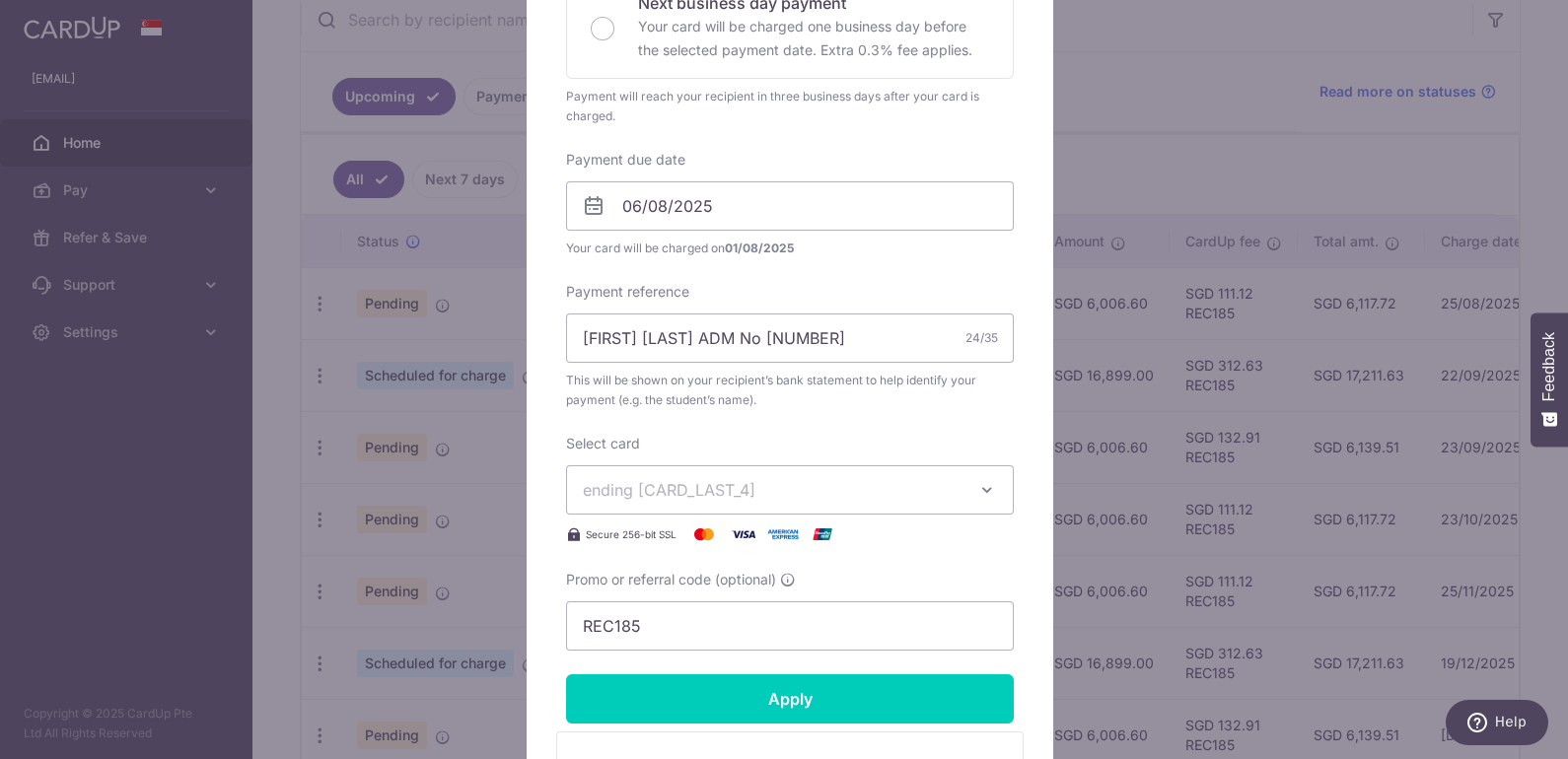 click on "ending [CARD_LAST_4]" at bounding box center [772, 490] 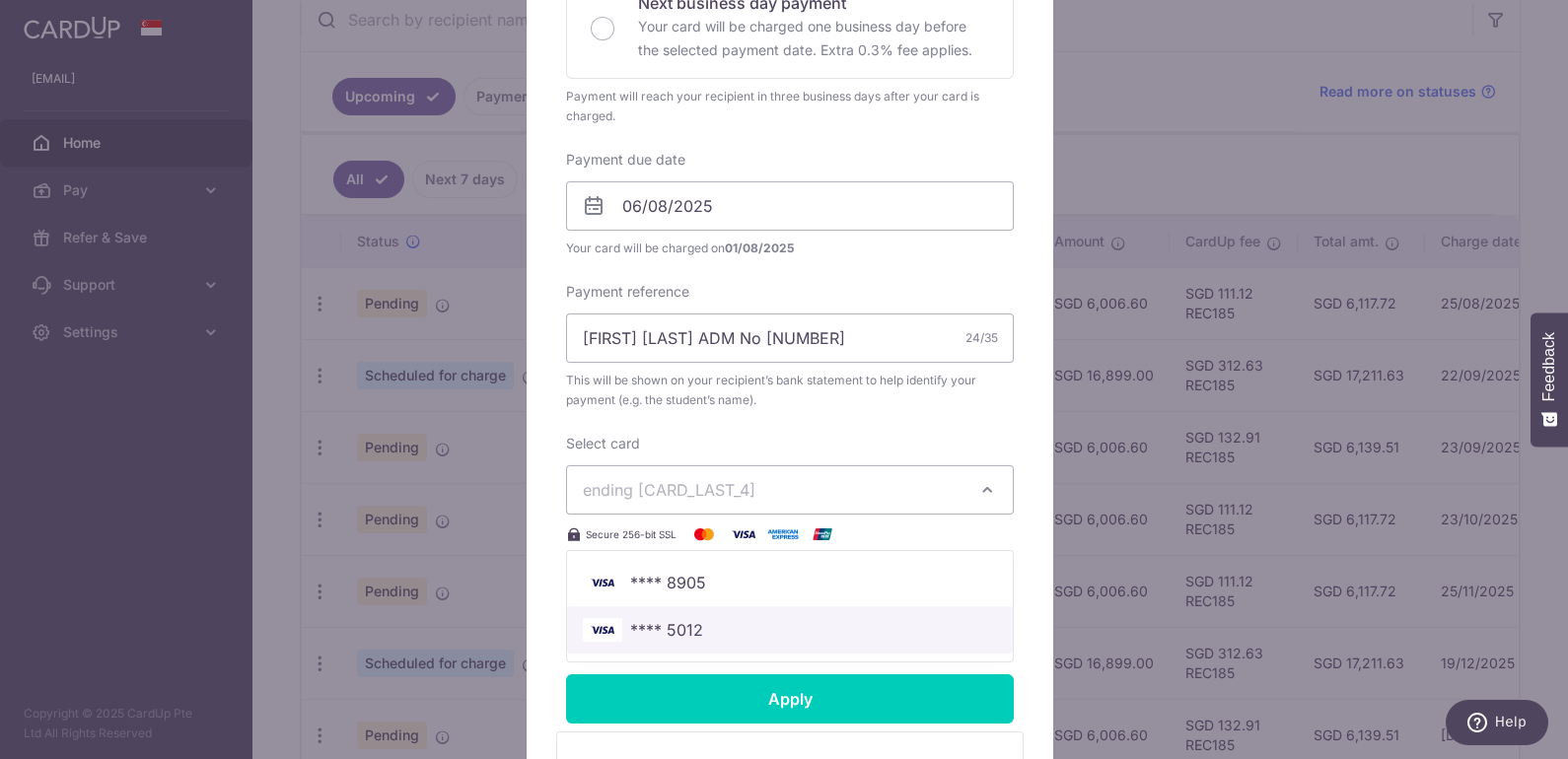 click on "**** 5012" at bounding box center [667, 630] 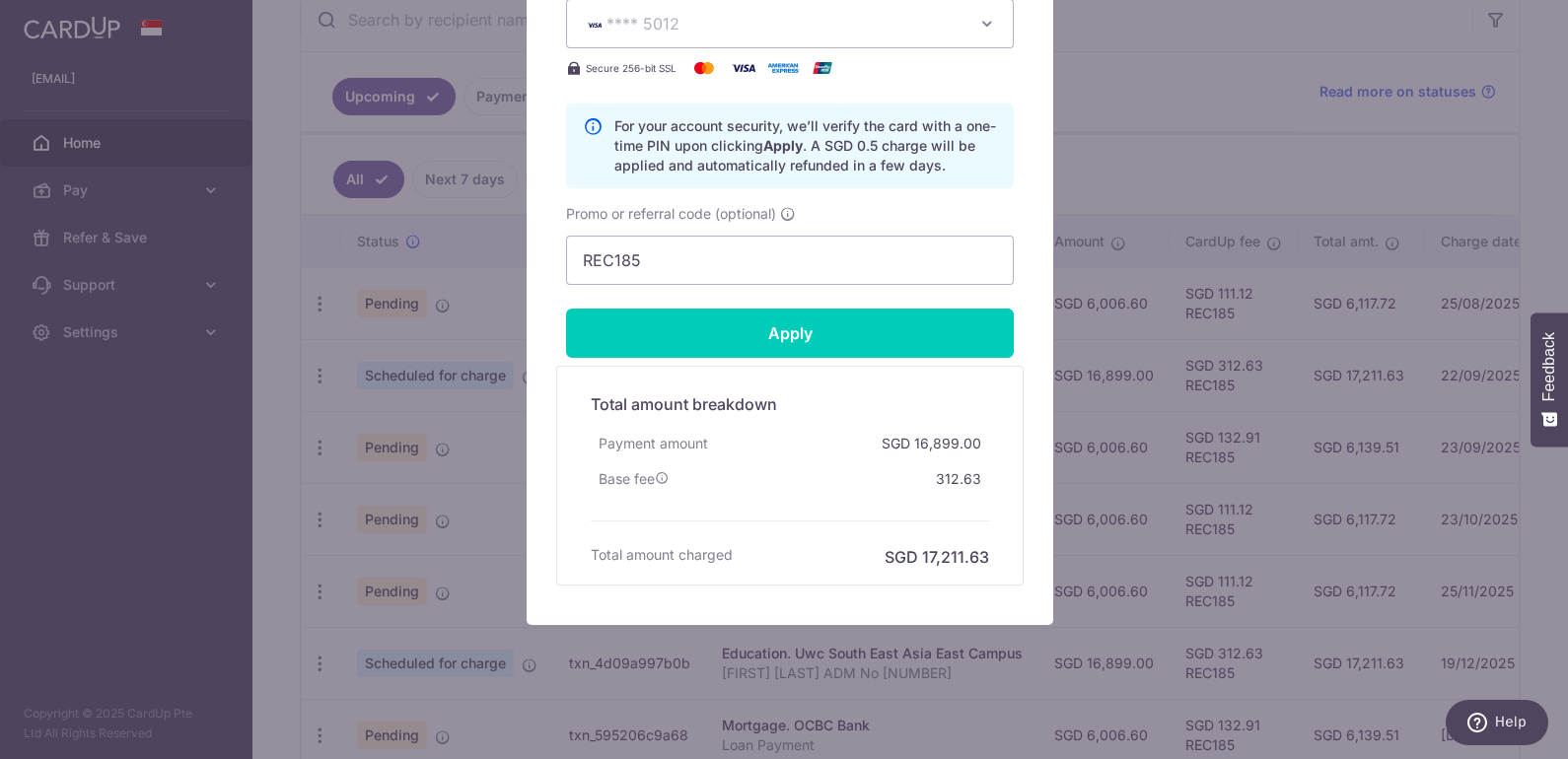 scroll, scrollTop: 964, scrollLeft: 0, axis: vertical 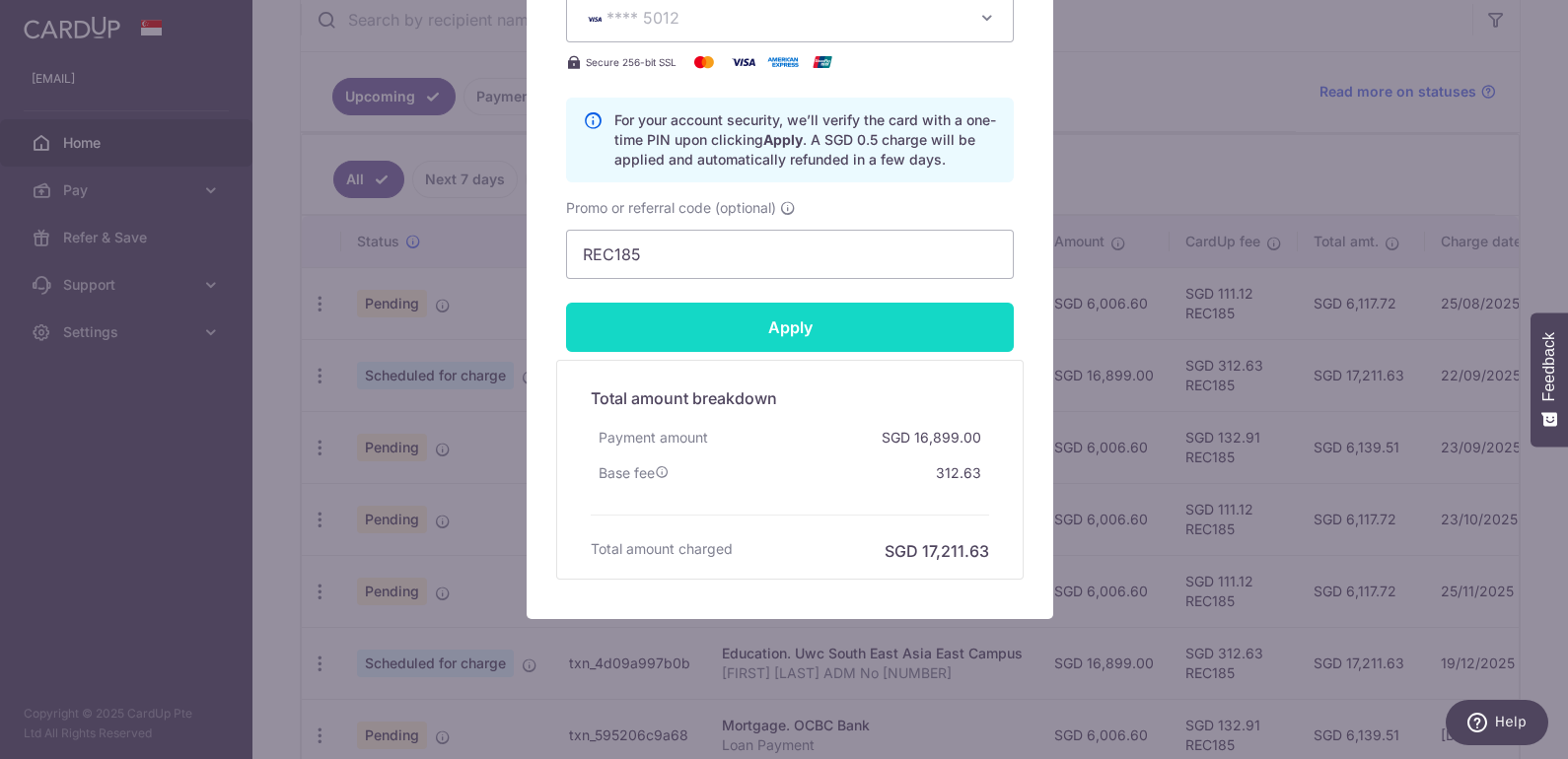 click on "Apply" at bounding box center [790, 327] 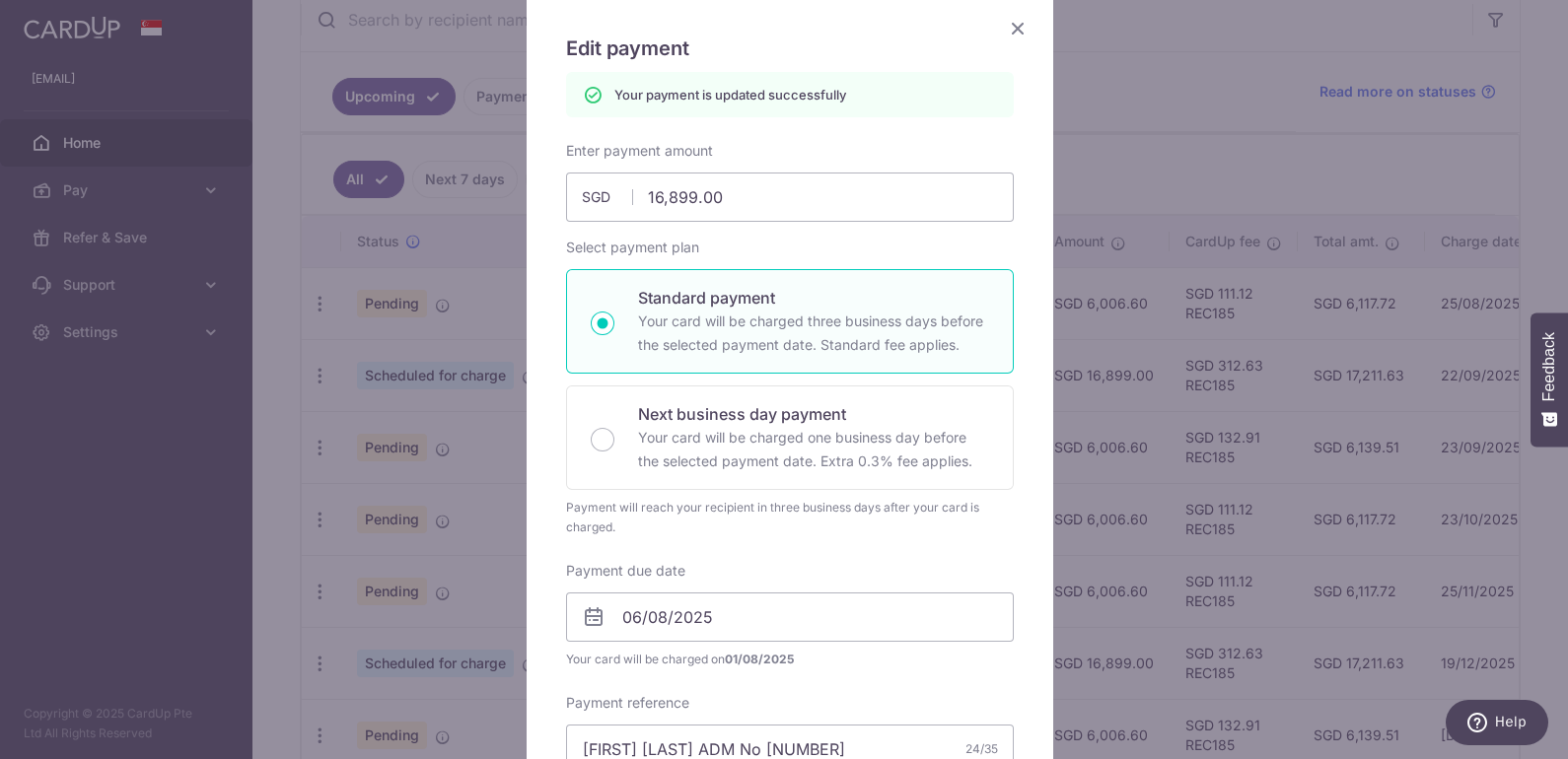 scroll, scrollTop: 46, scrollLeft: 0, axis: vertical 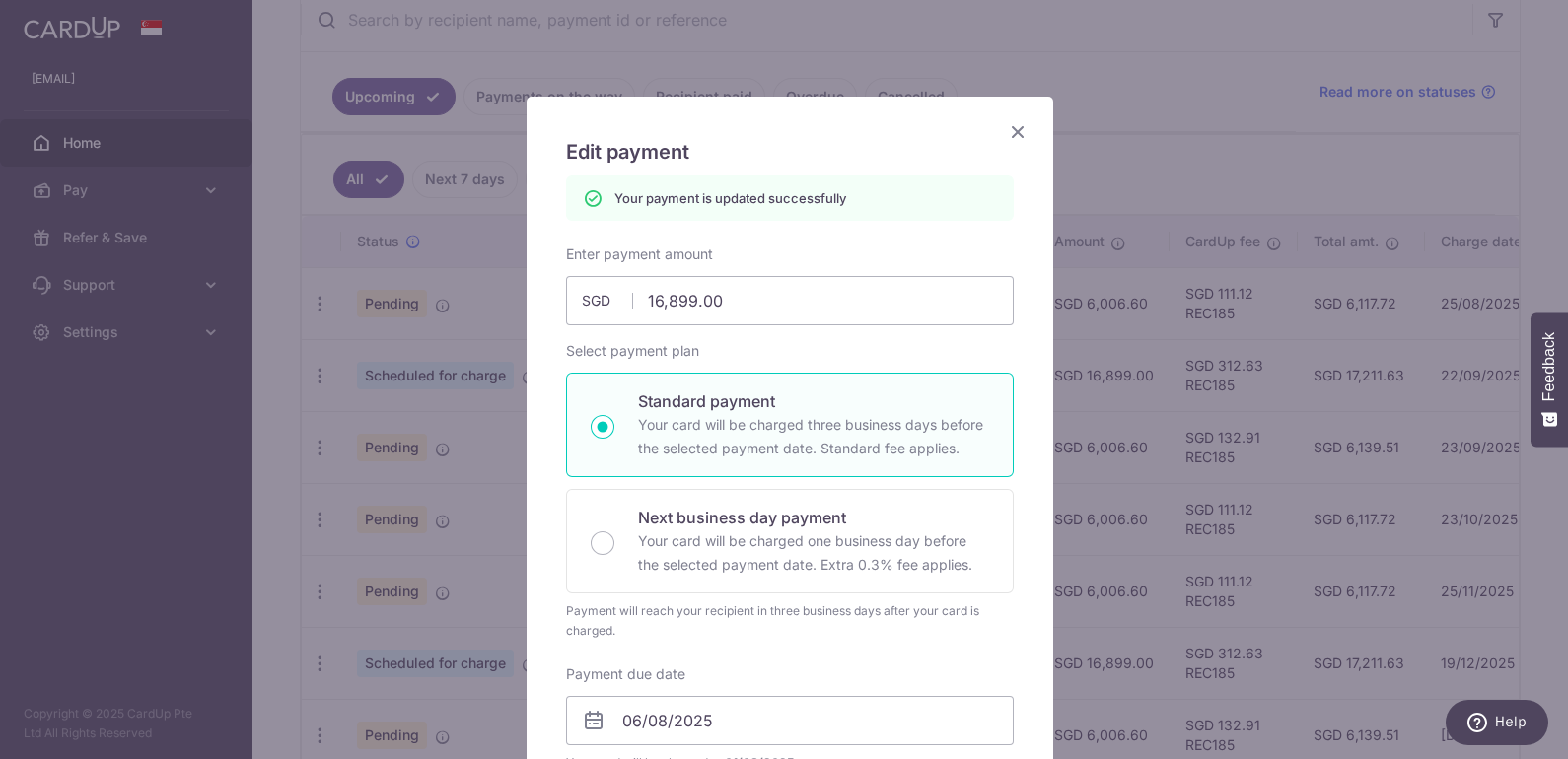 click at bounding box center [1018, 131] 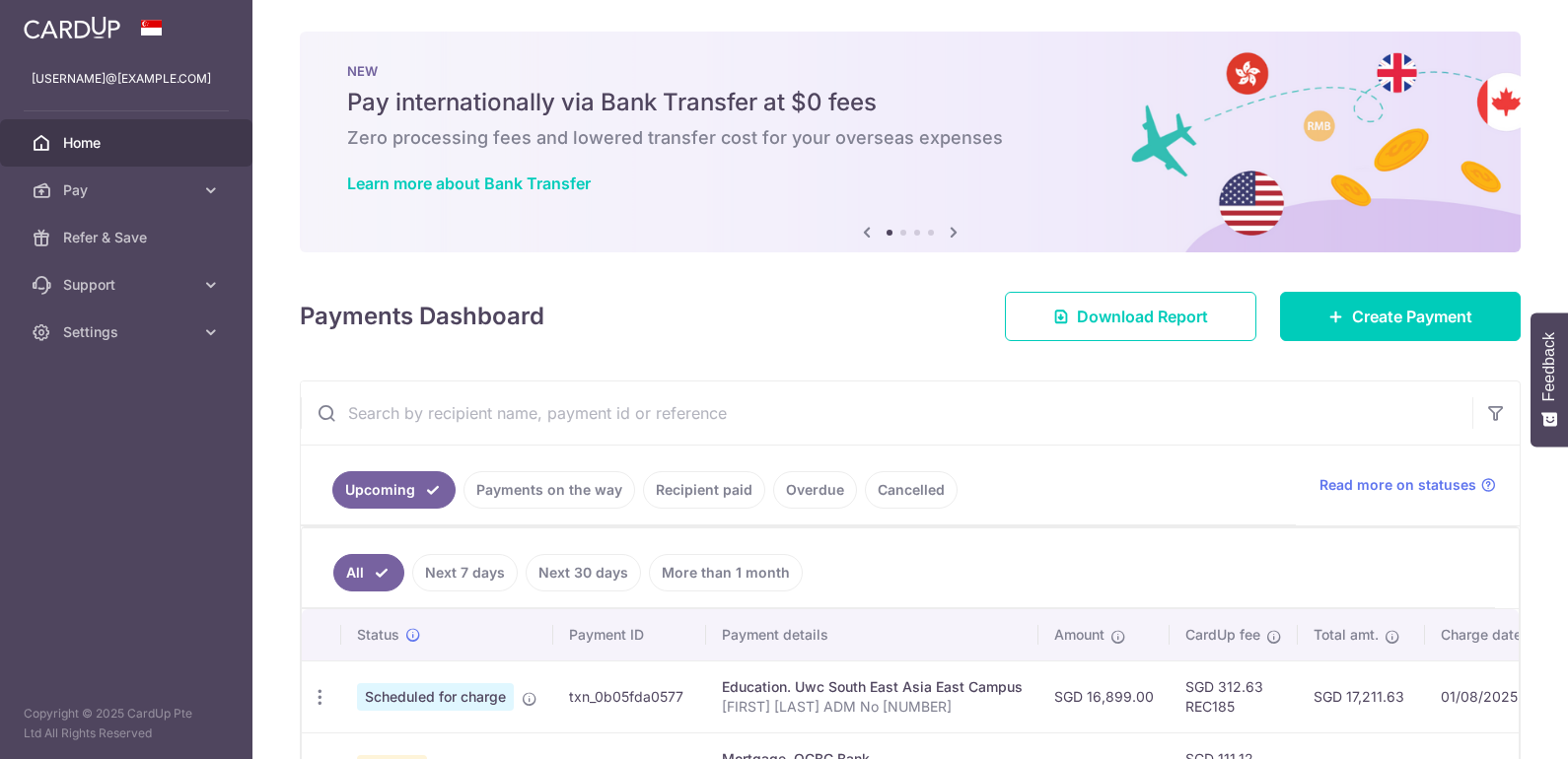 scroll, scrollTop: 0, scrollLeft: 0, axis: both 